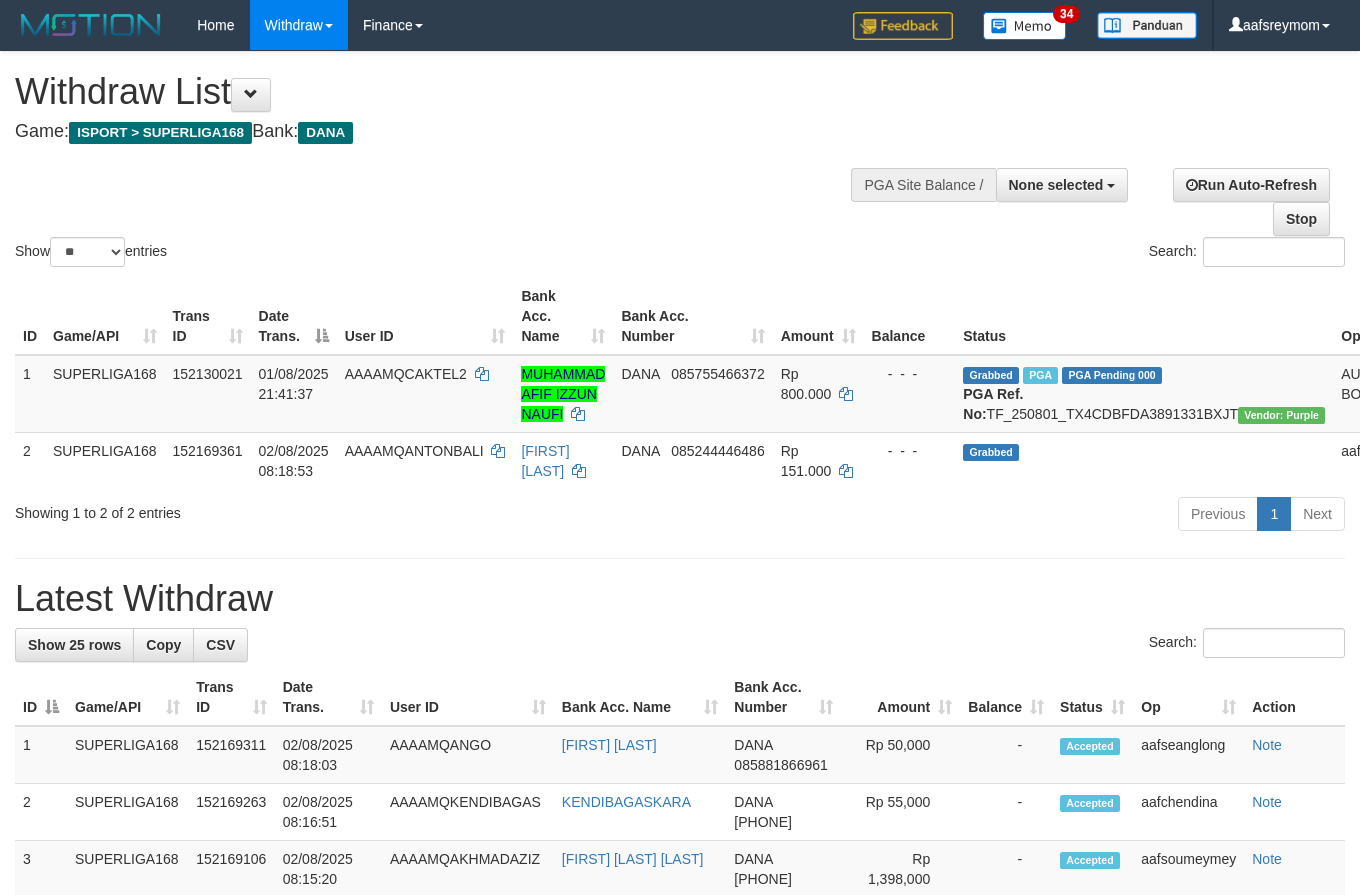 select 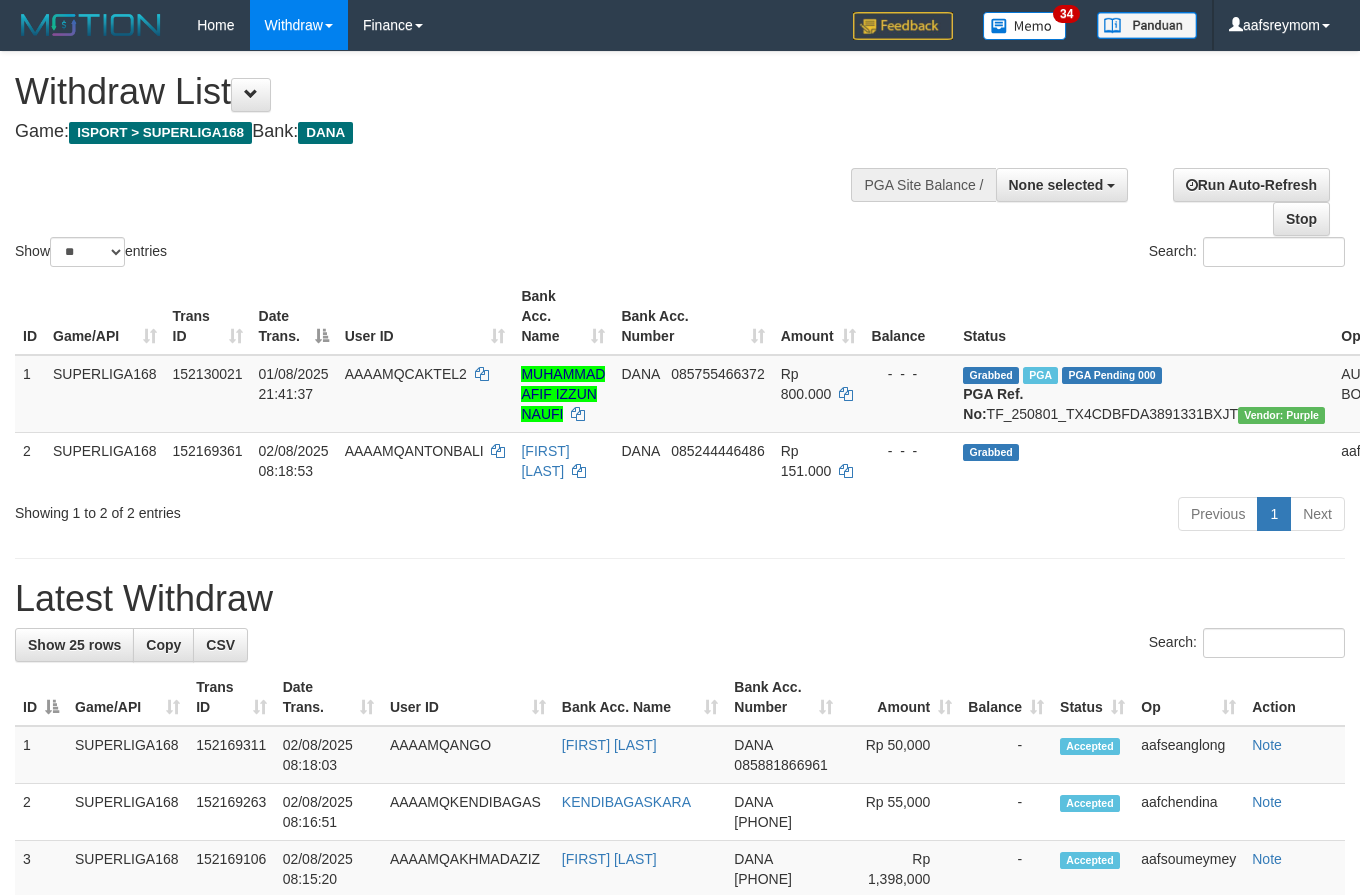 select 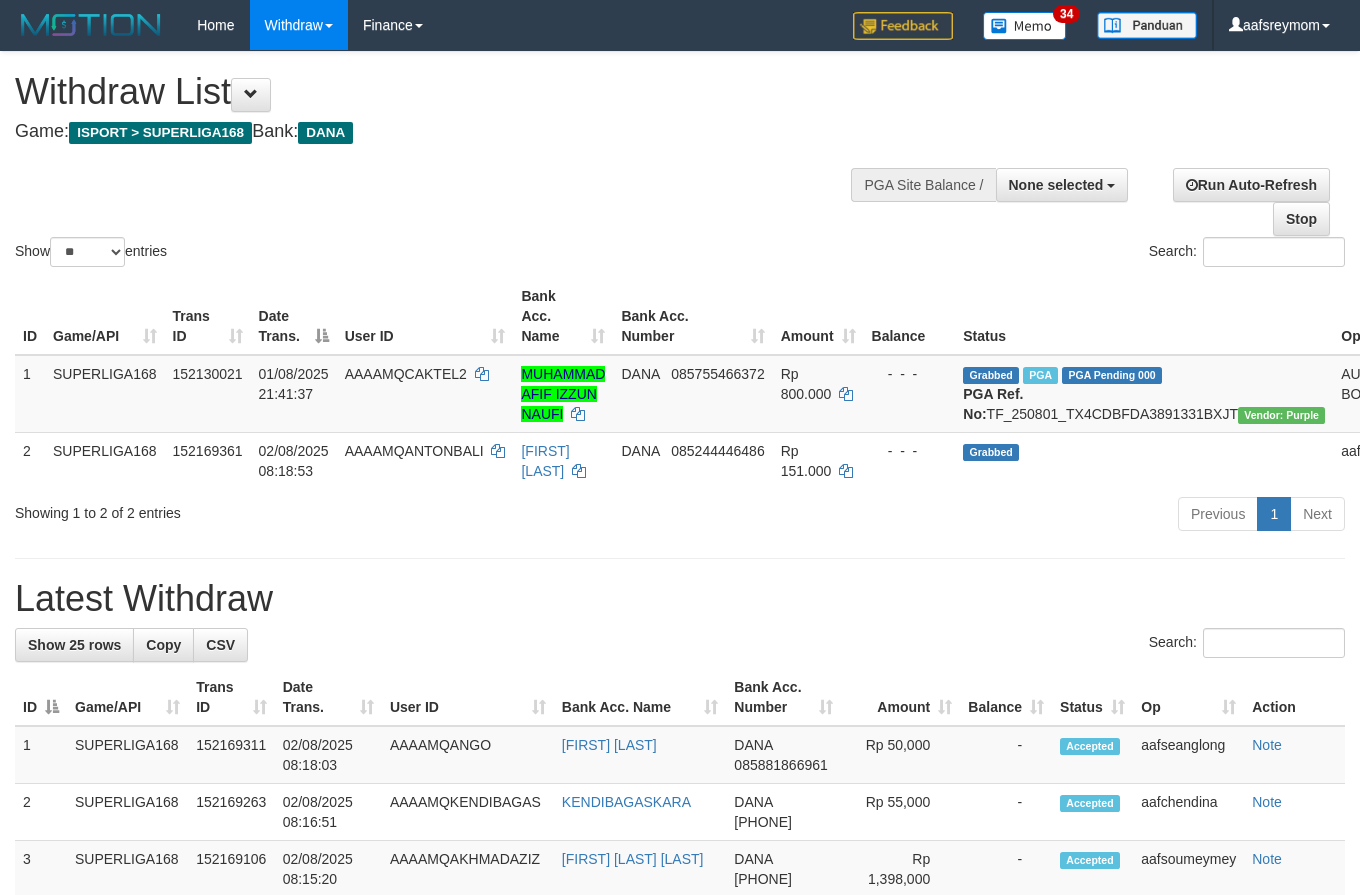 select 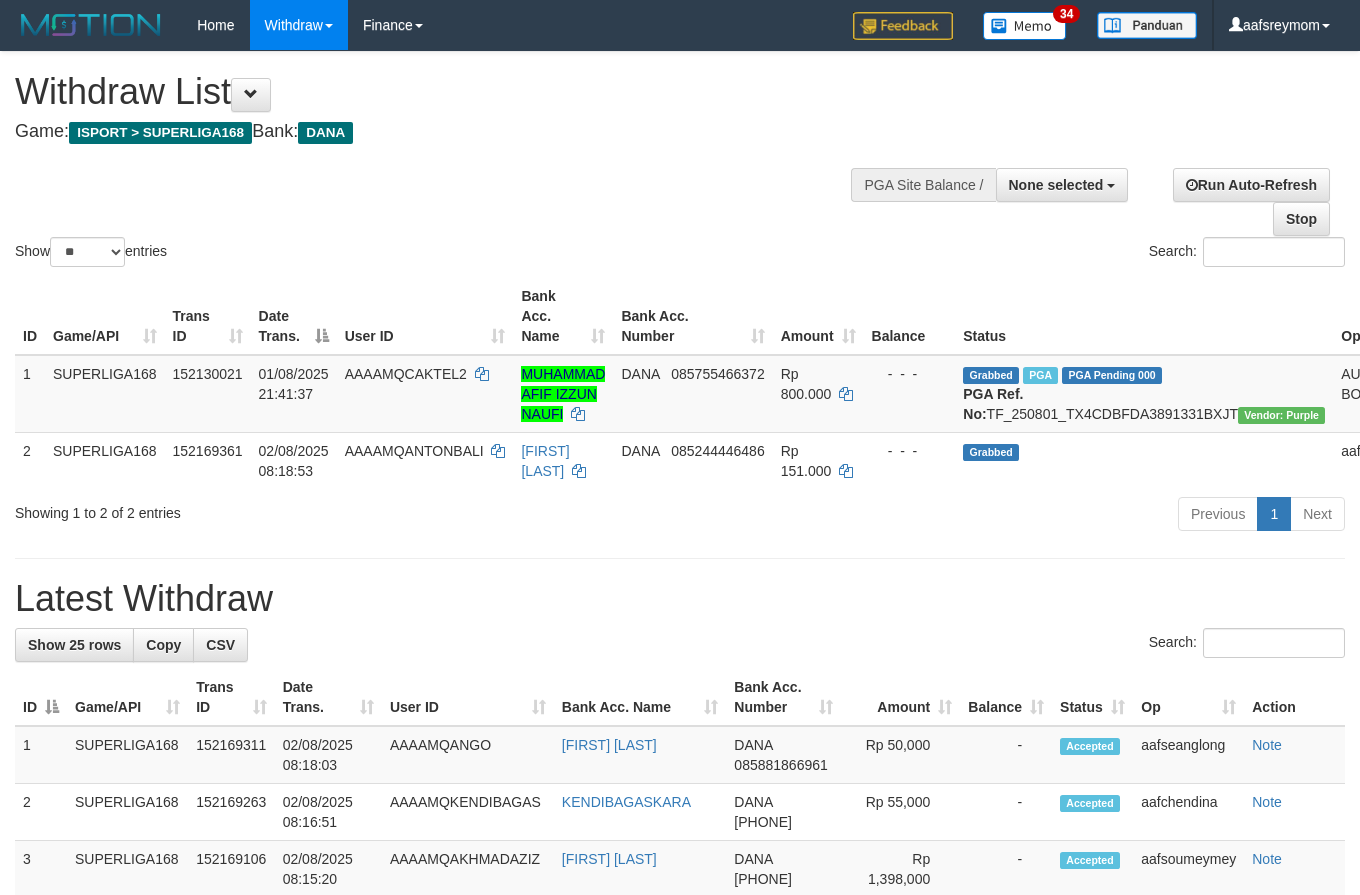 select 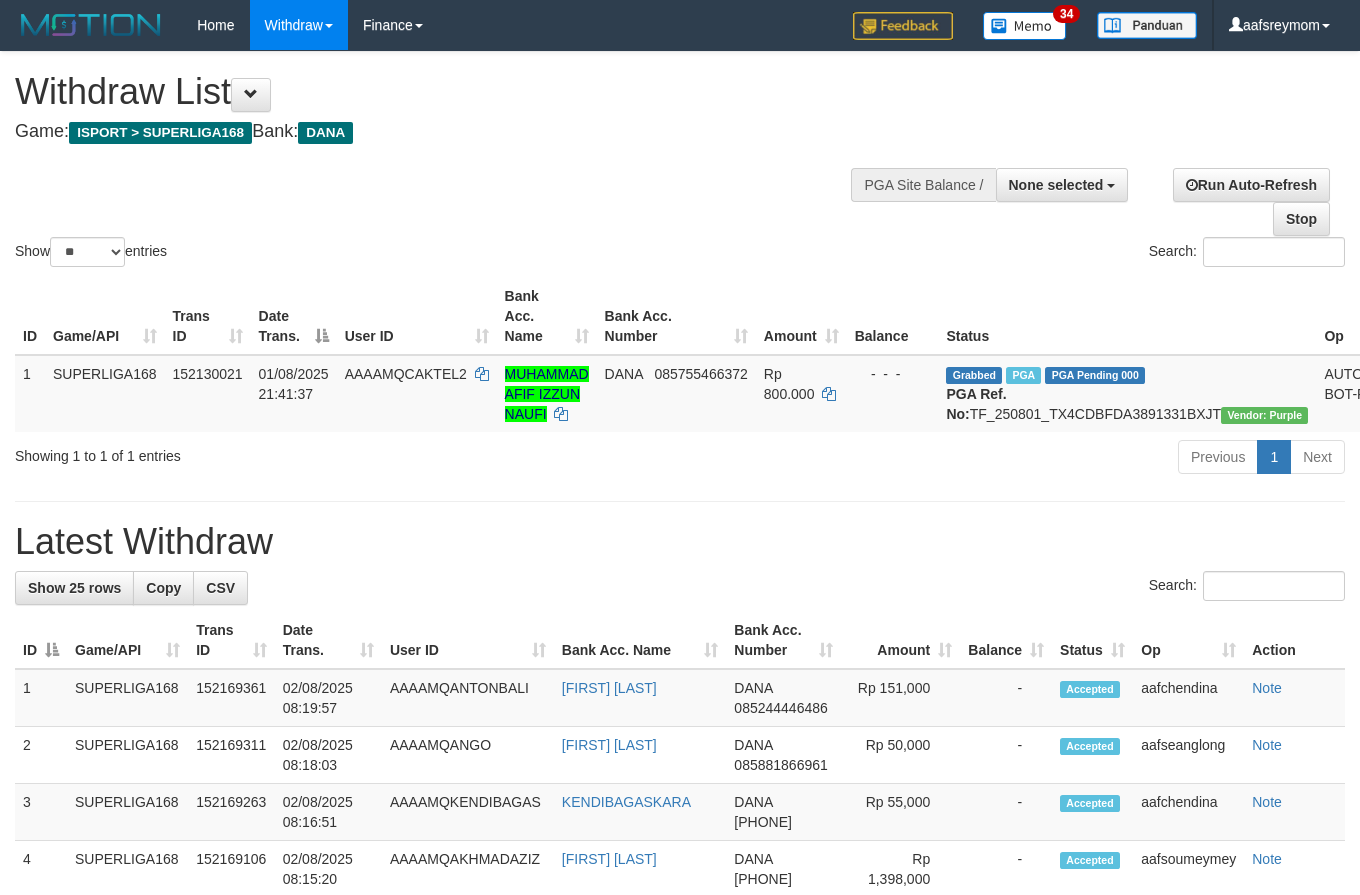 select 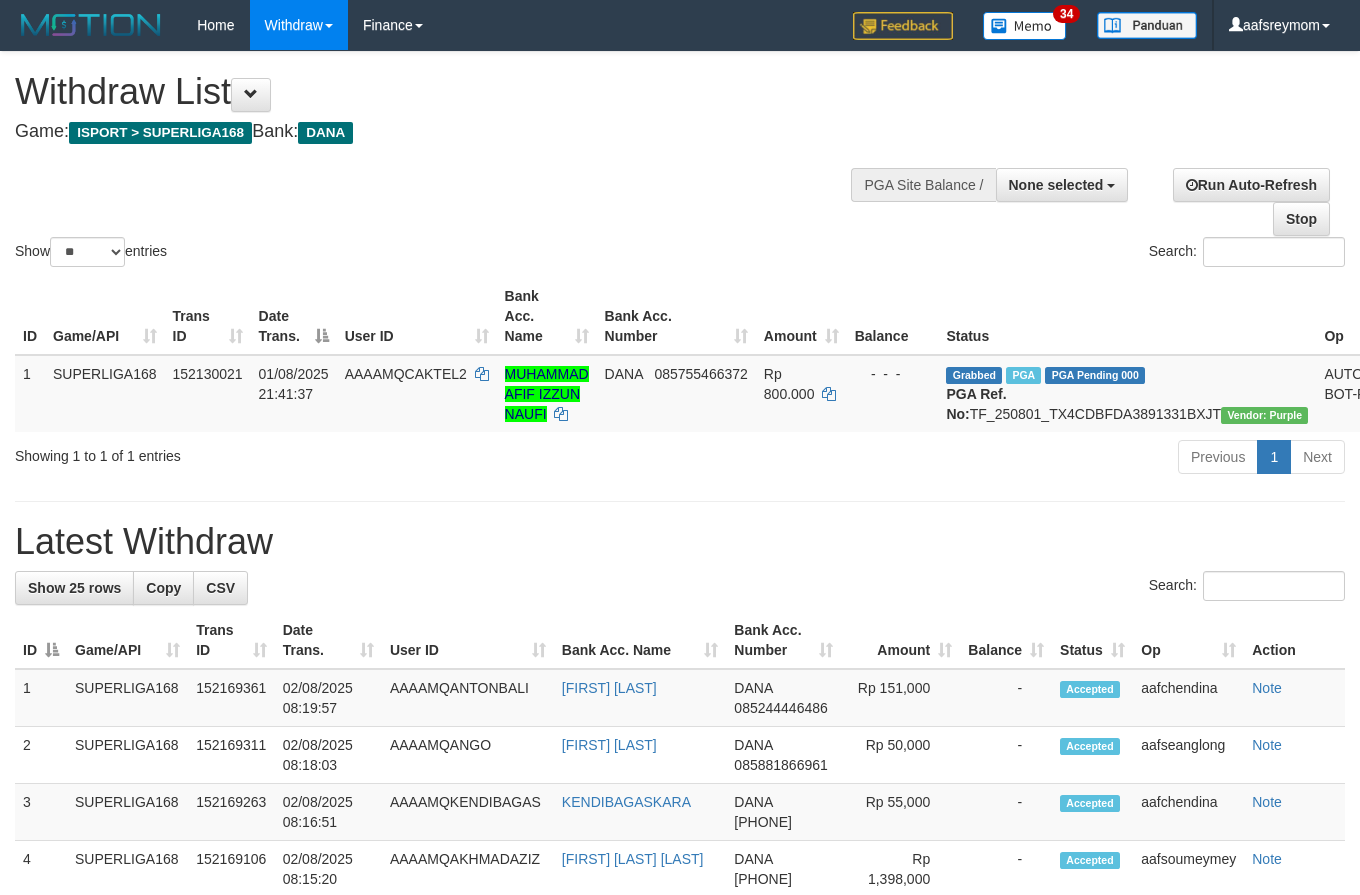select 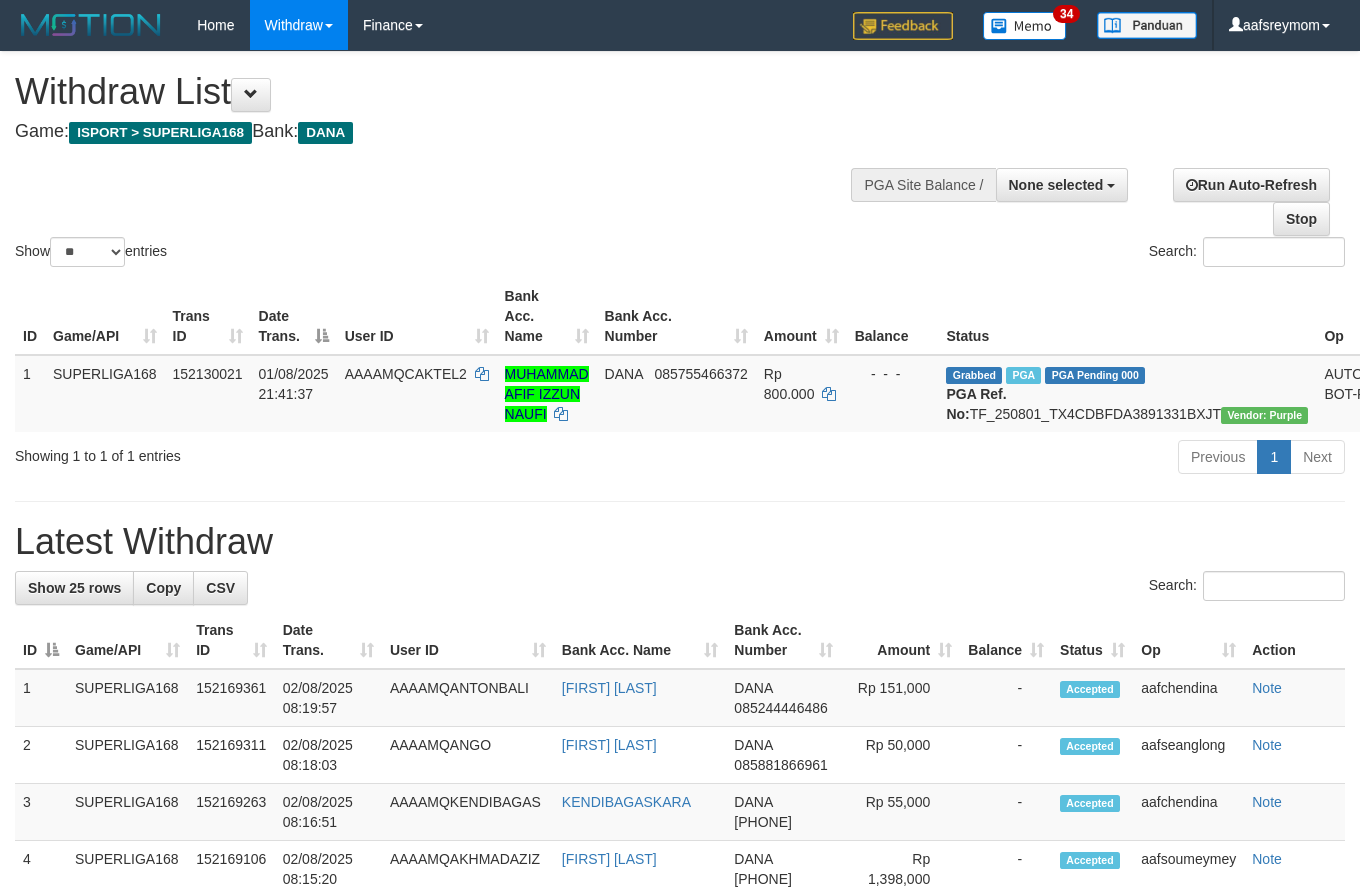 select 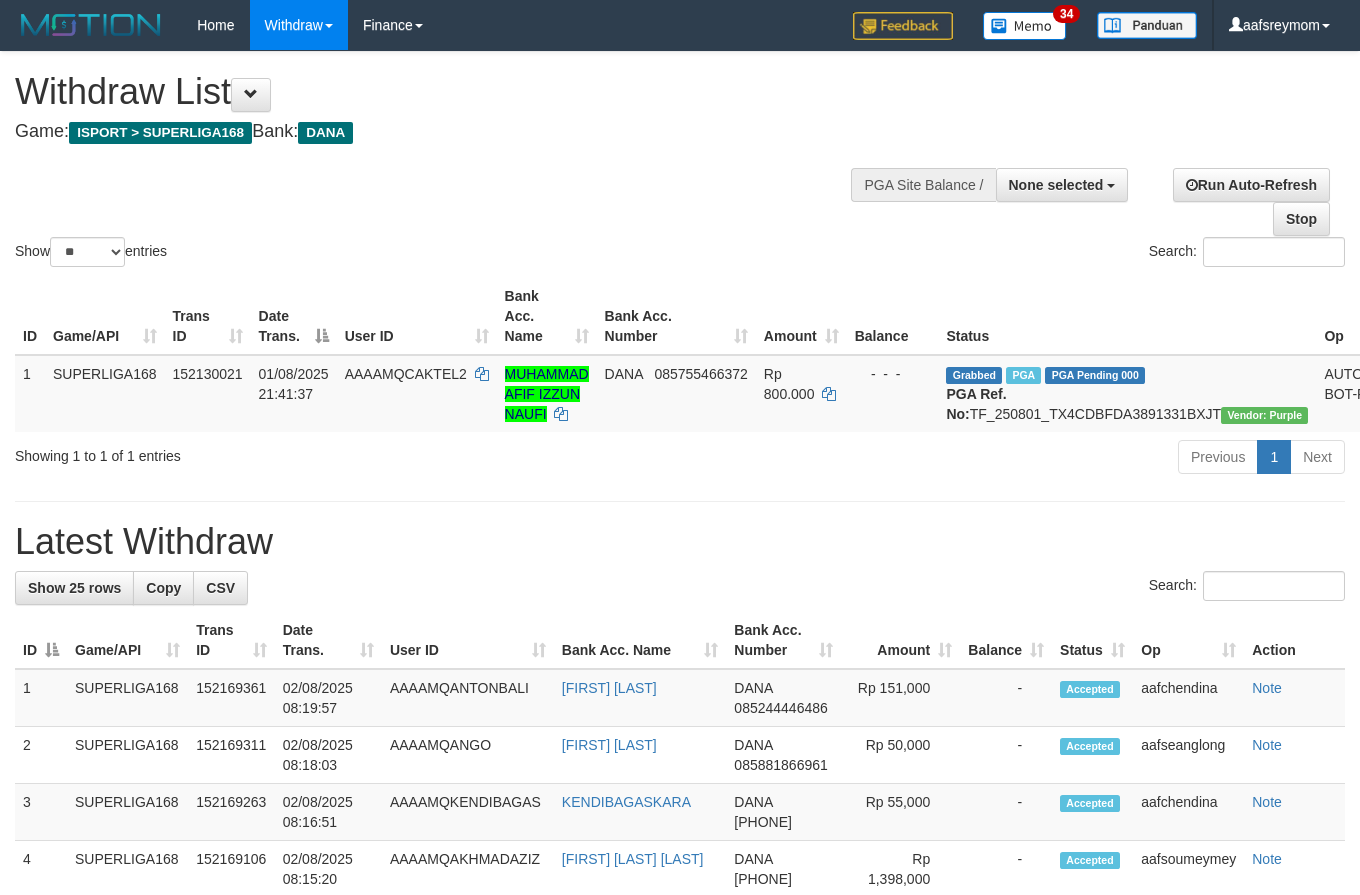 select 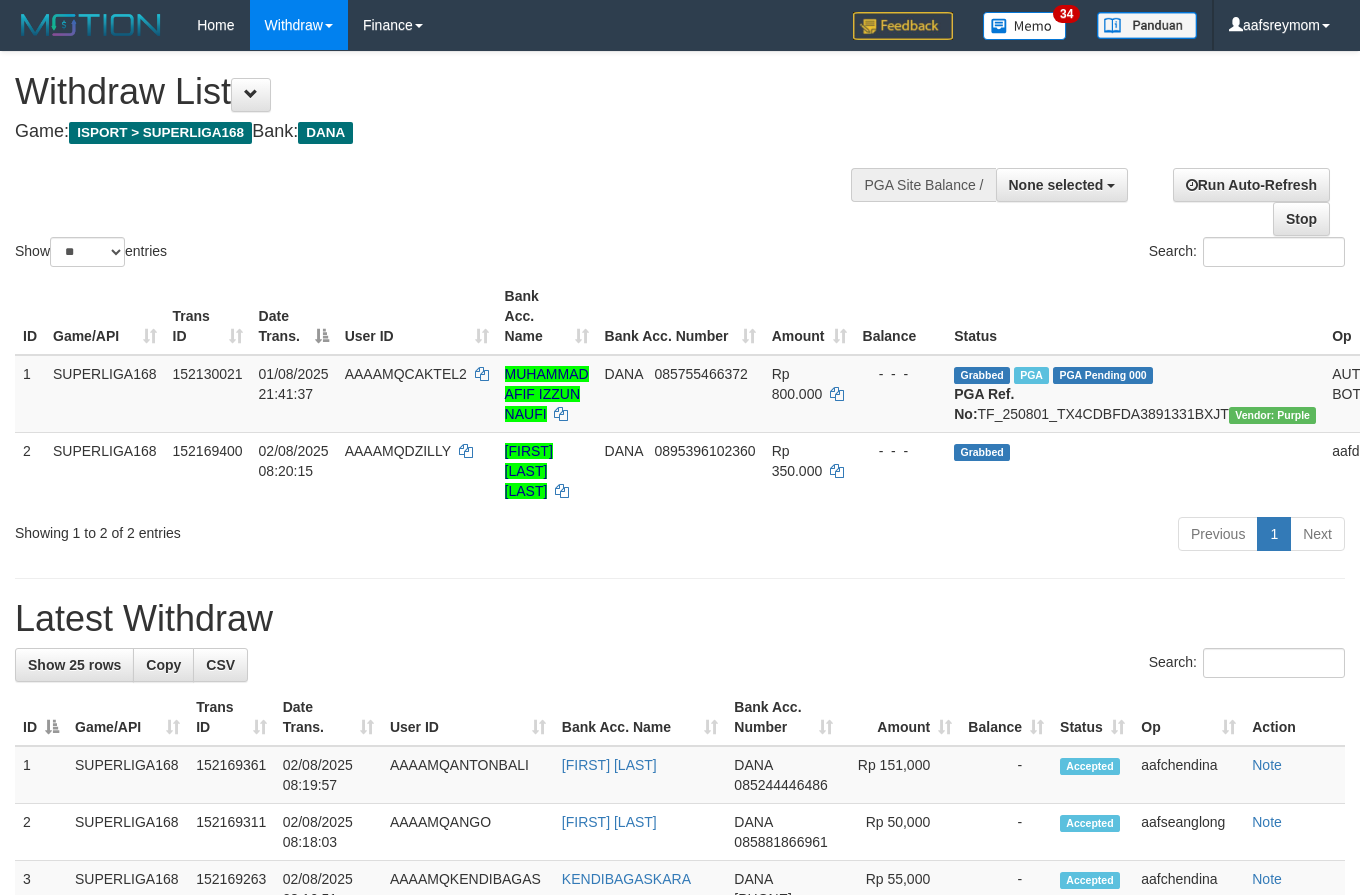 select 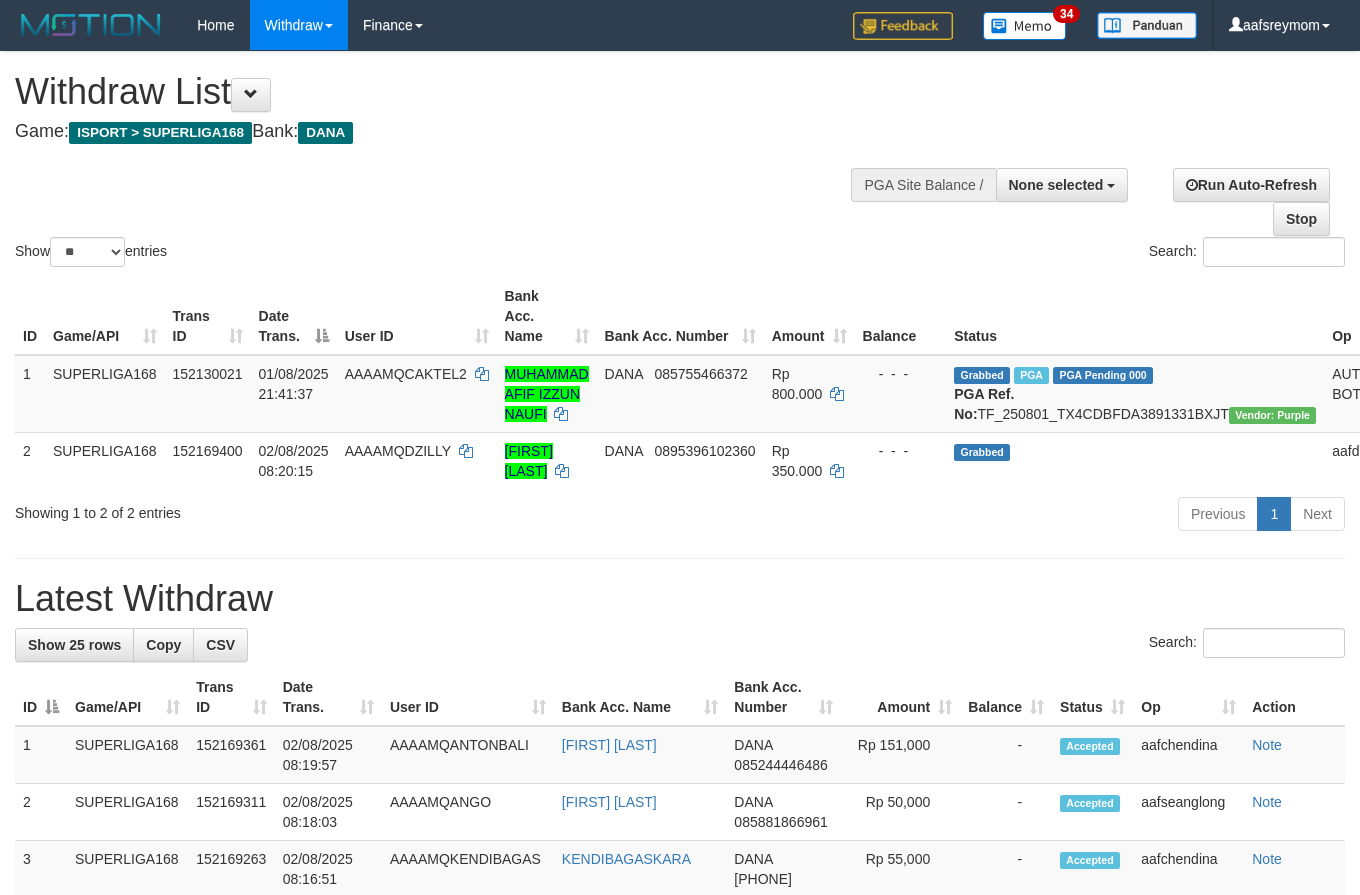 select 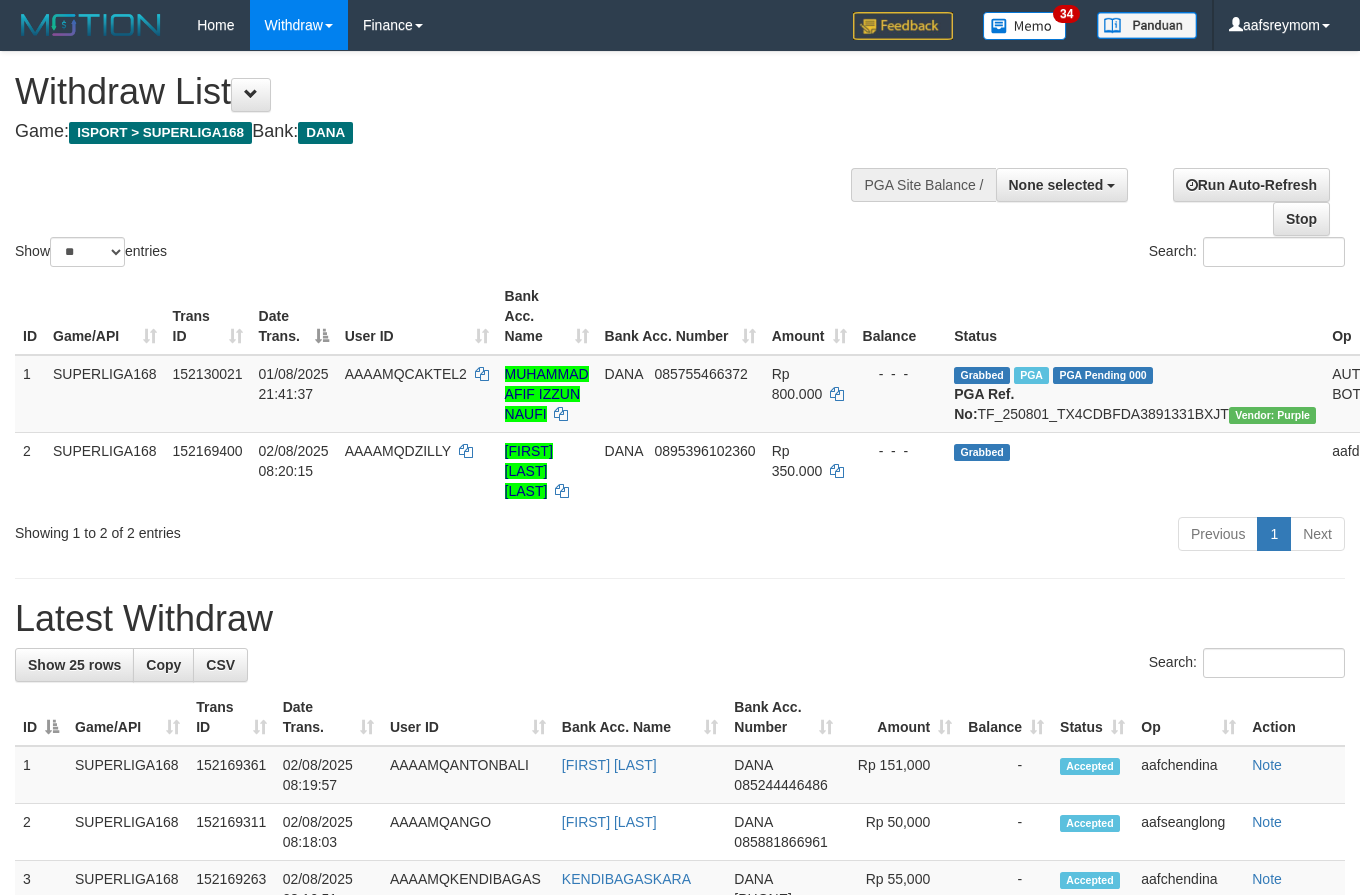 select 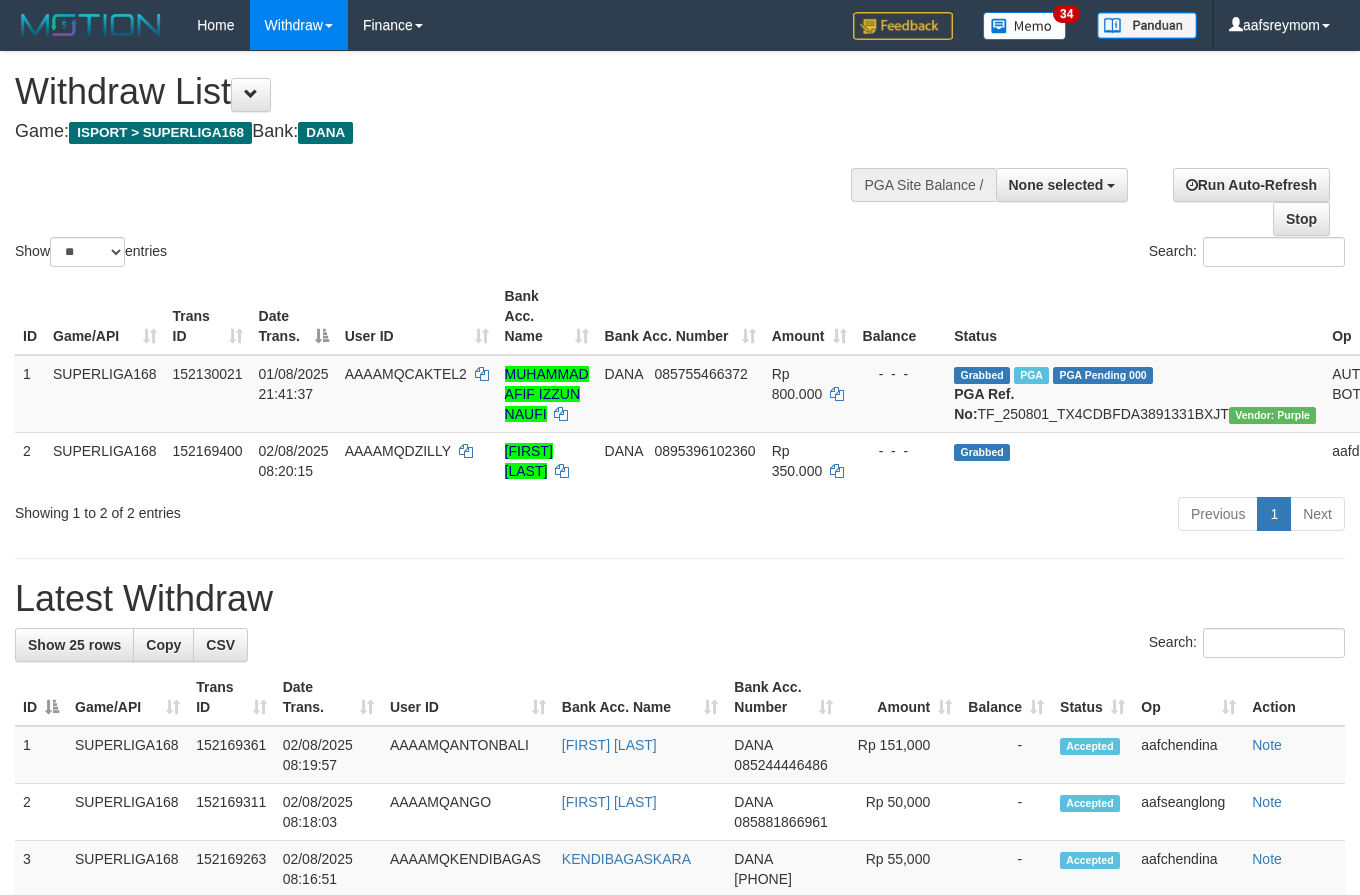 select 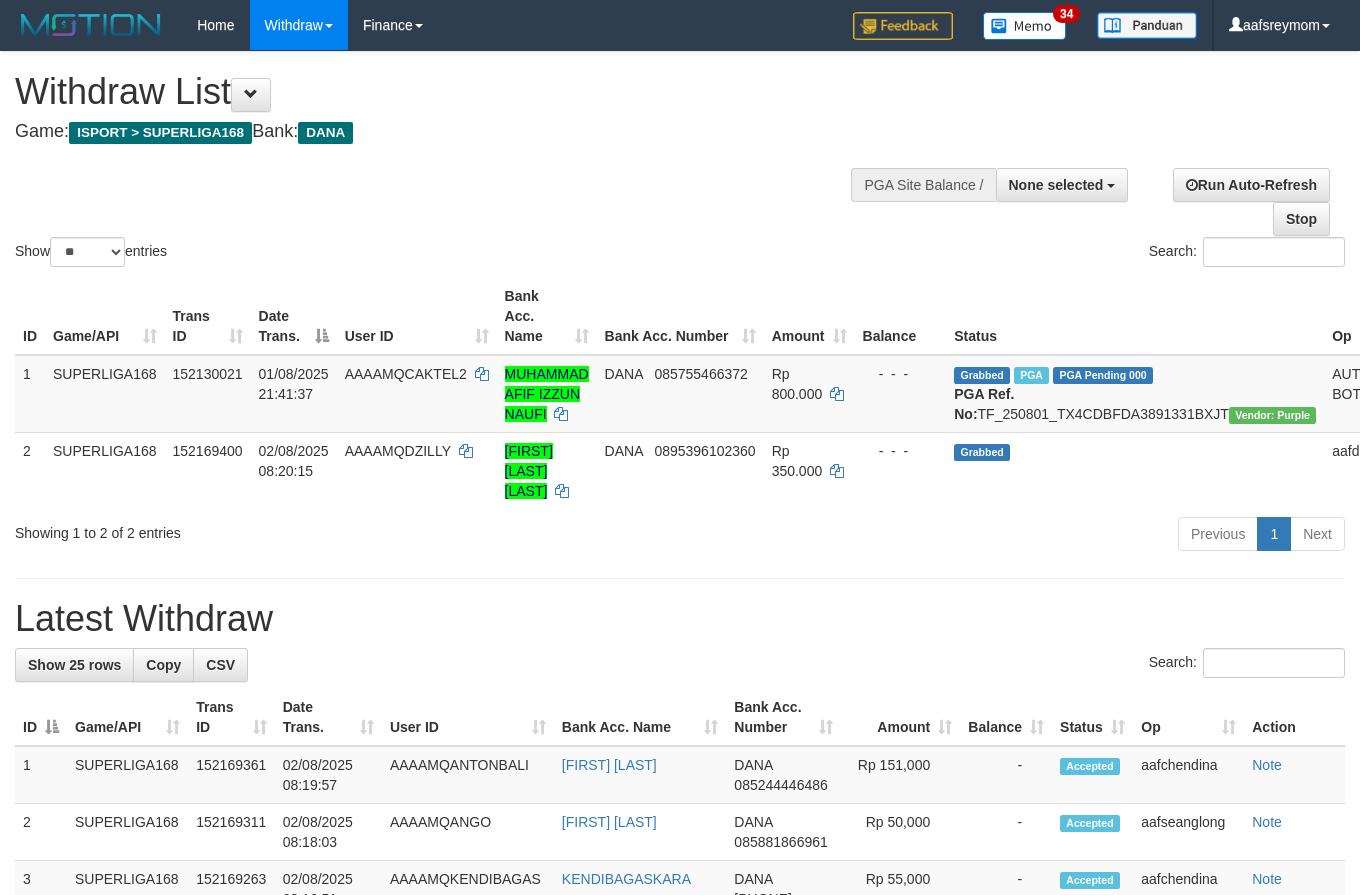 select 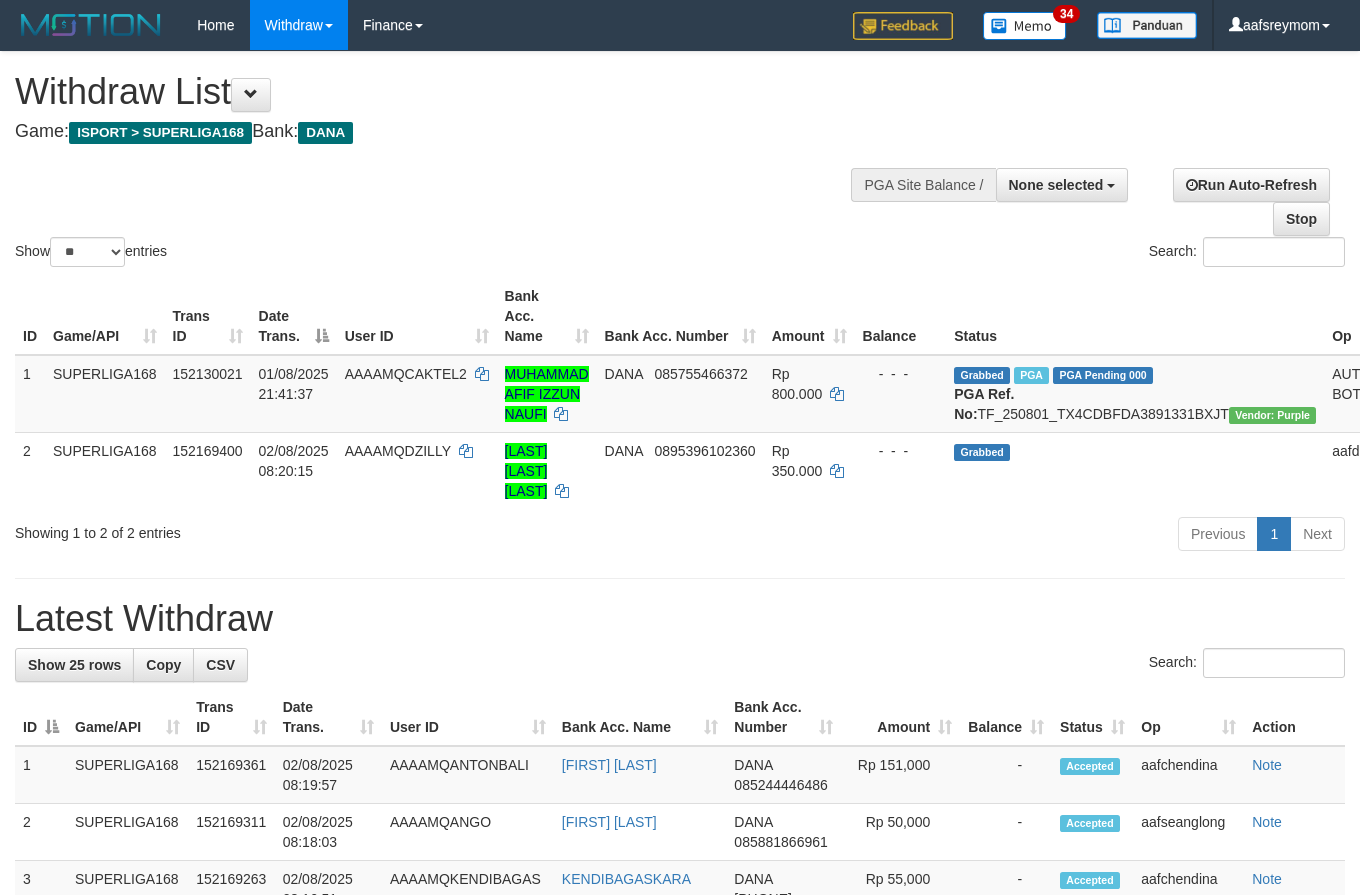 select 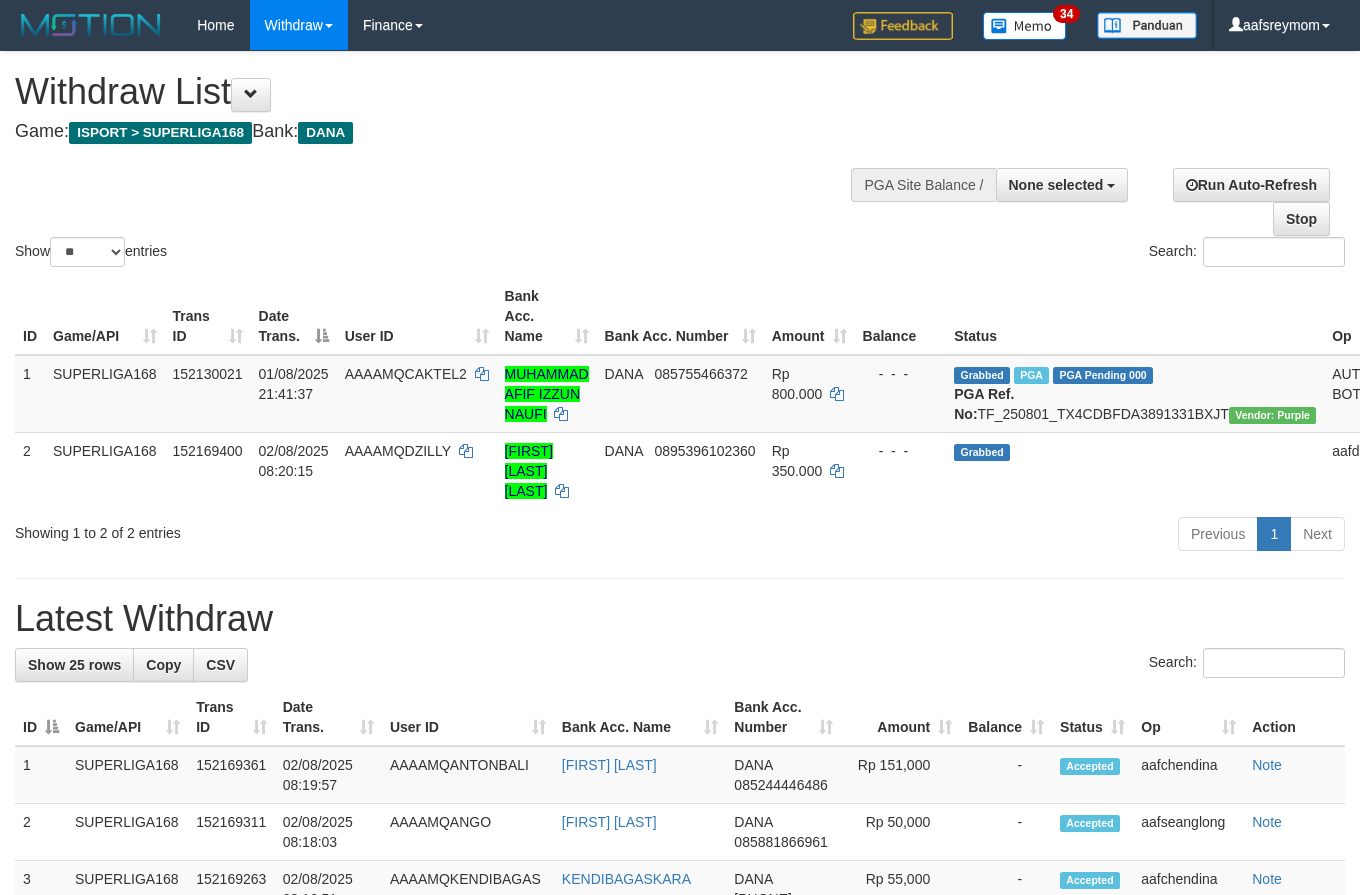 select 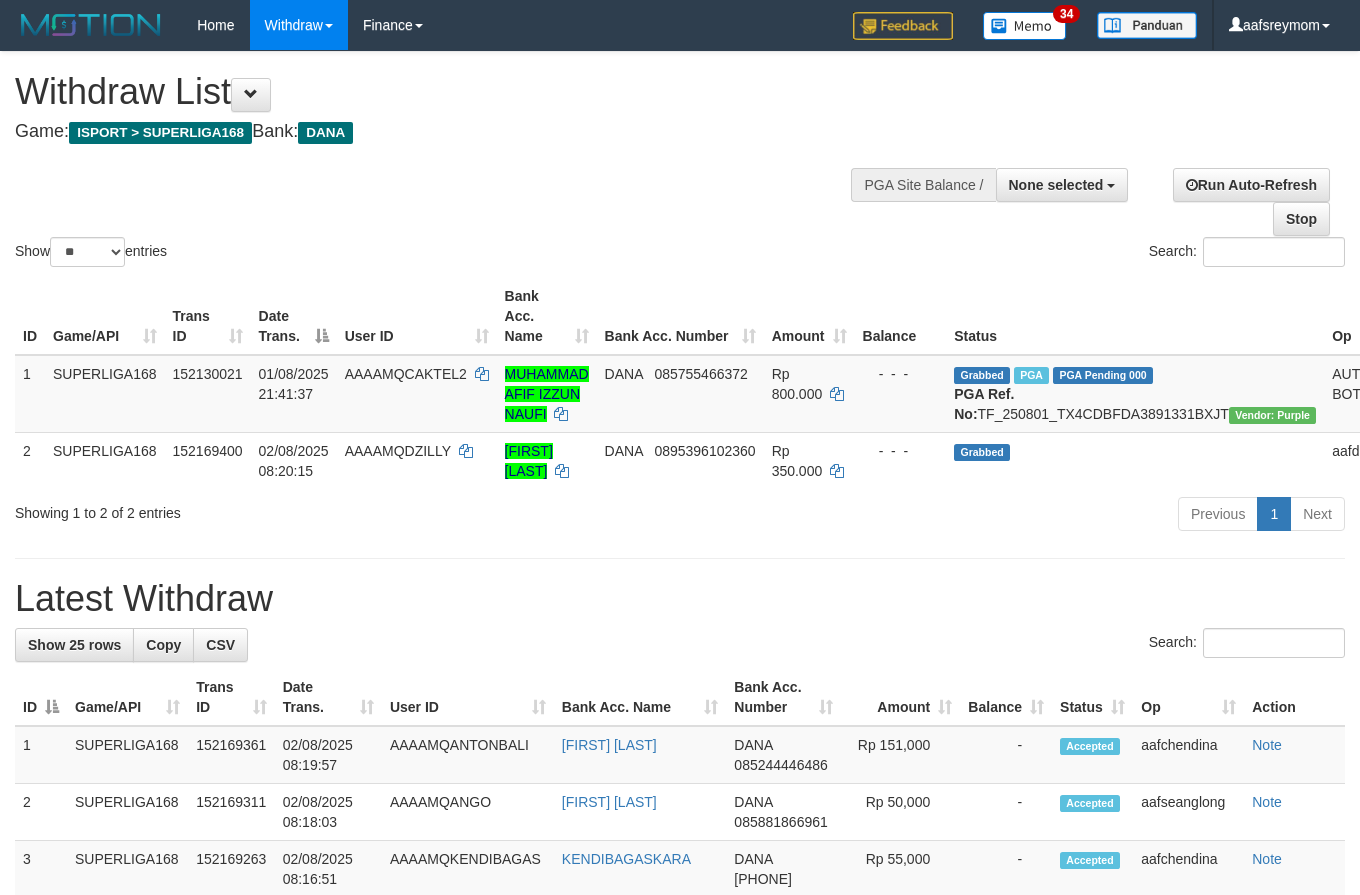 select 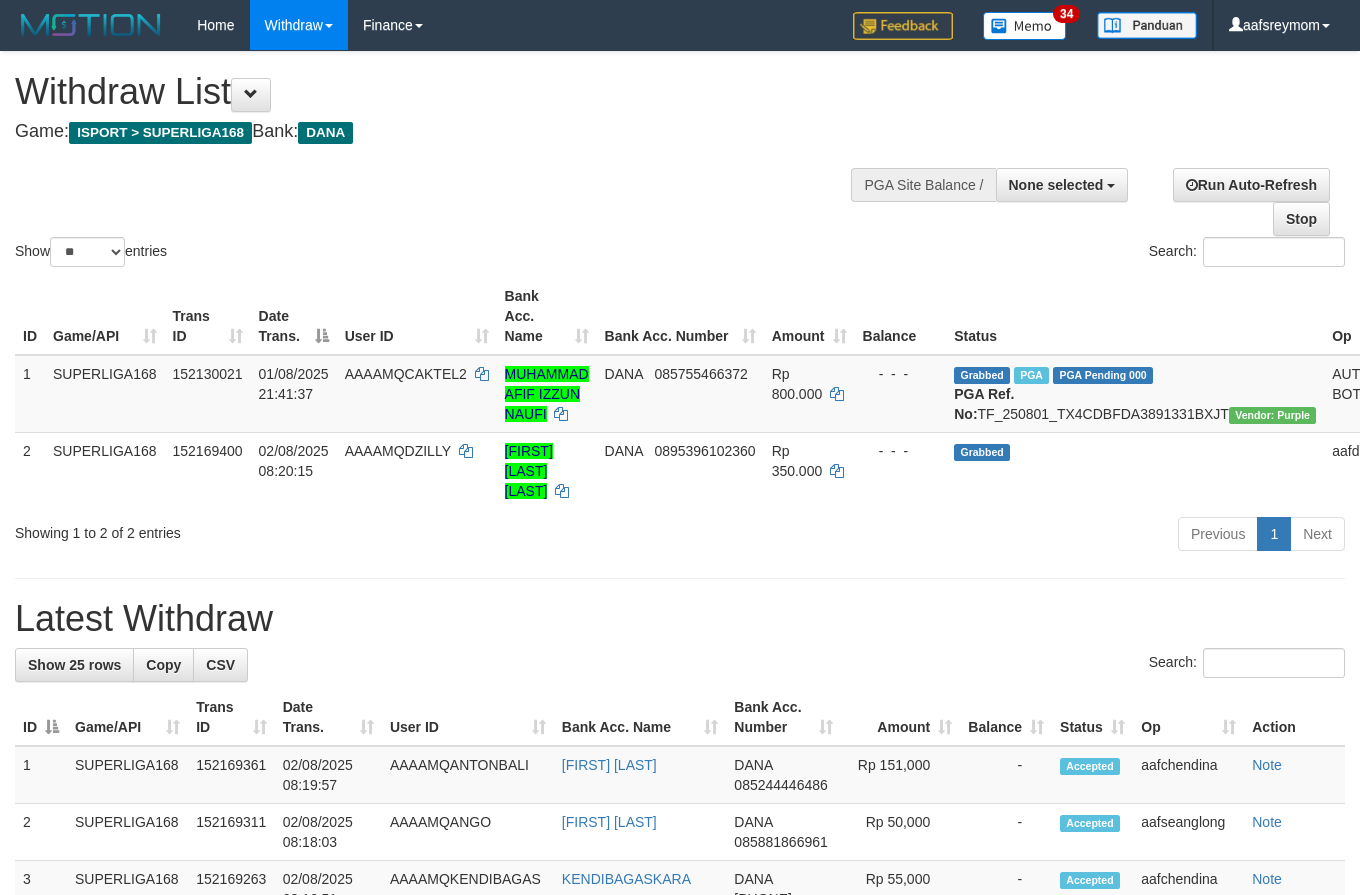select 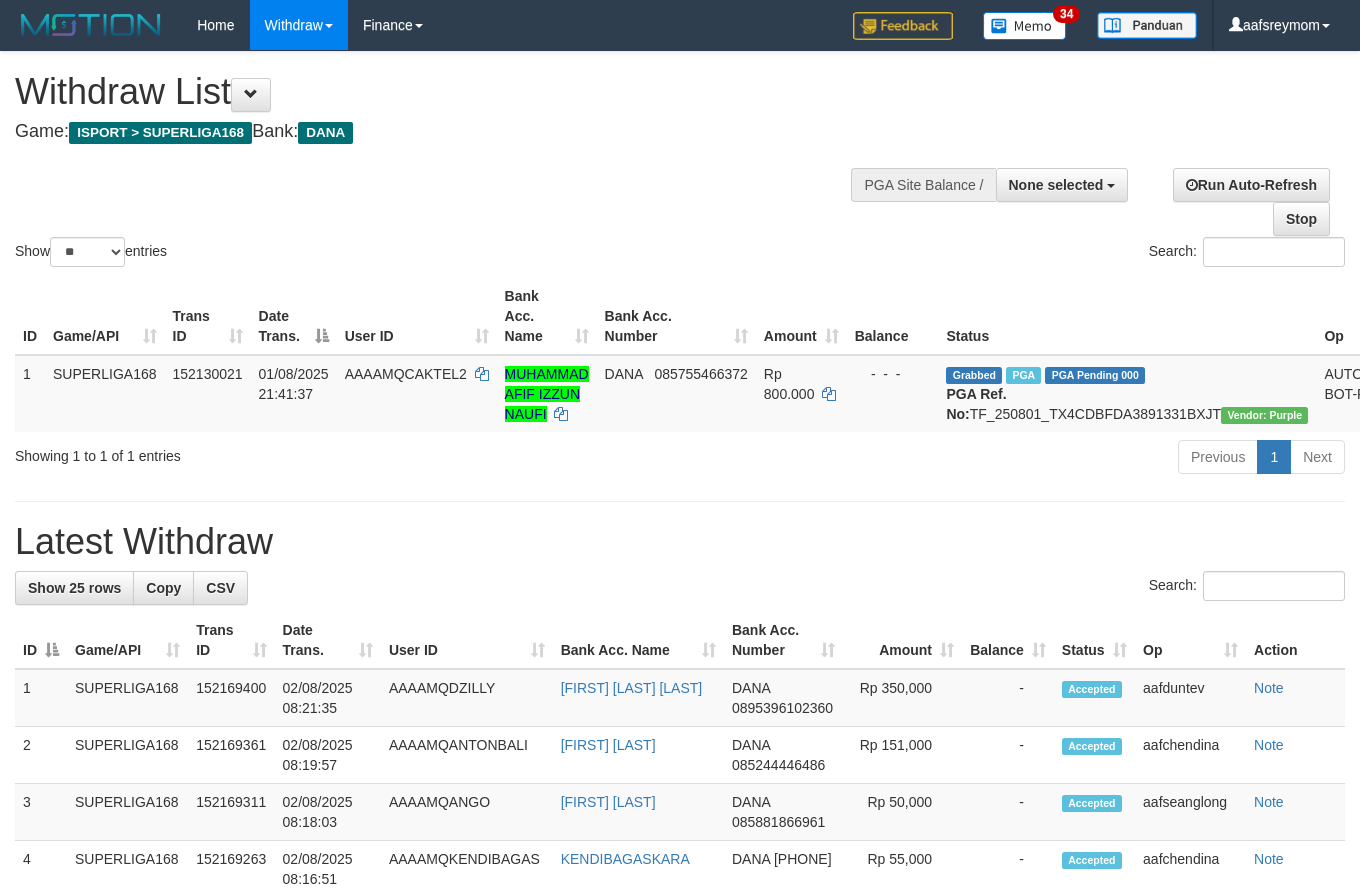 select 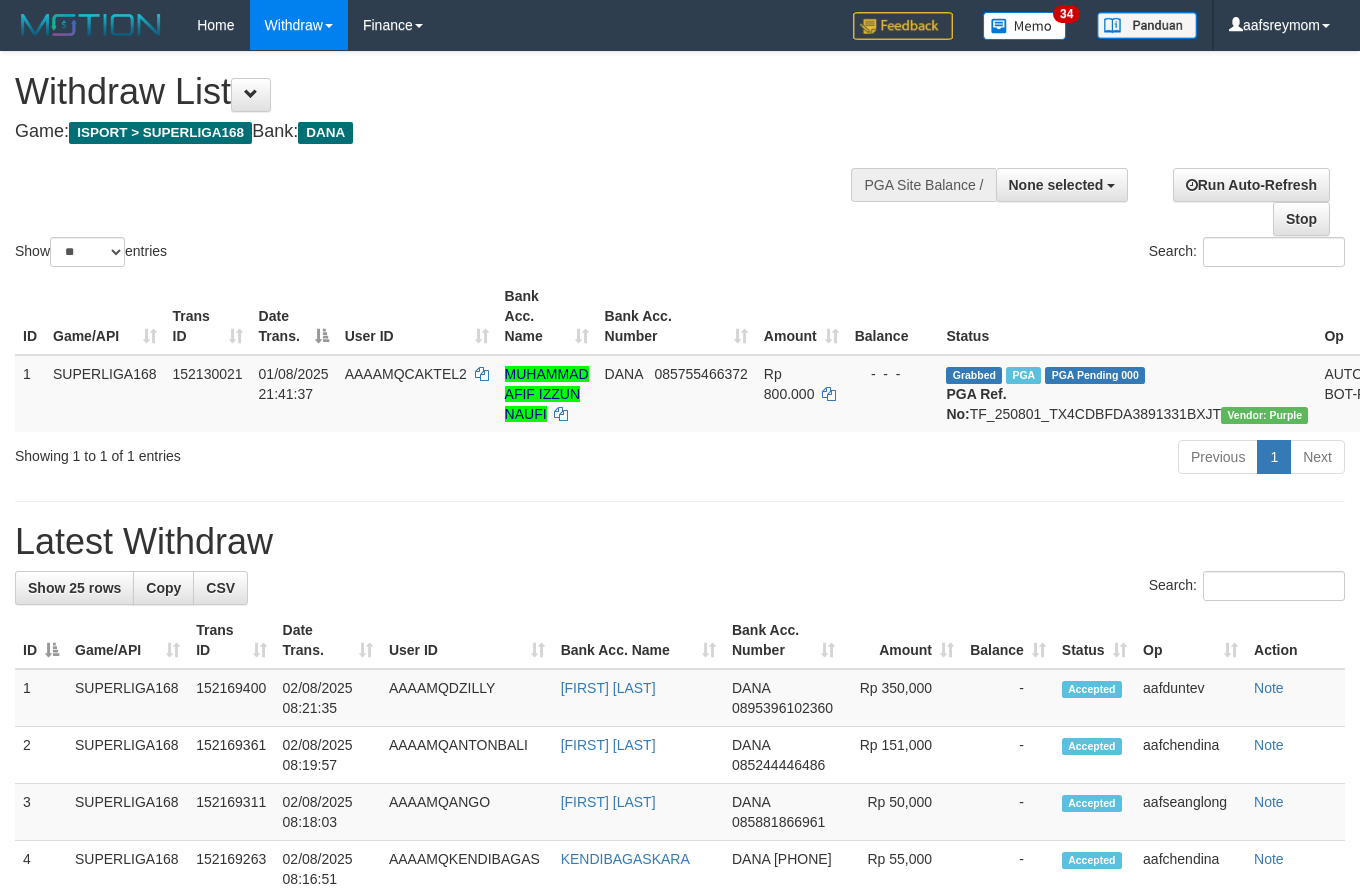 select 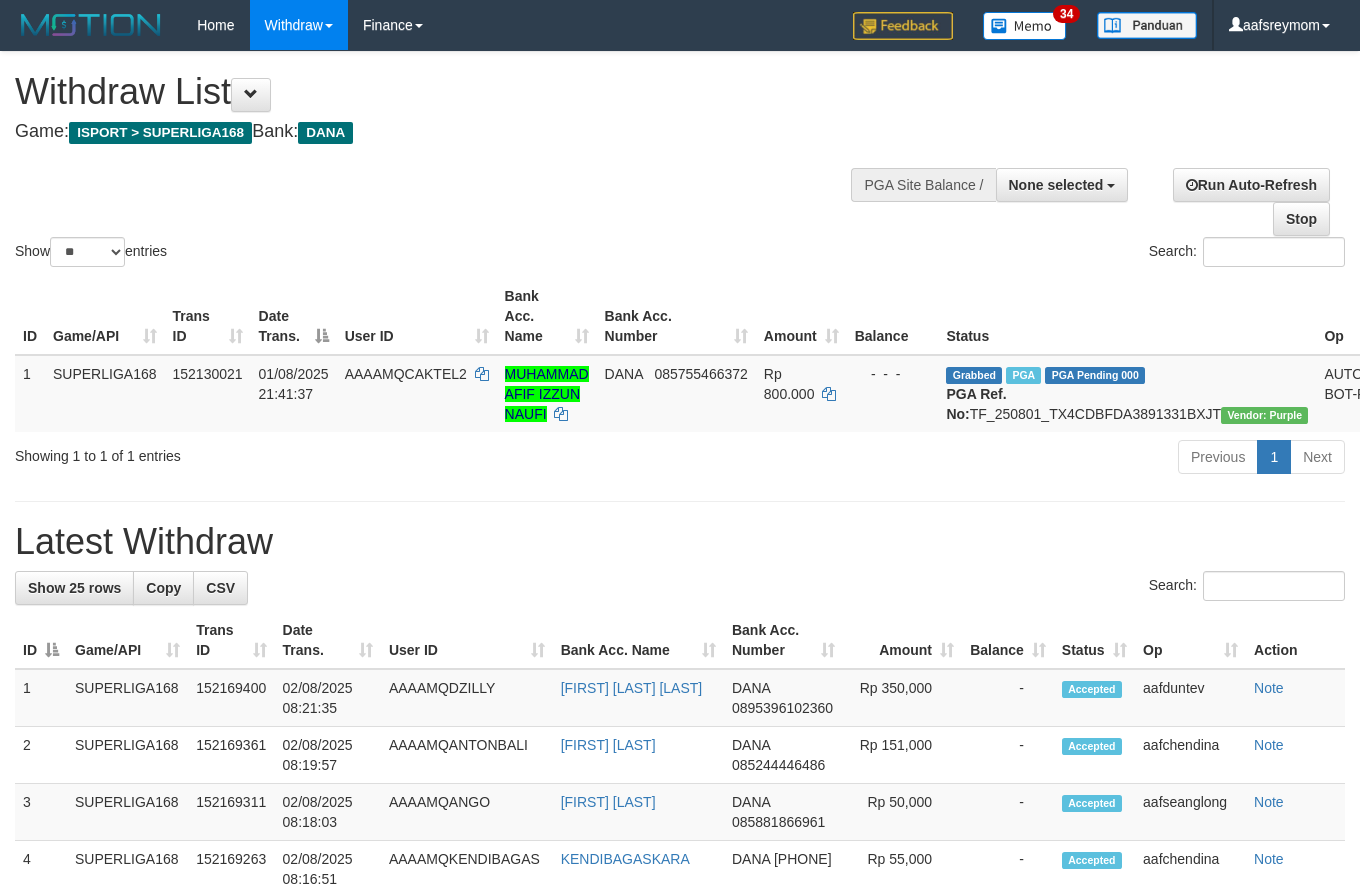 select 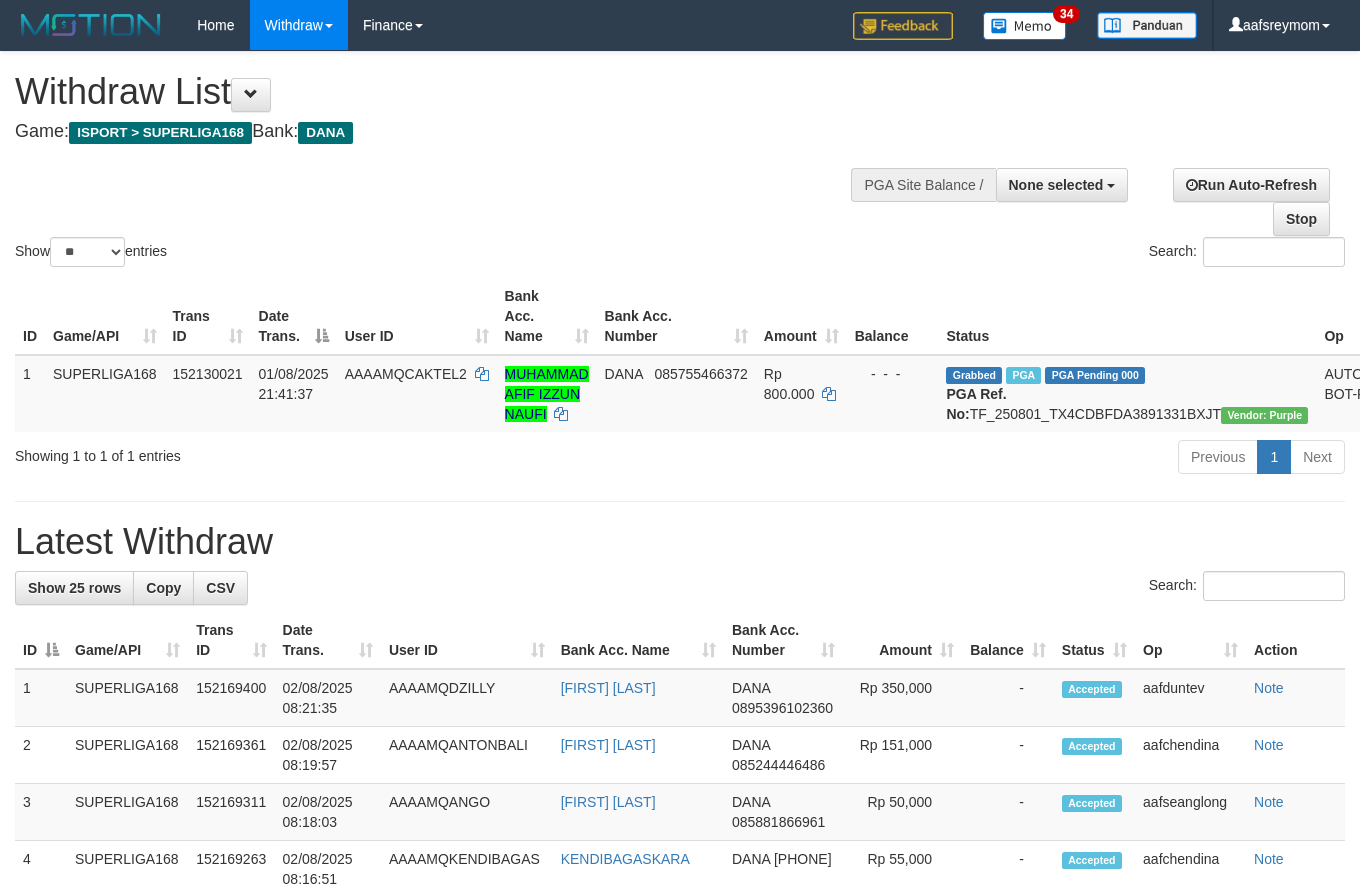 select 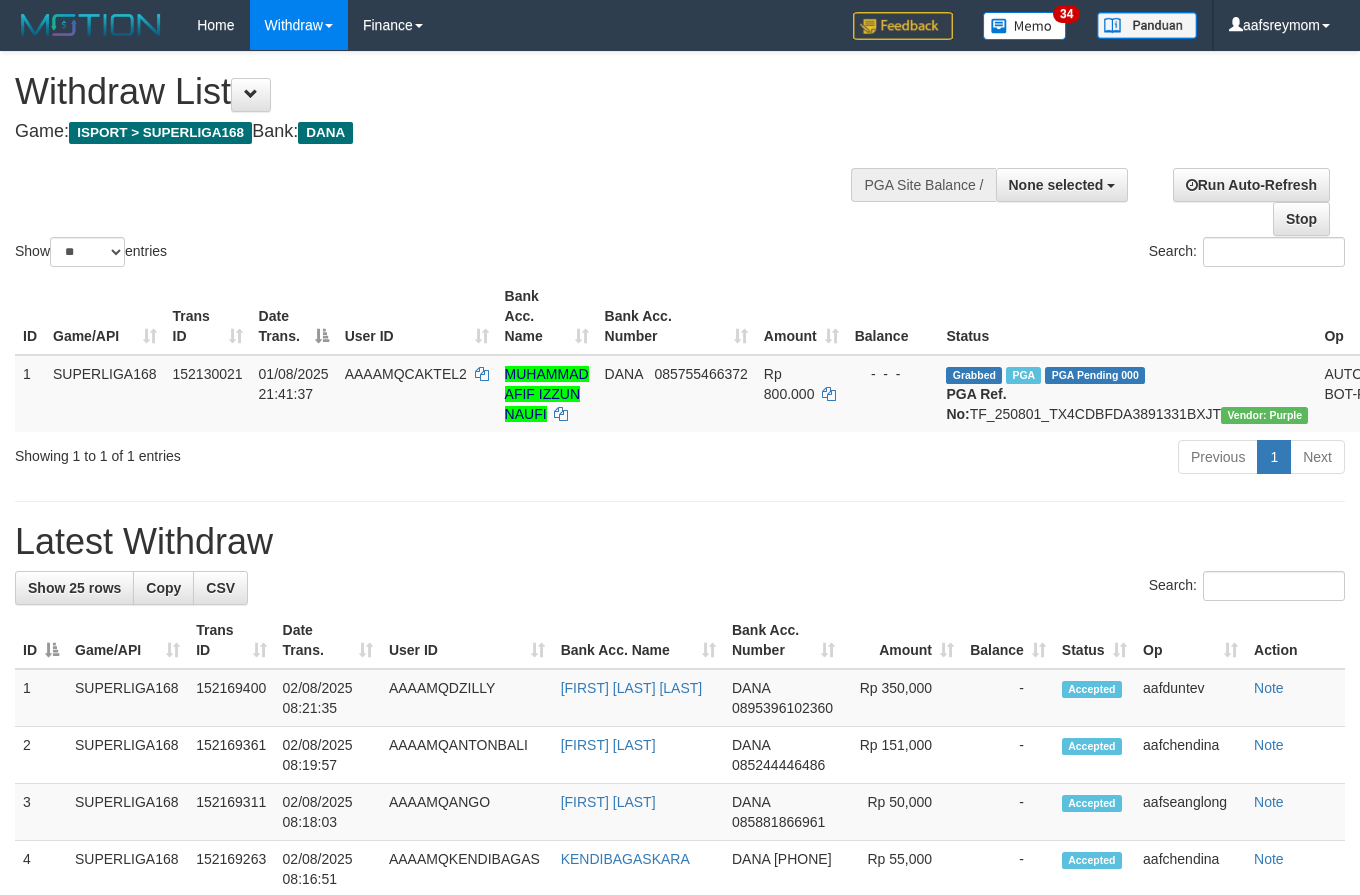 select 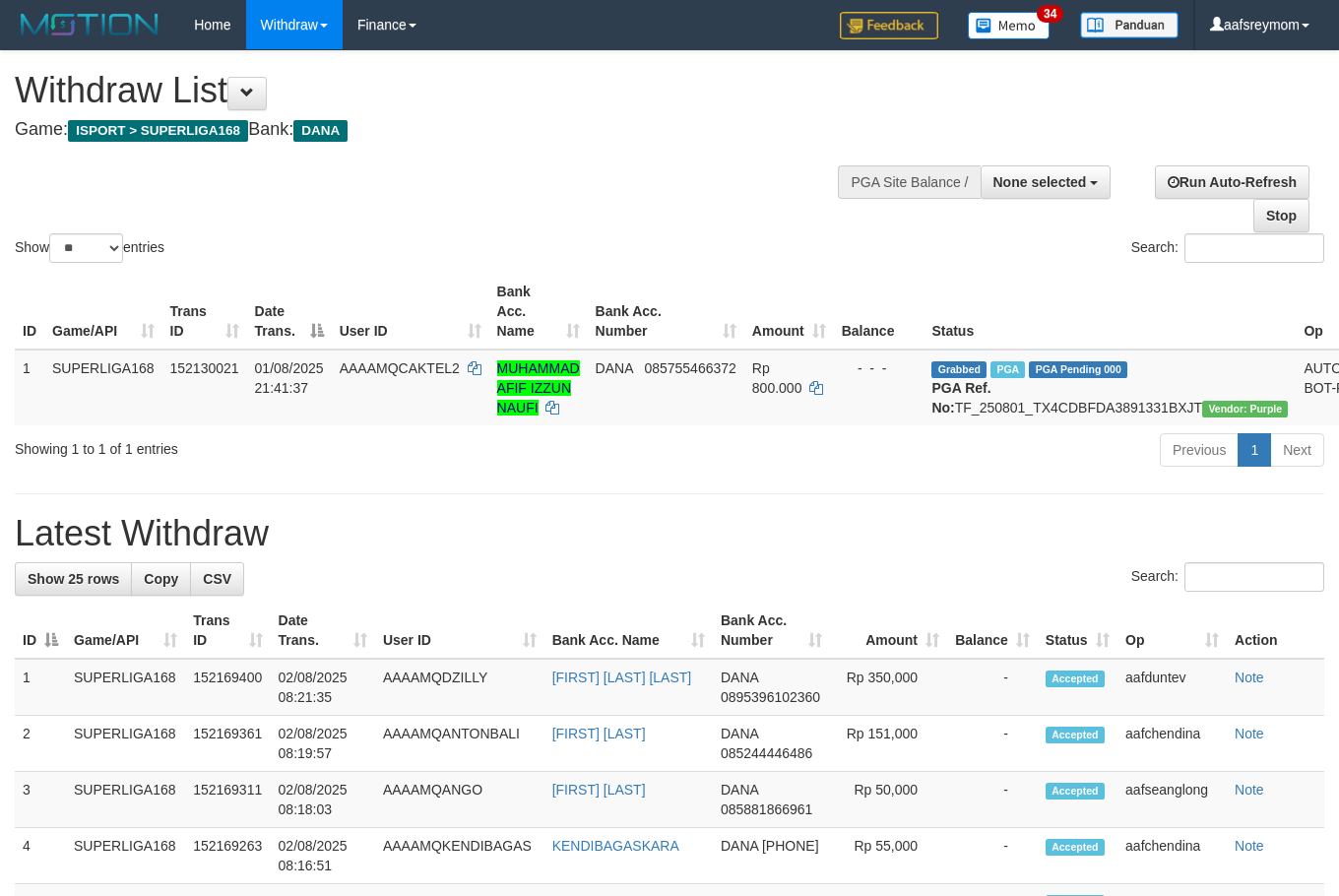 select 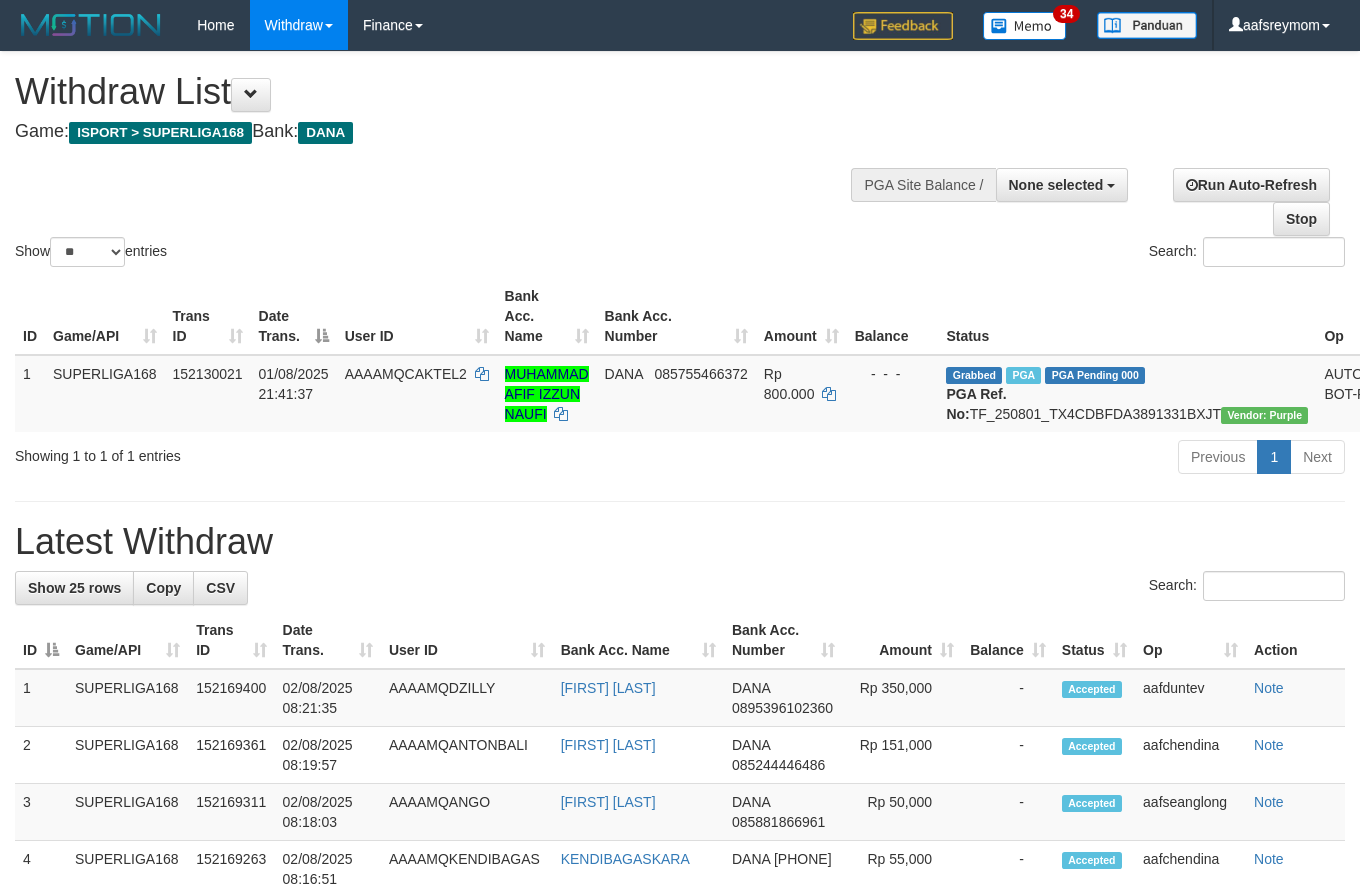 select 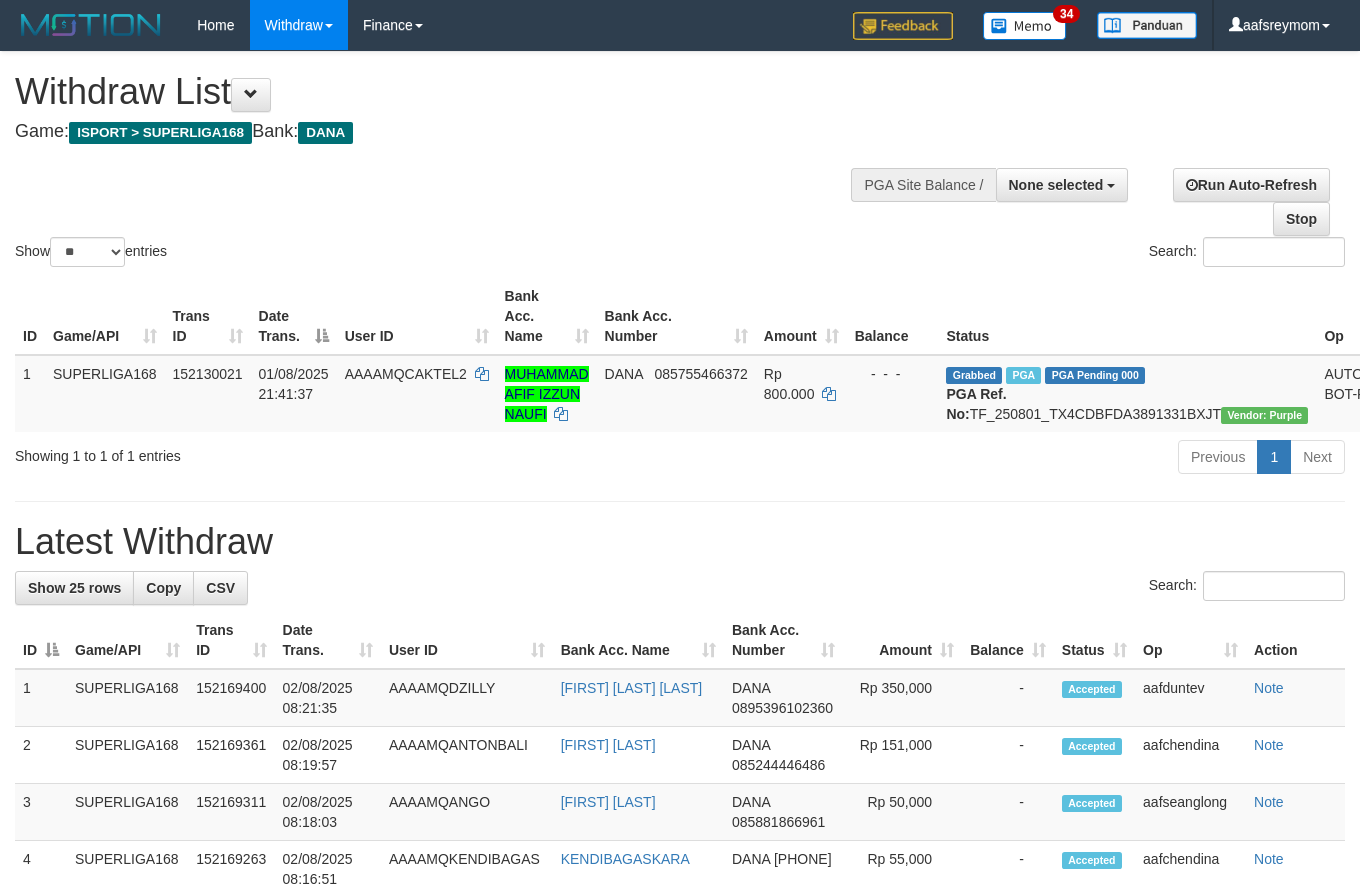 select 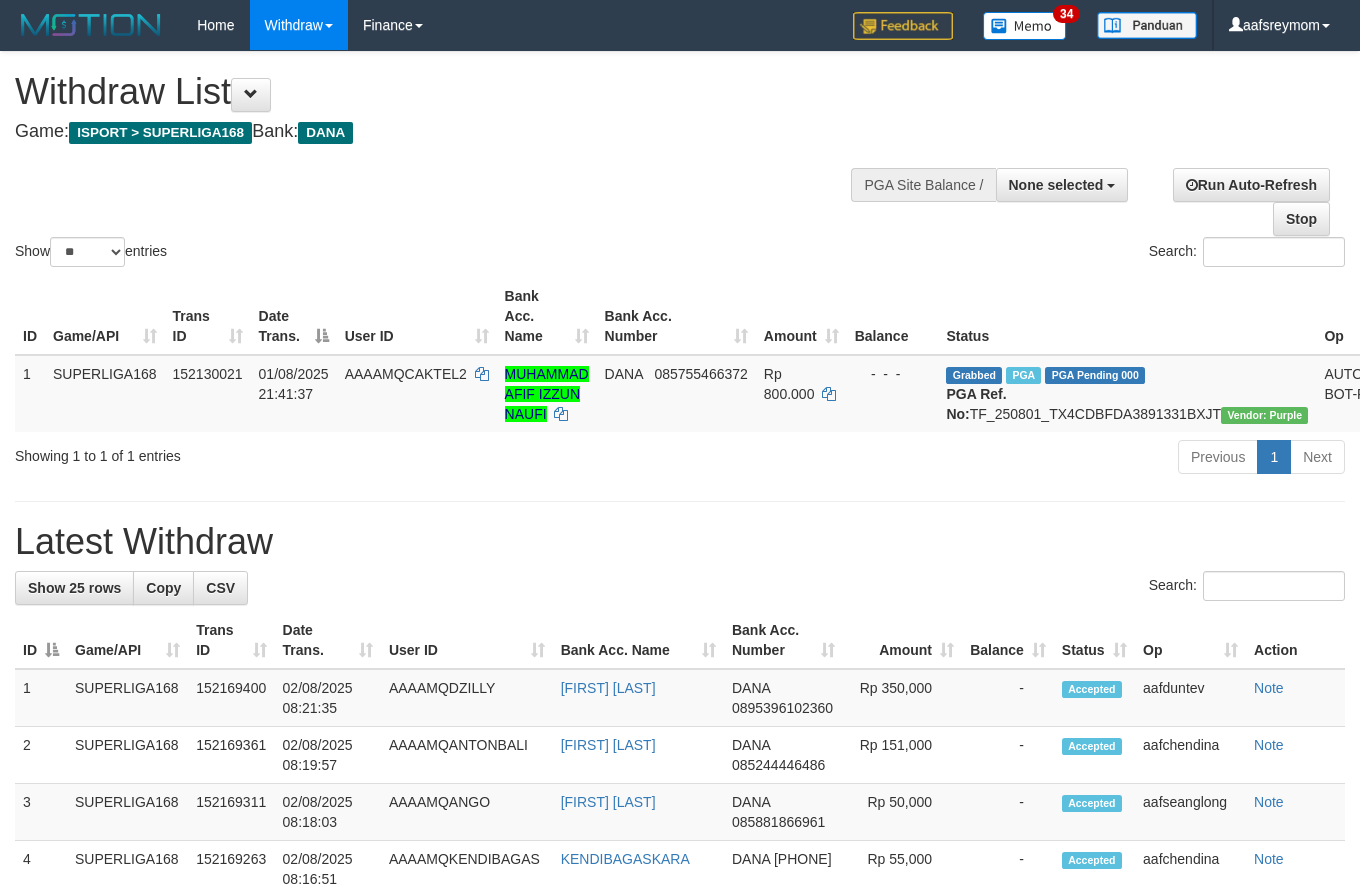 select 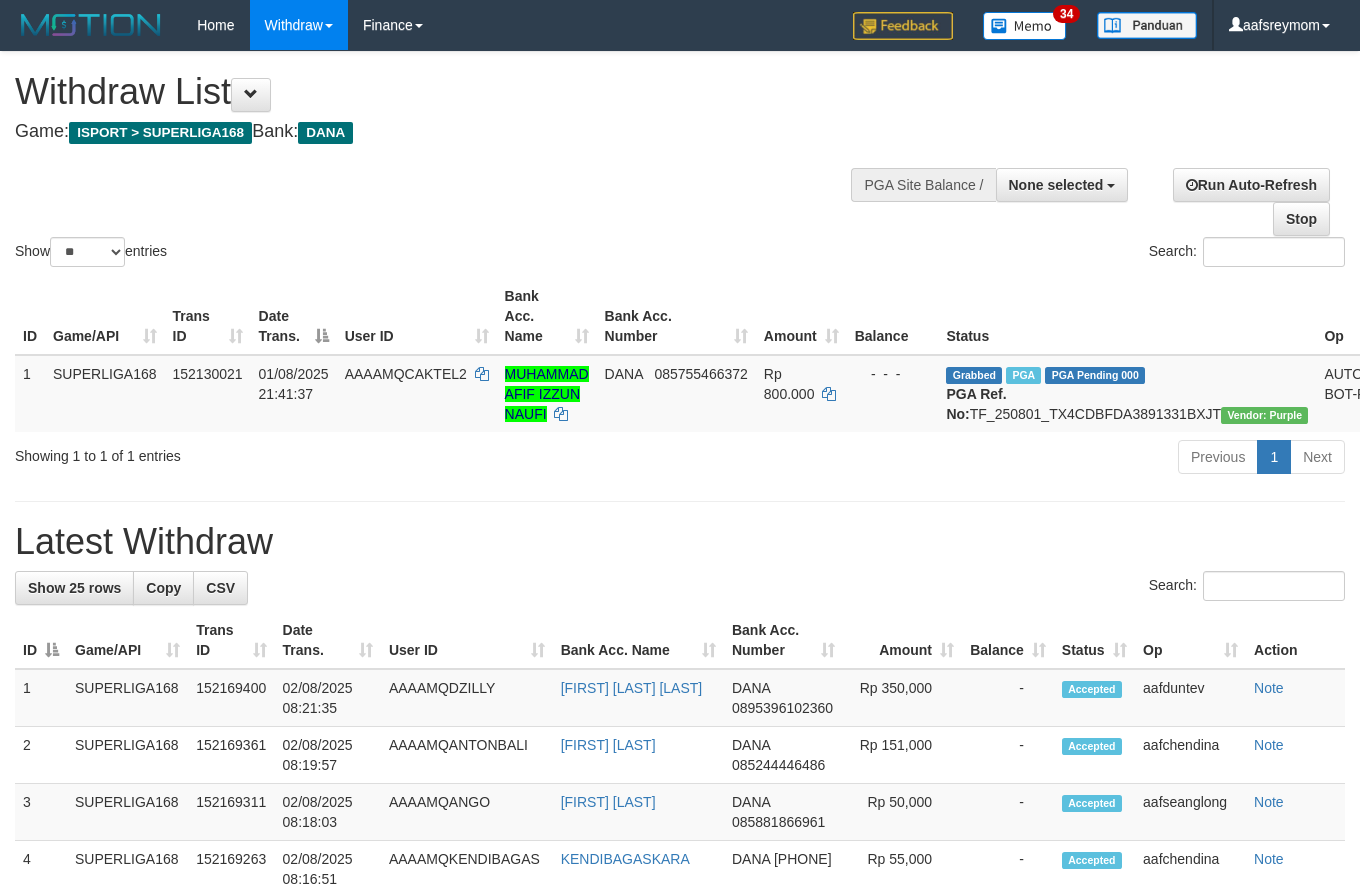 select 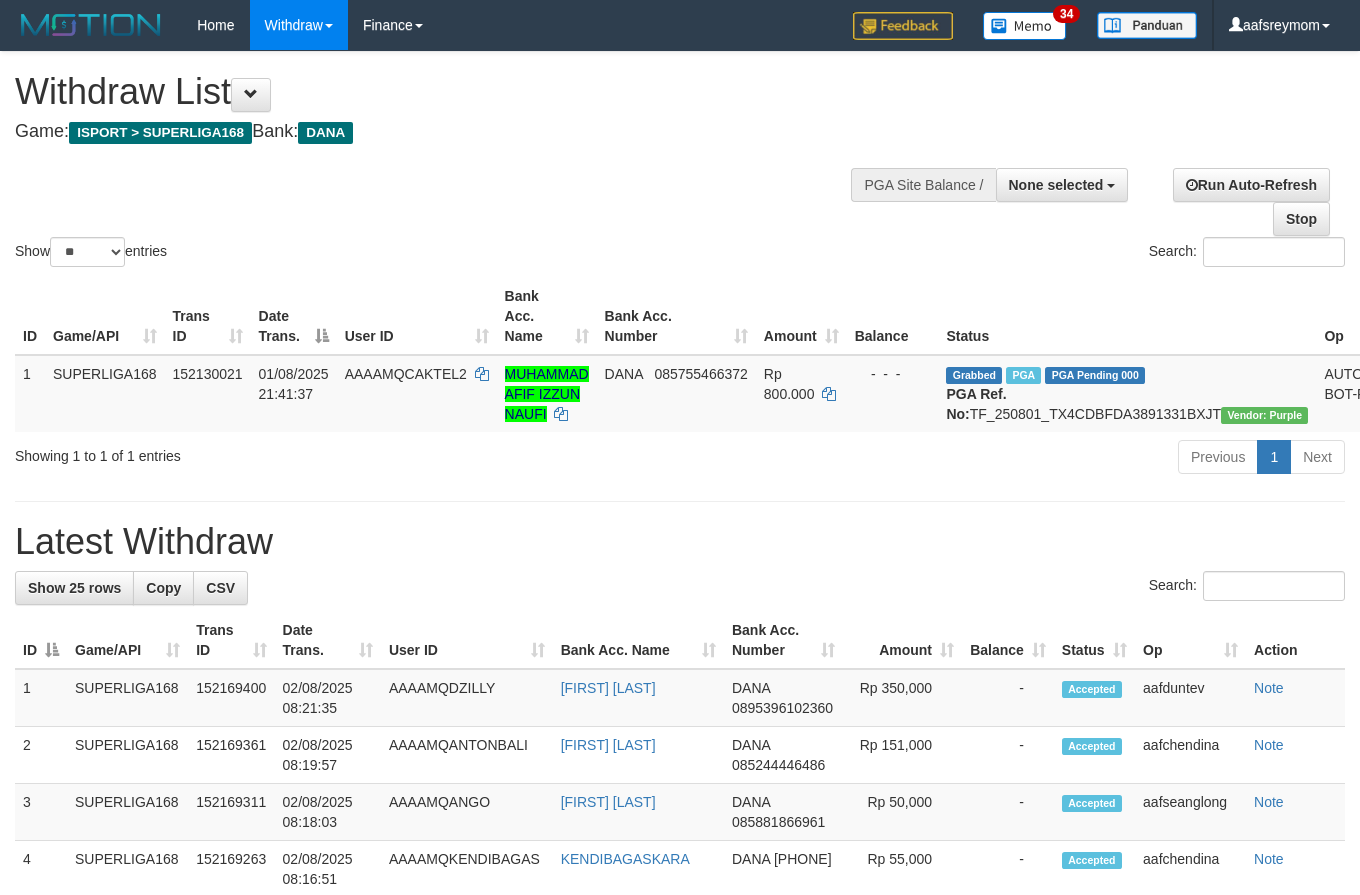select 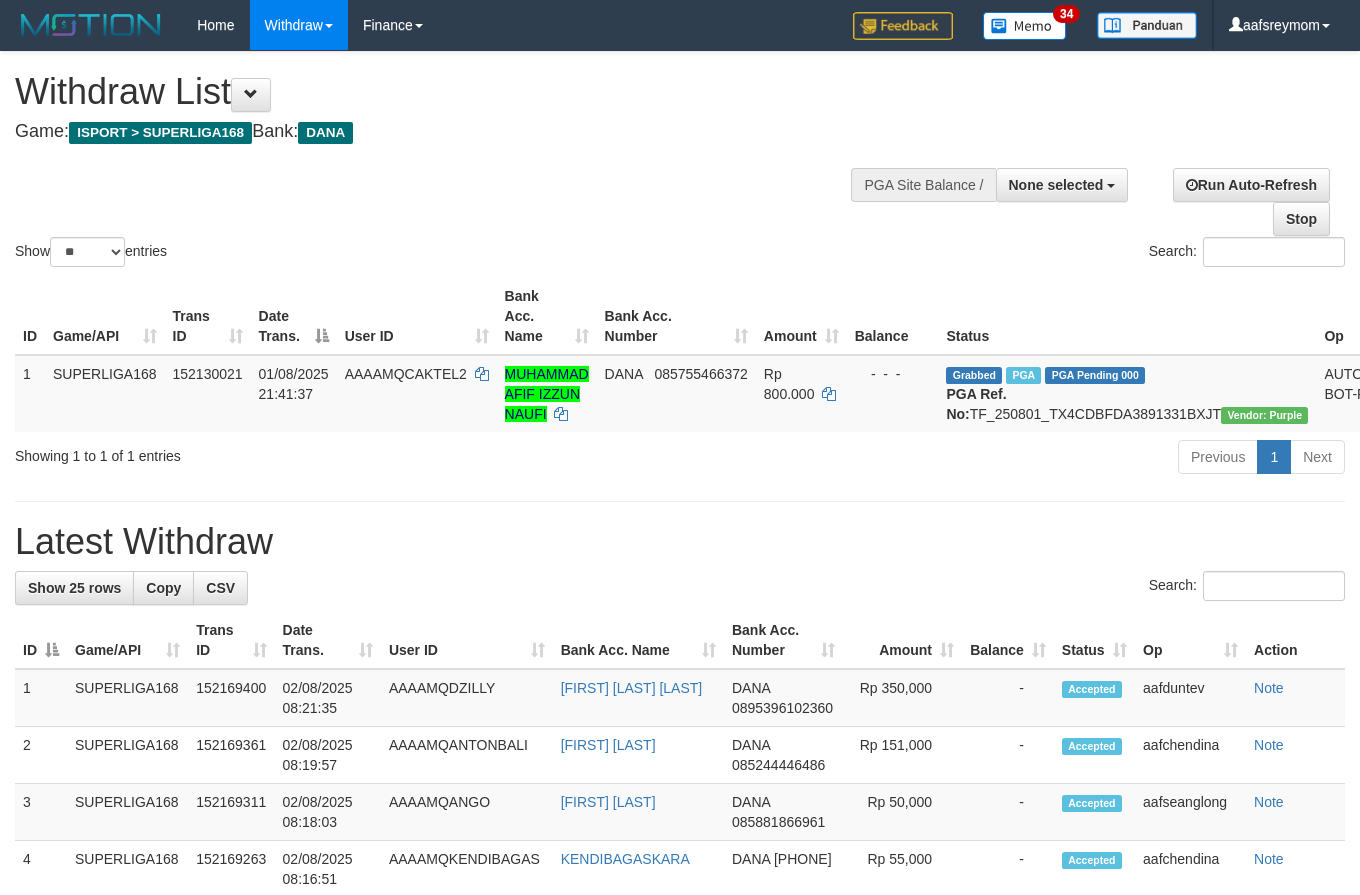 select 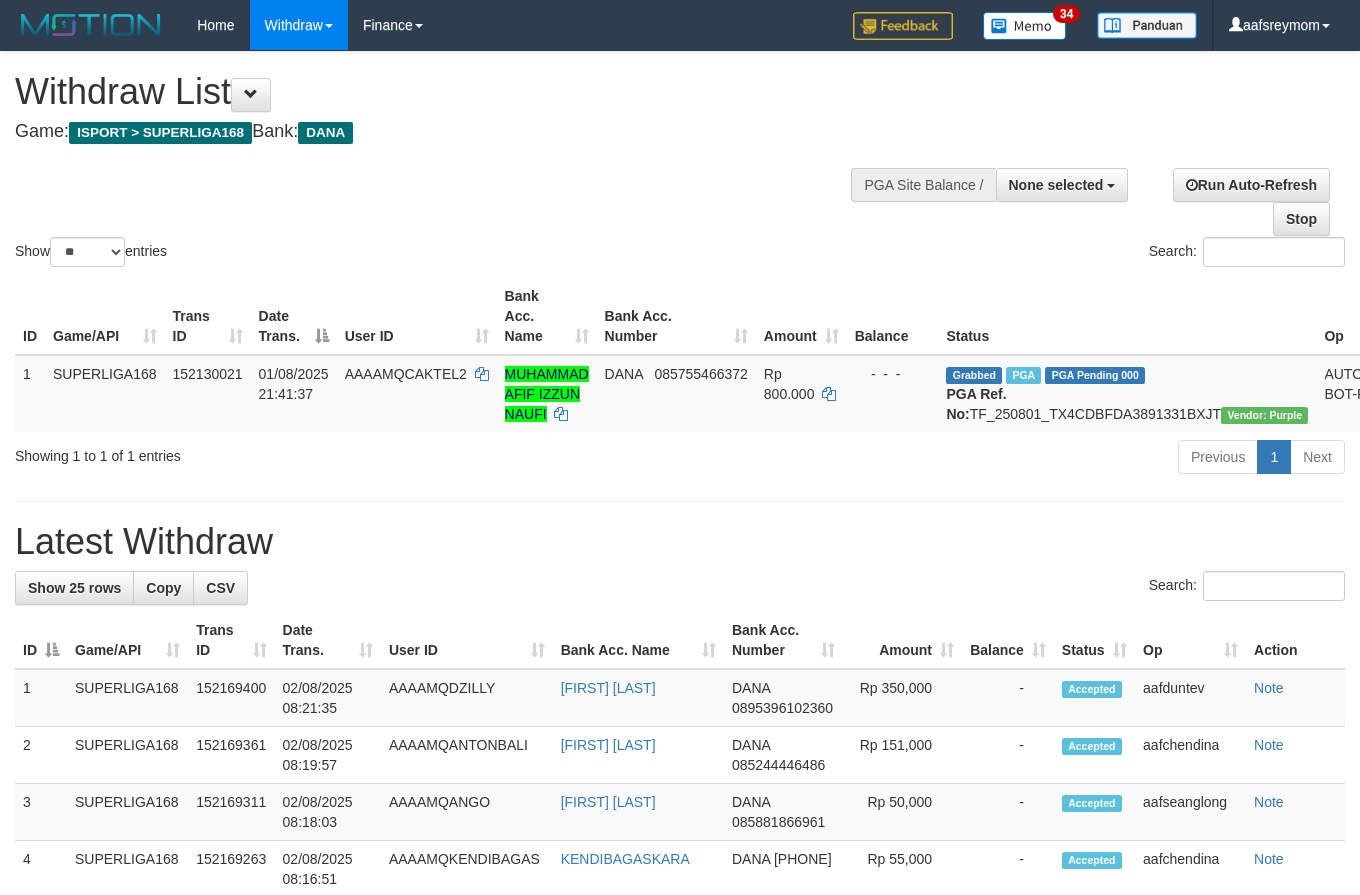 select 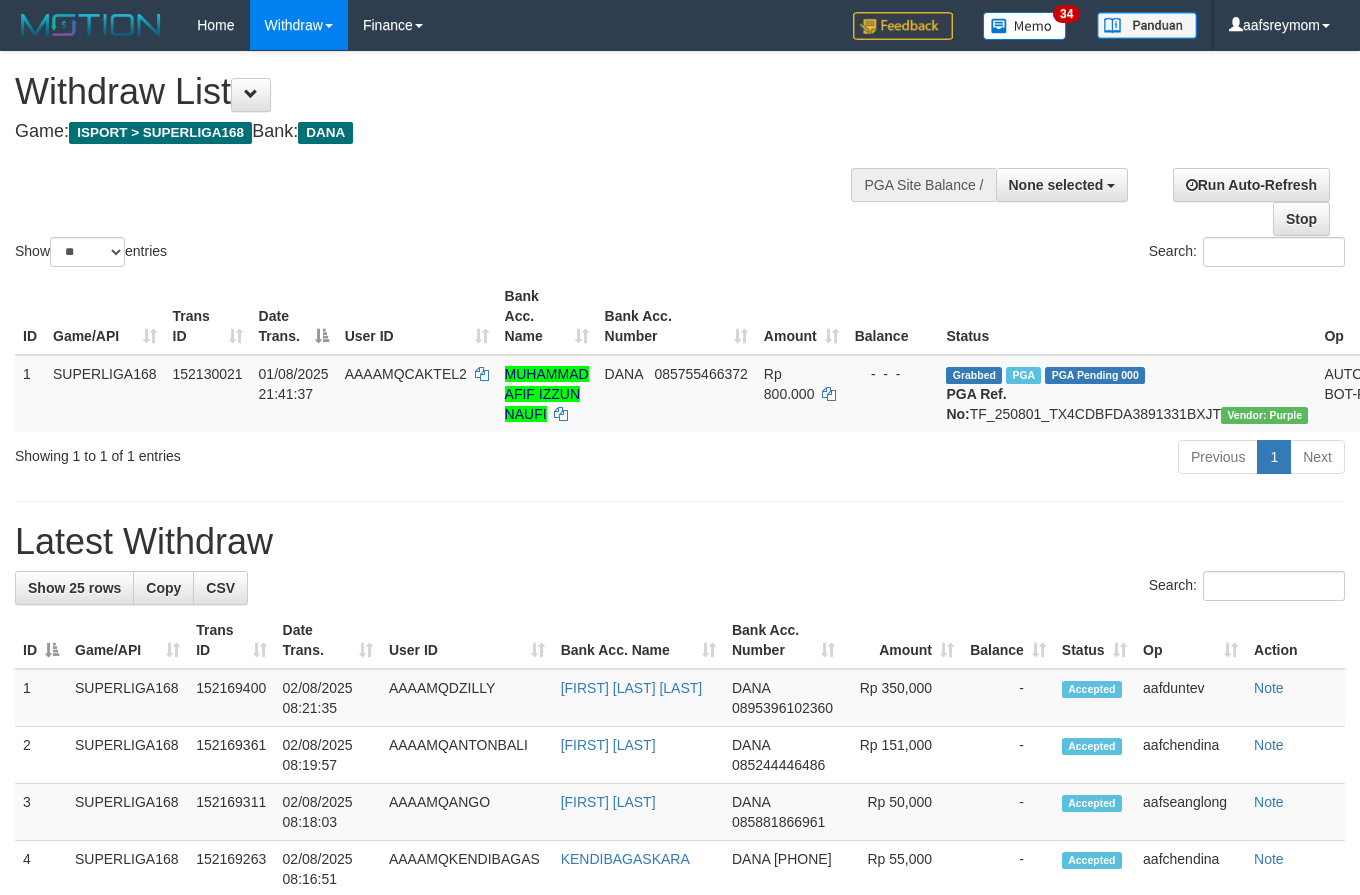 select 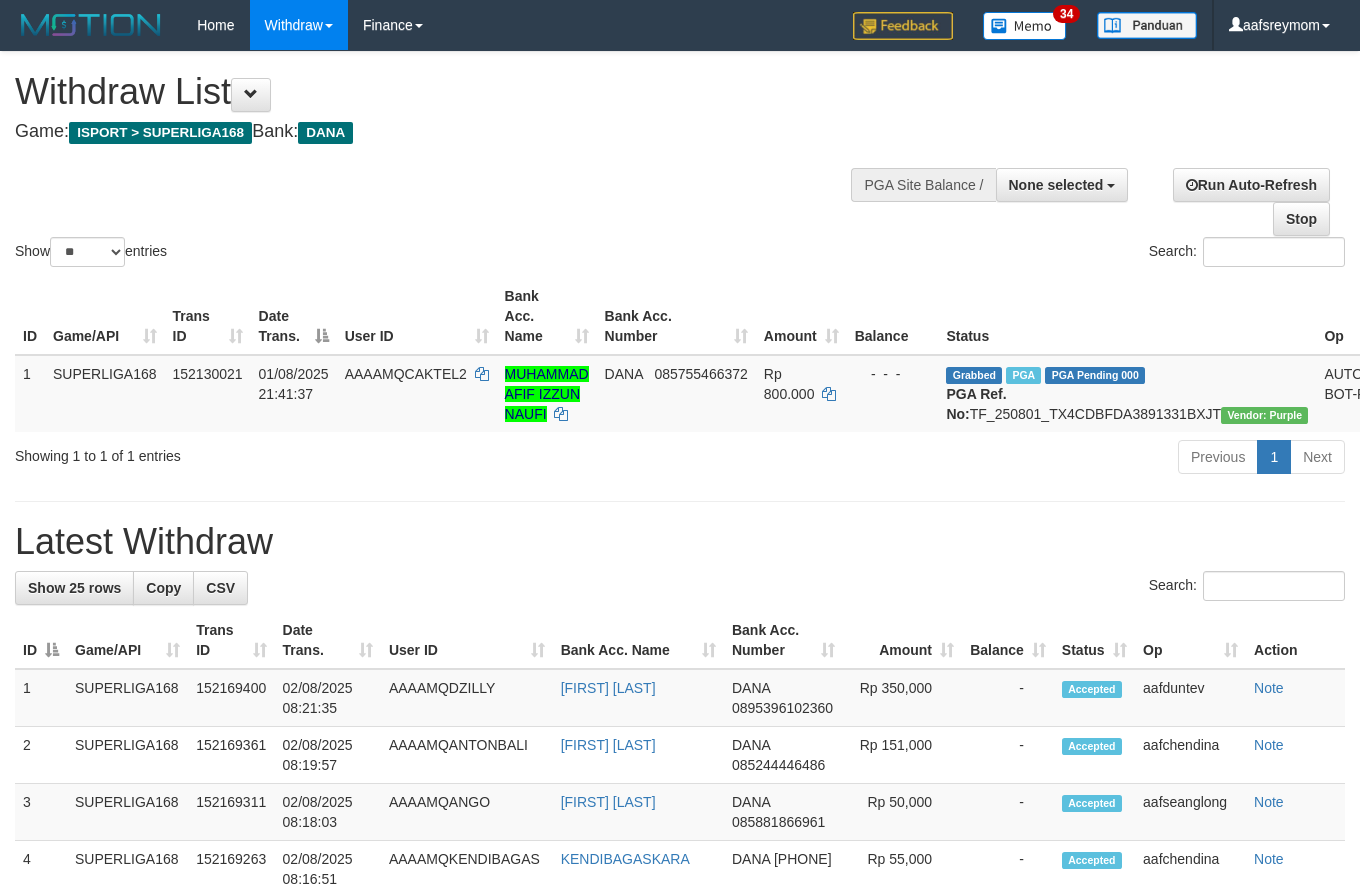 select 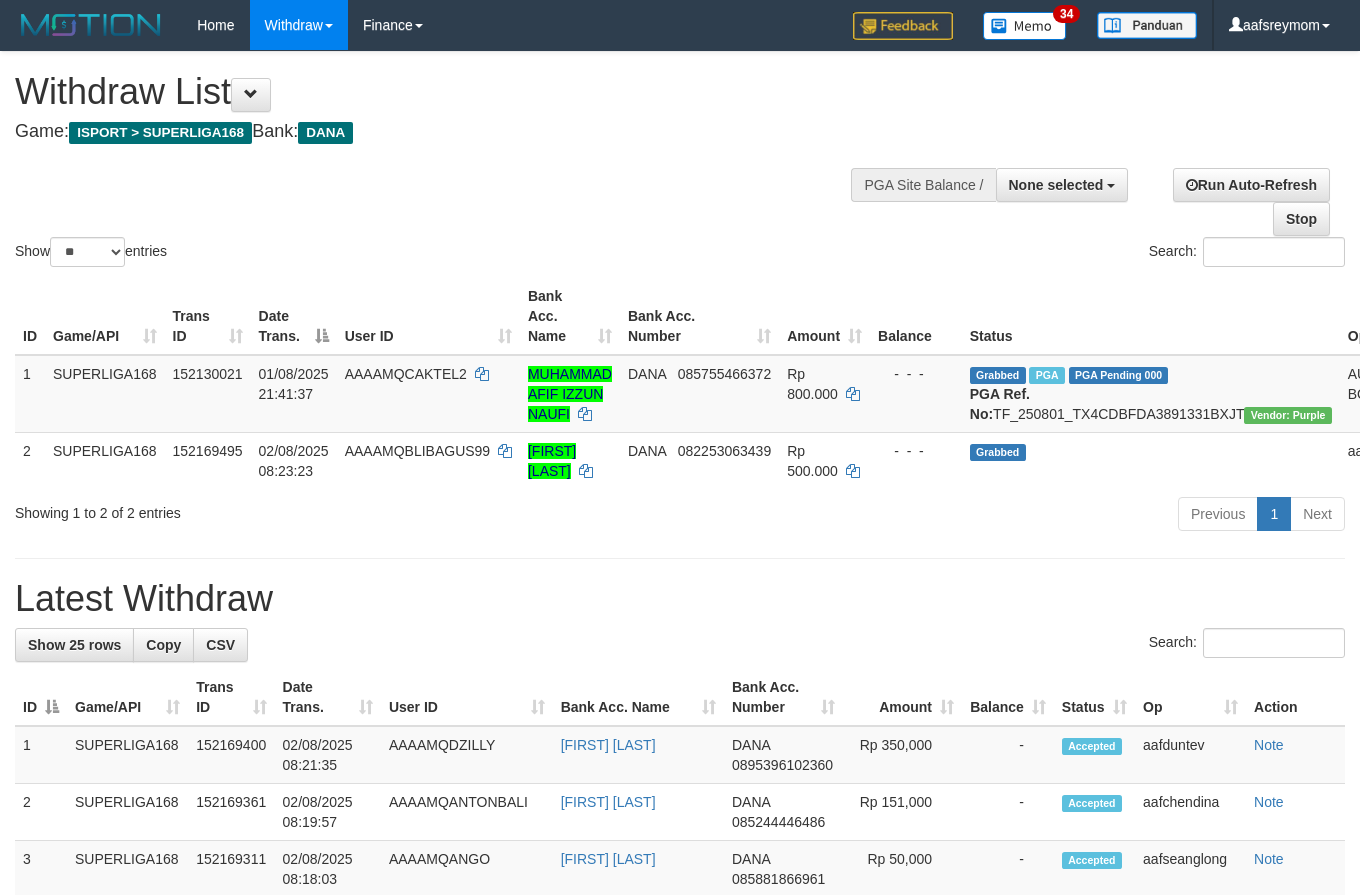 select 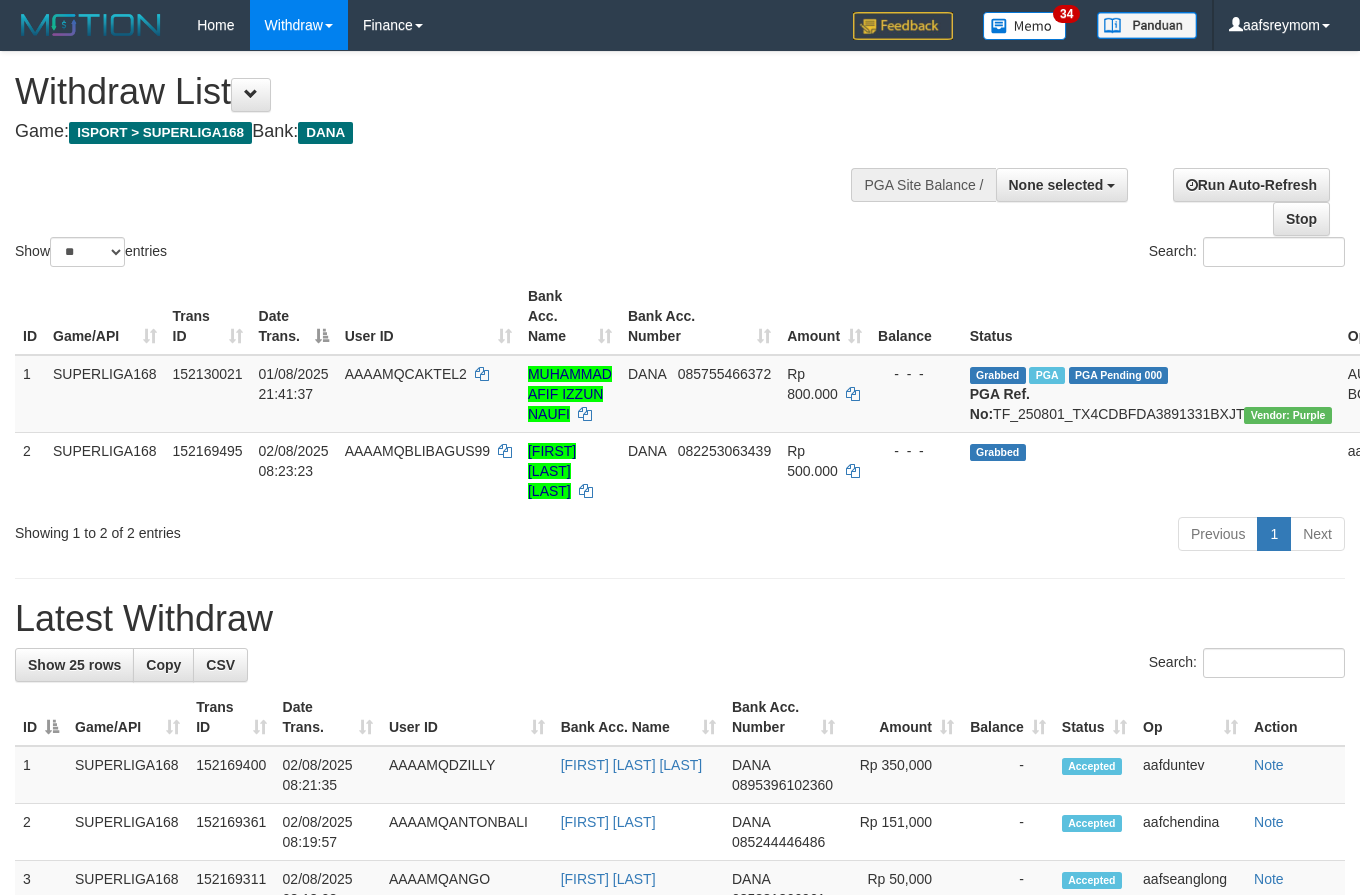 select 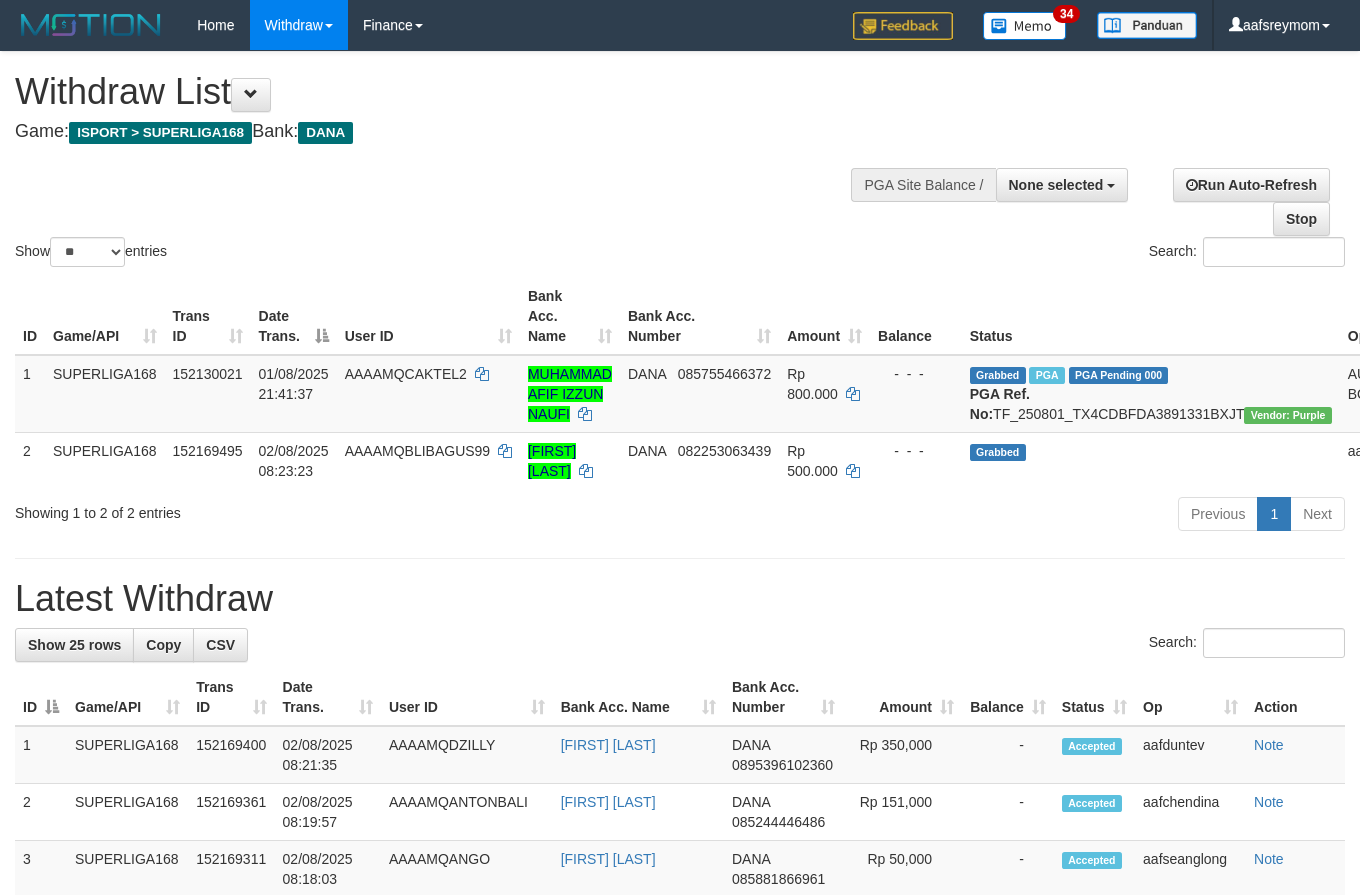 select 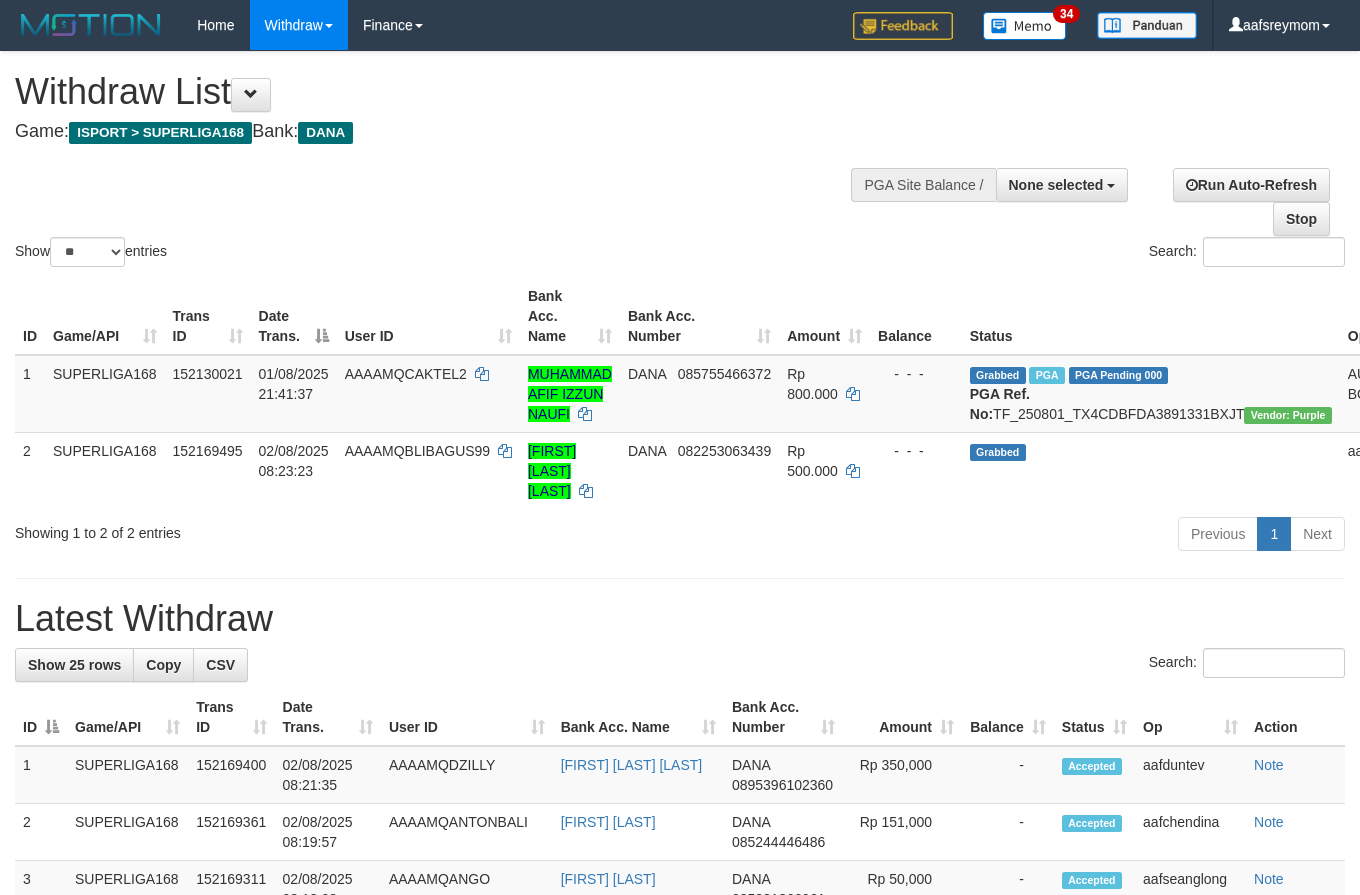 select 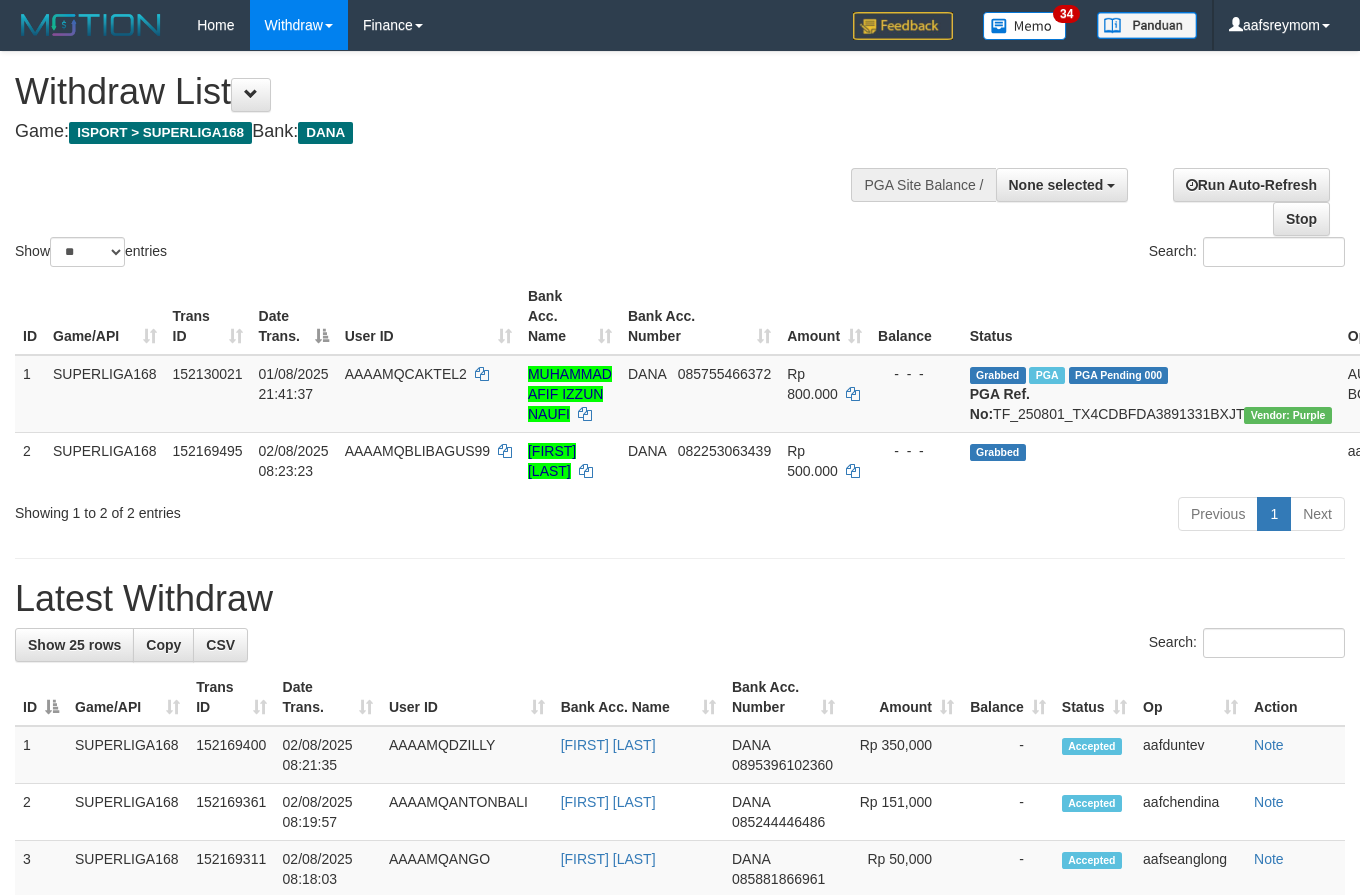 select 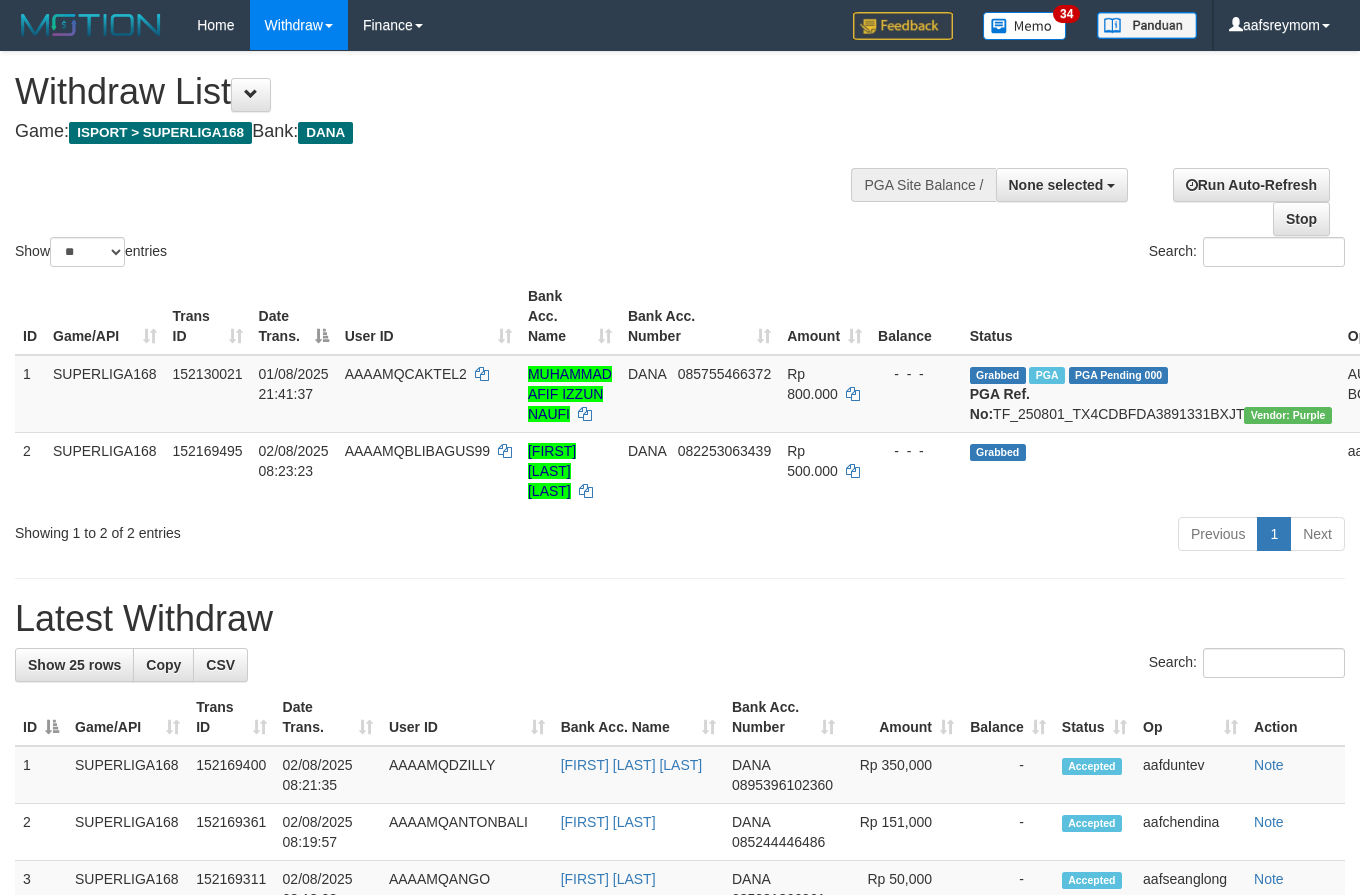 select 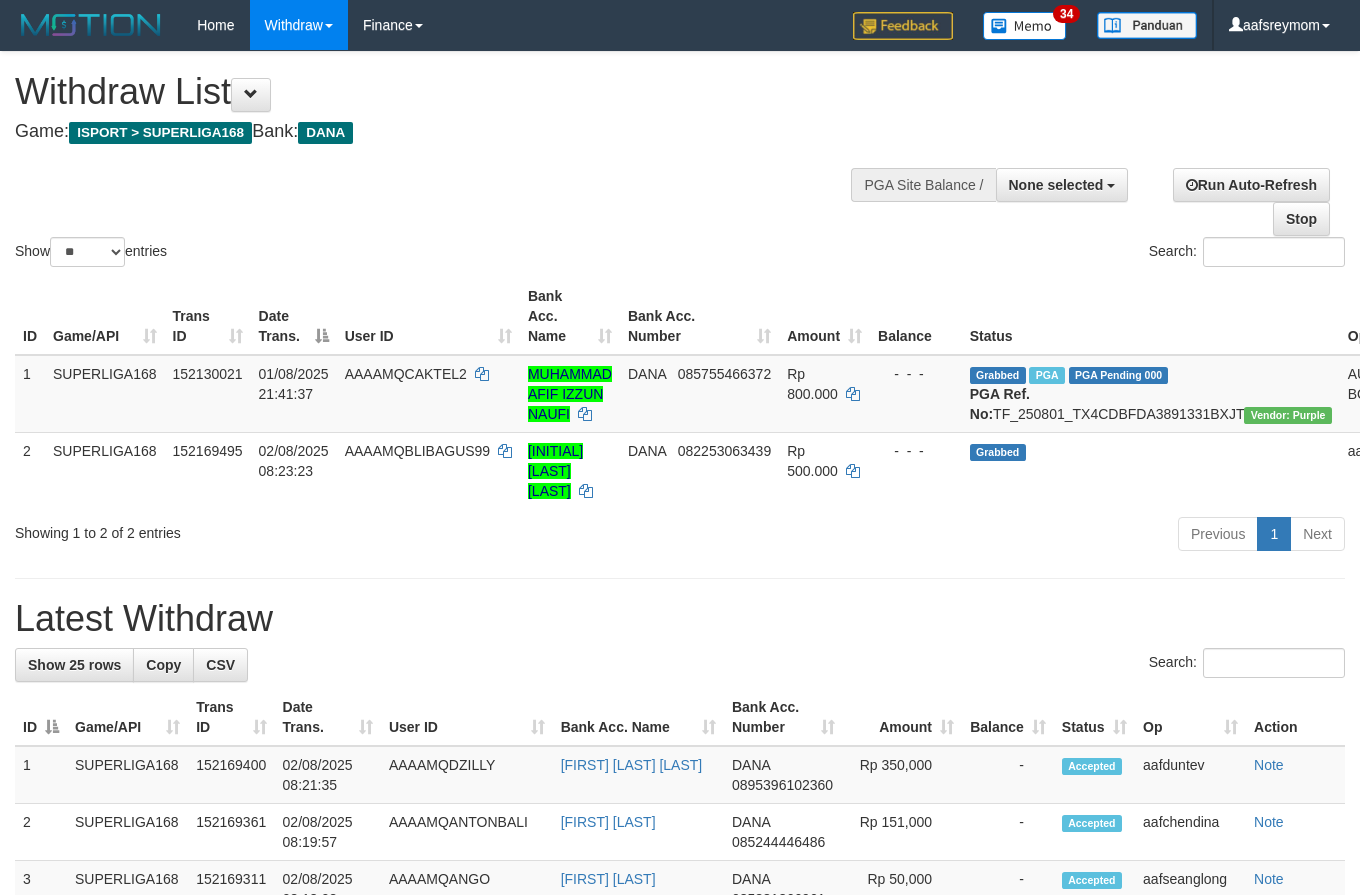 select 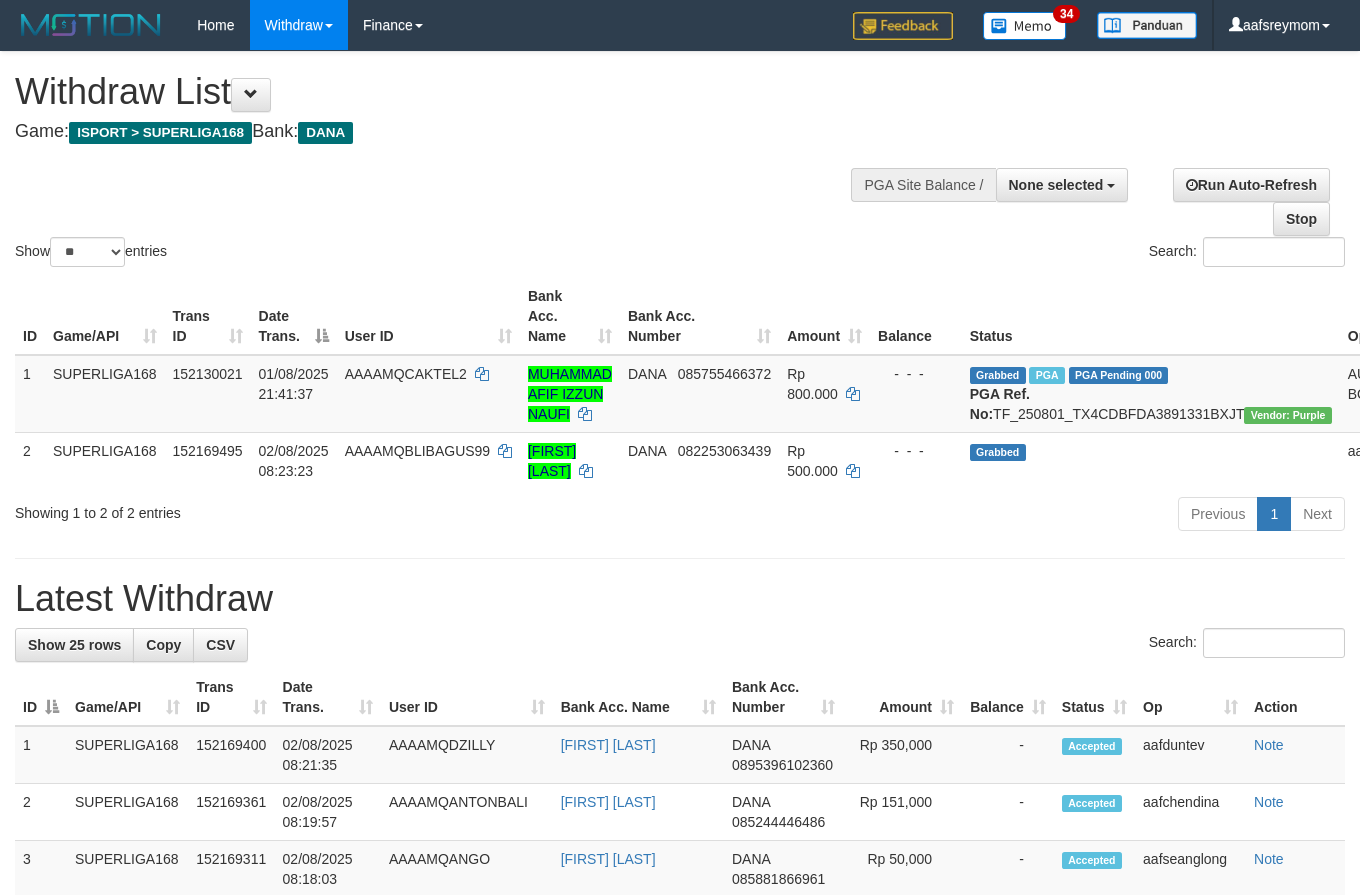select 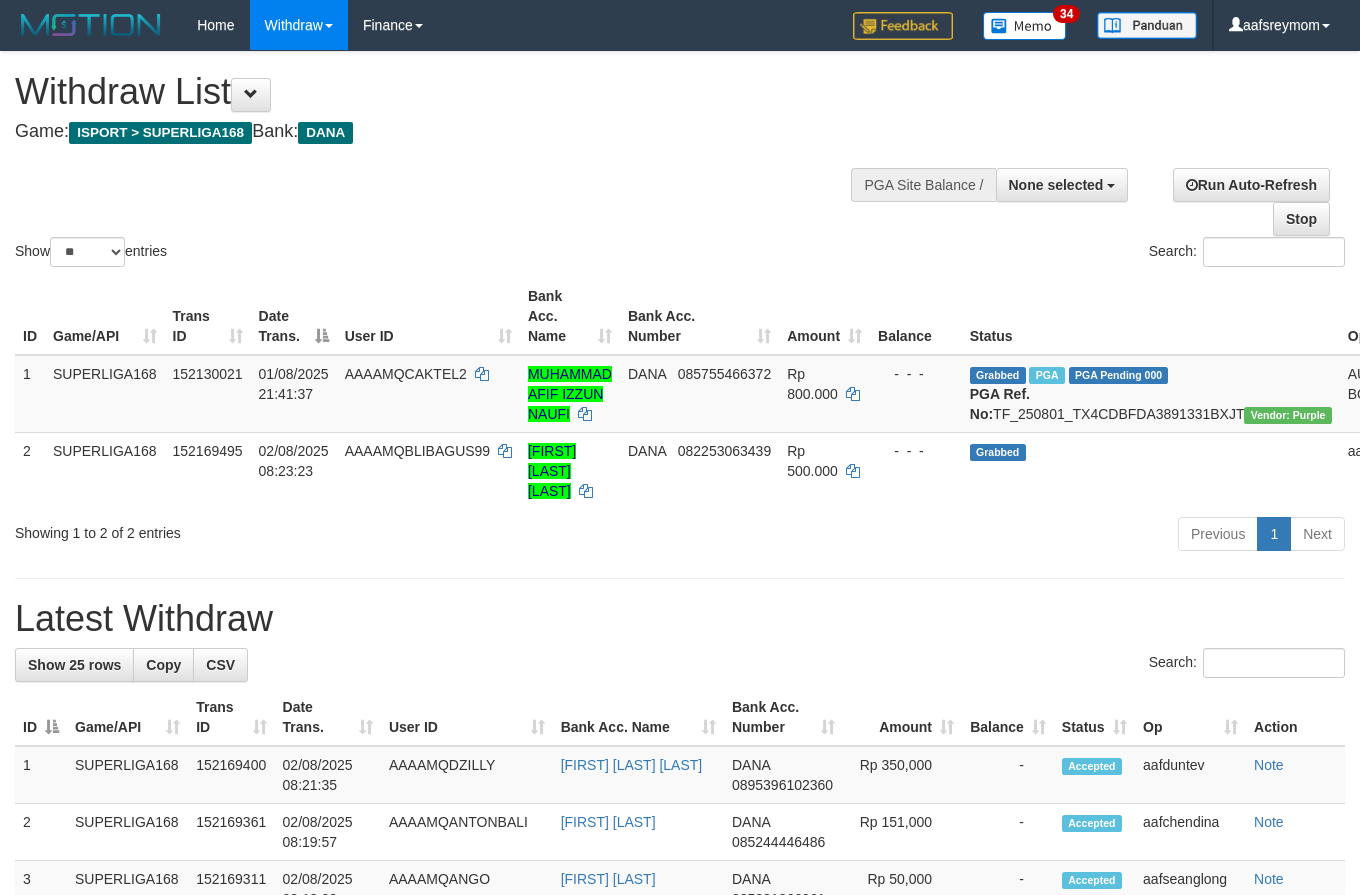 select 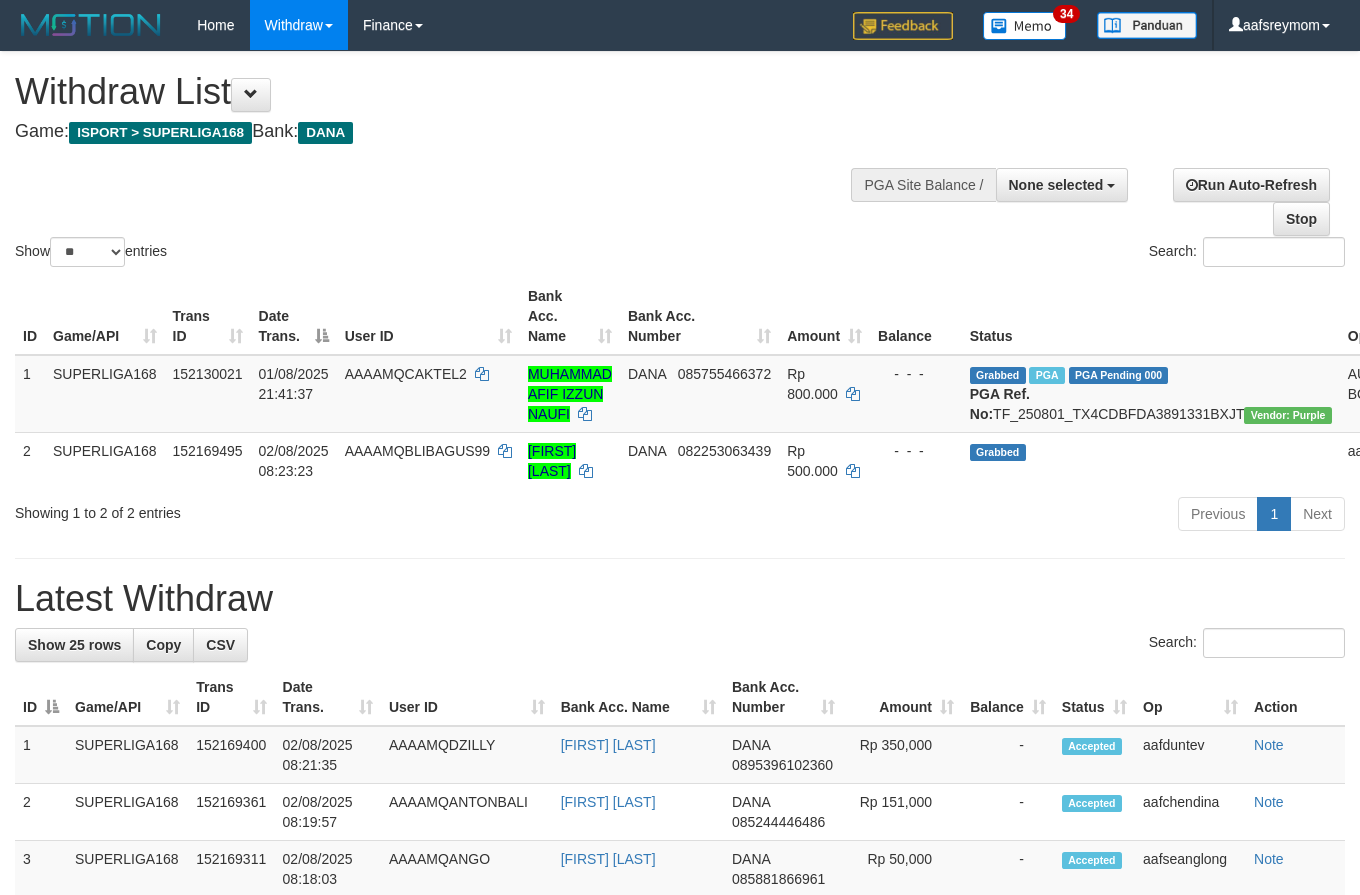 select 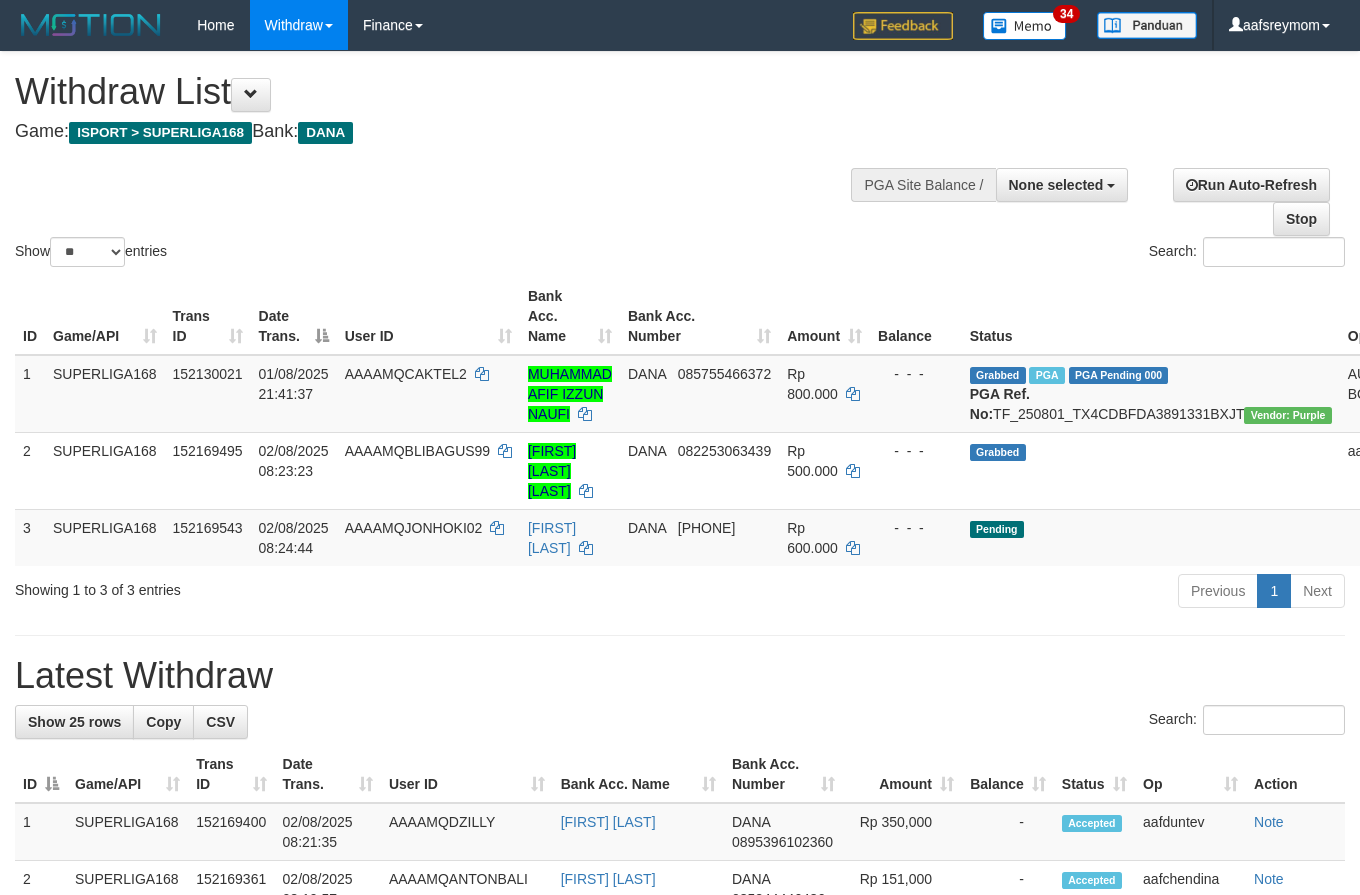 select 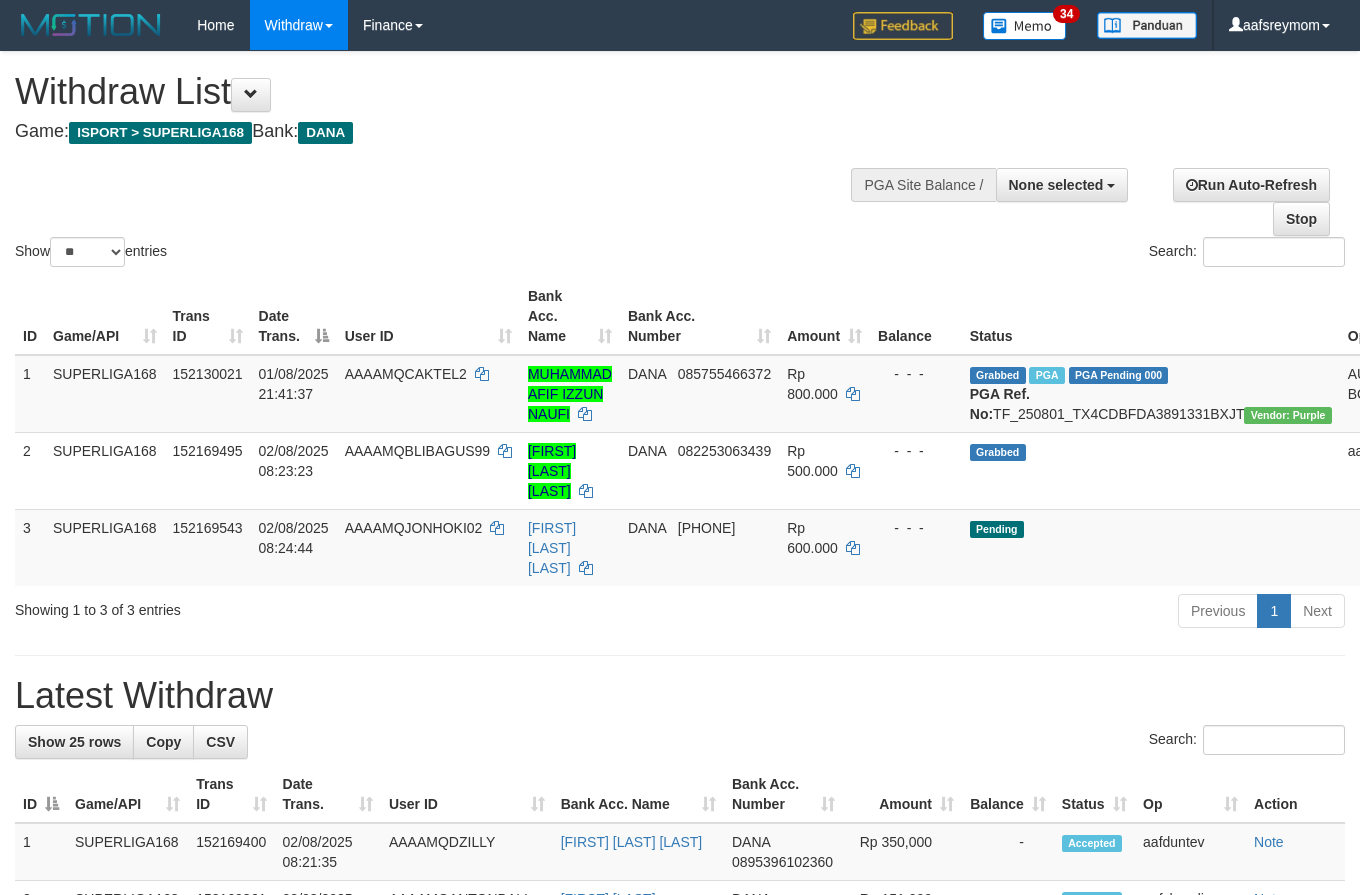 select 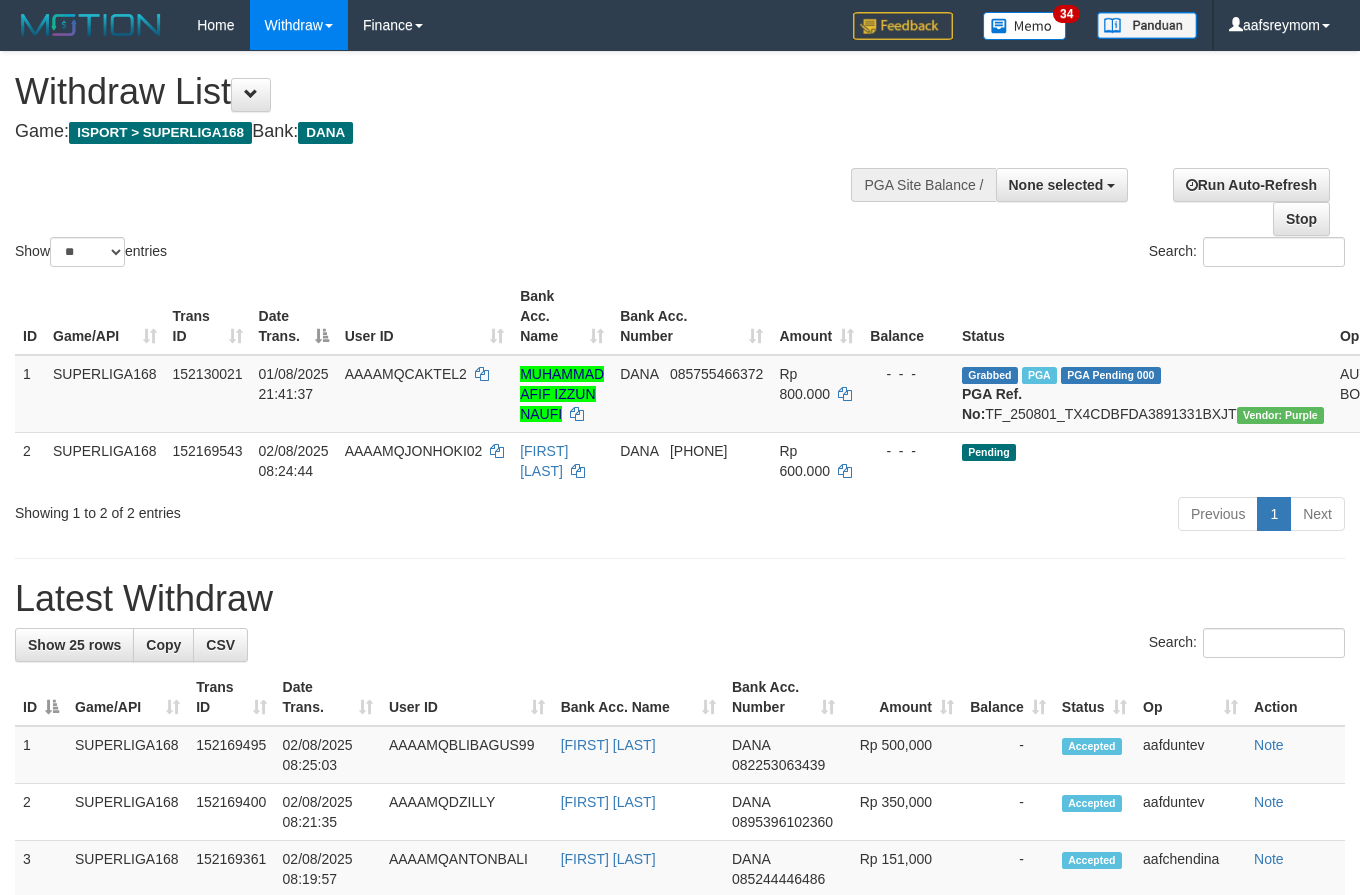 select 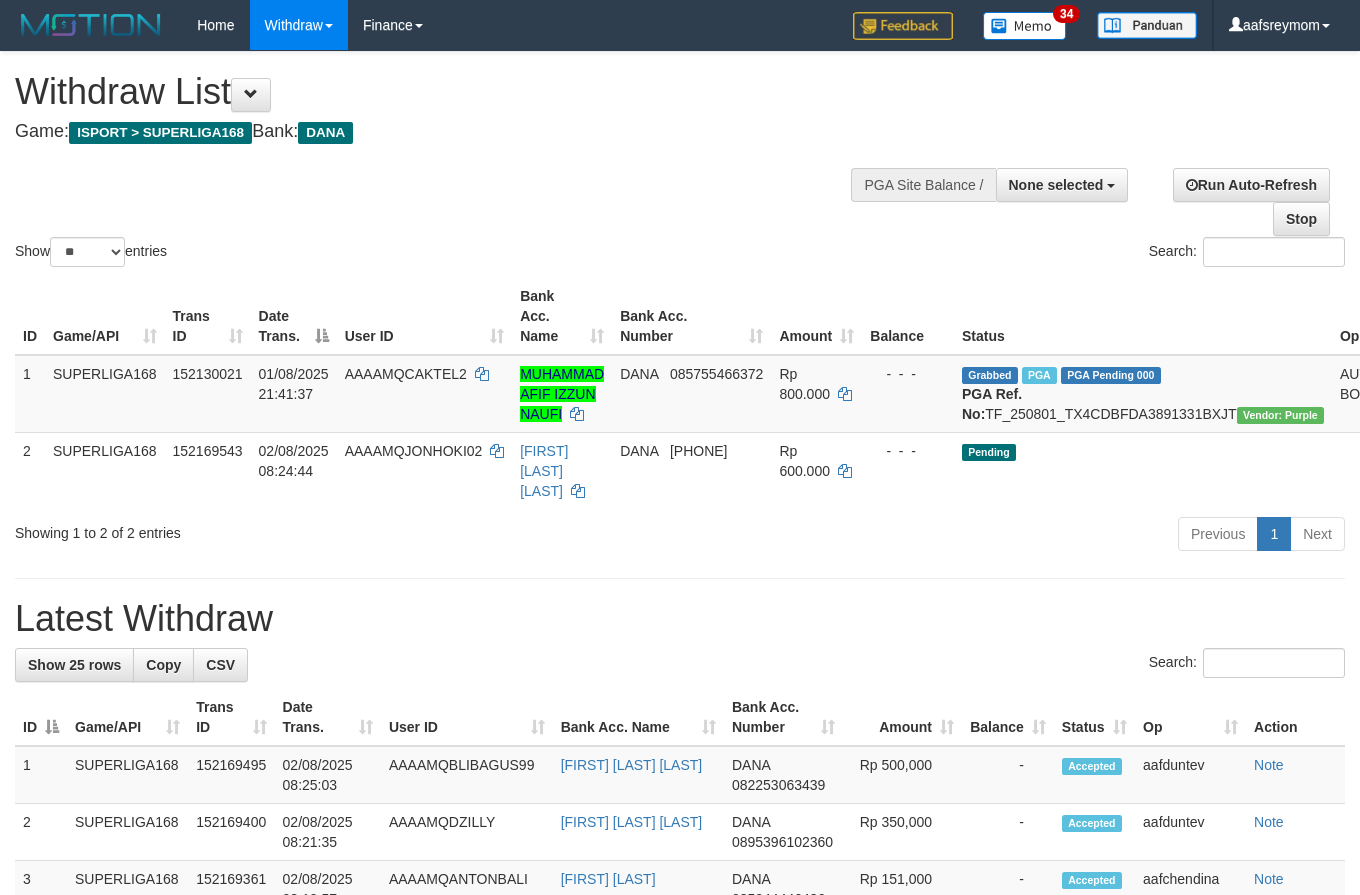 select 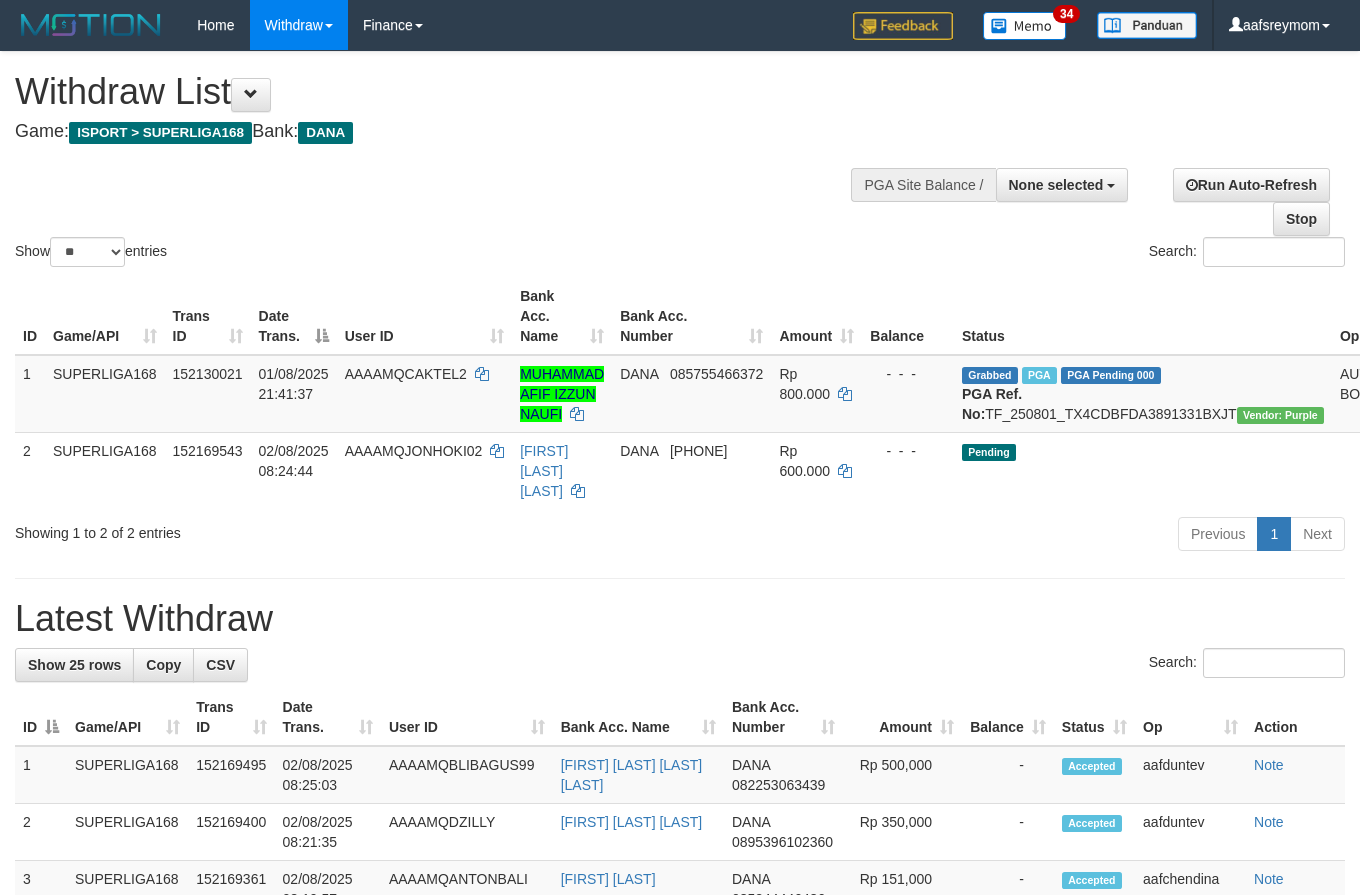 select 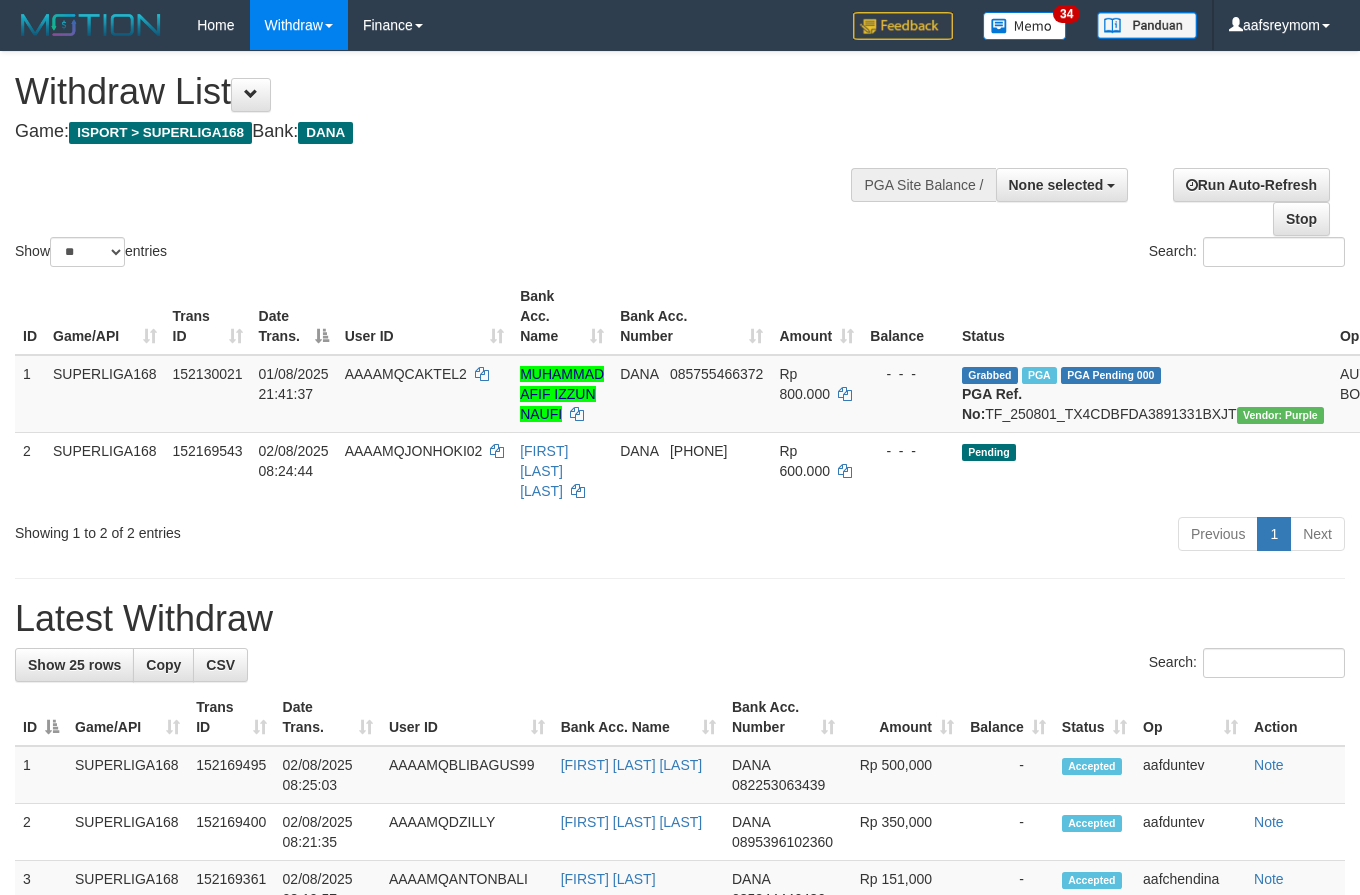 select 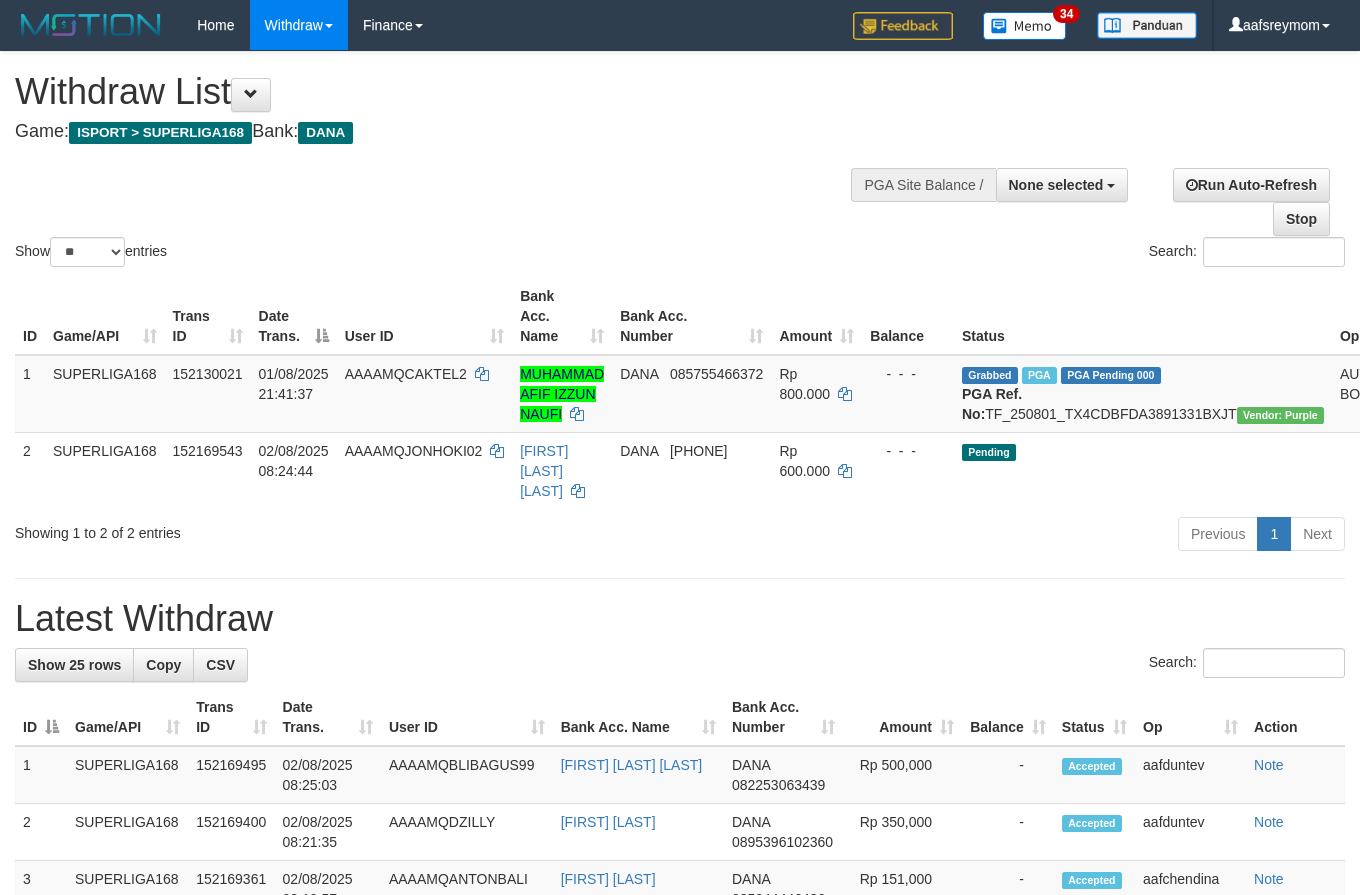 select 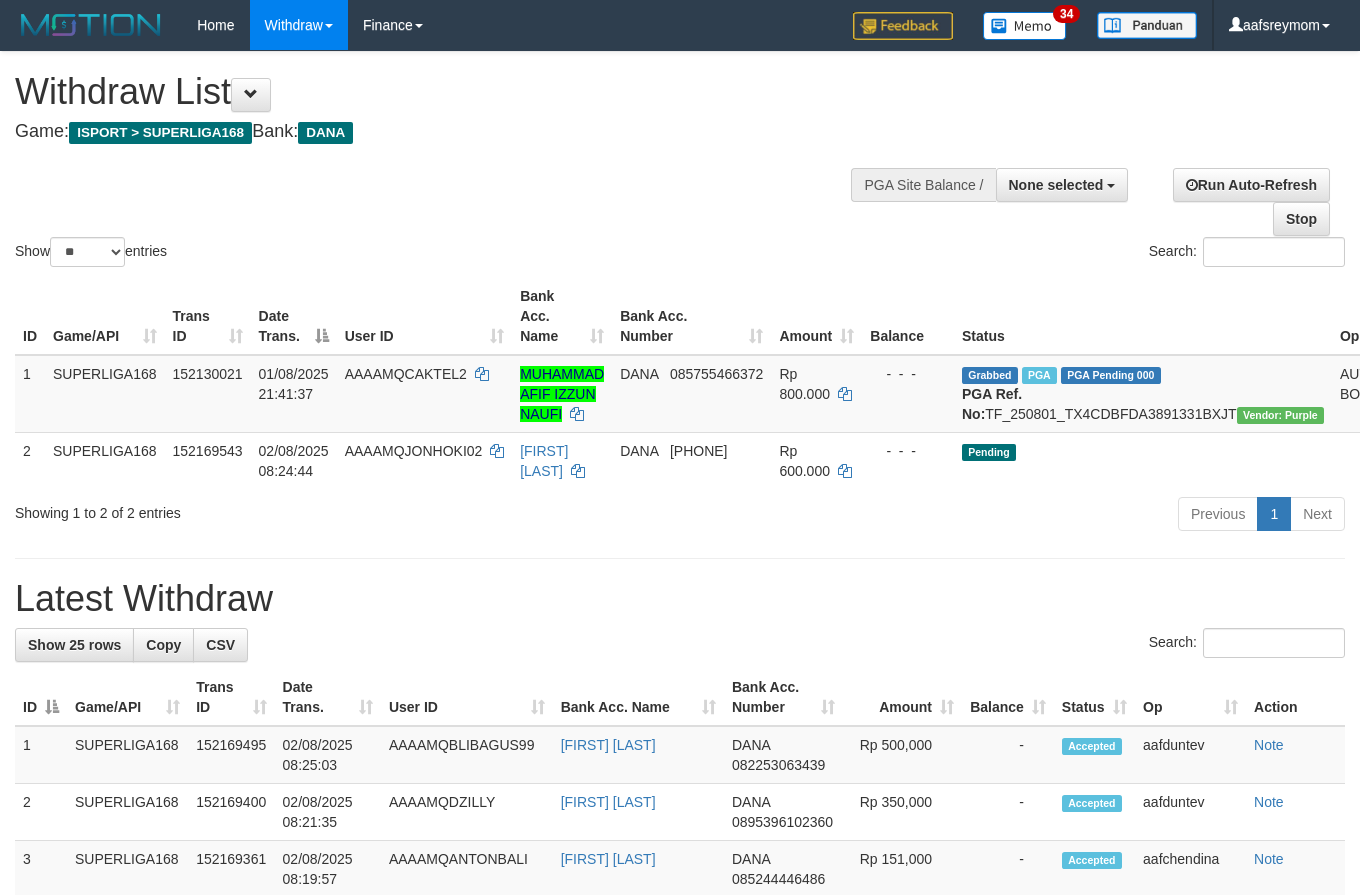 select 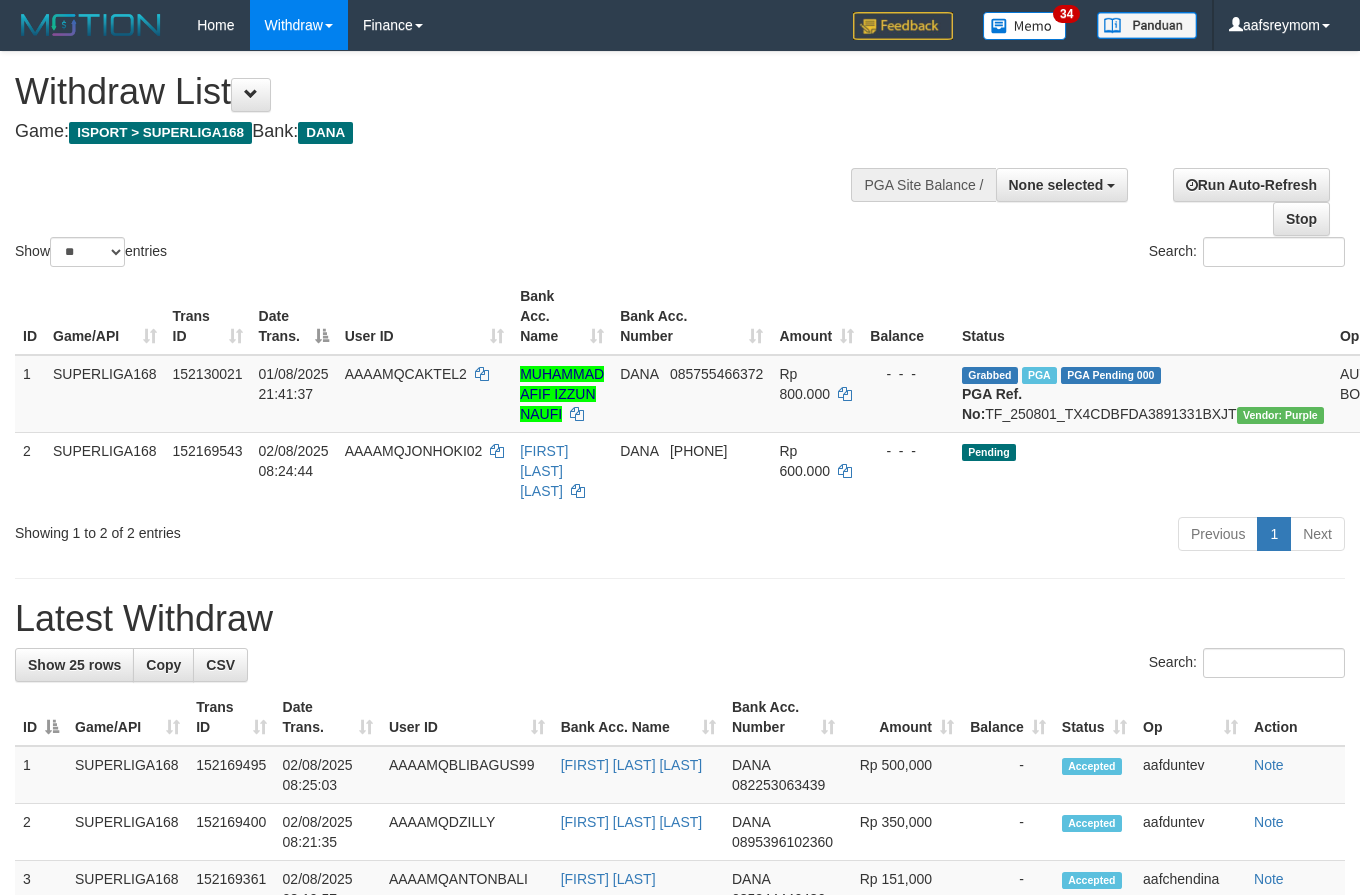 select 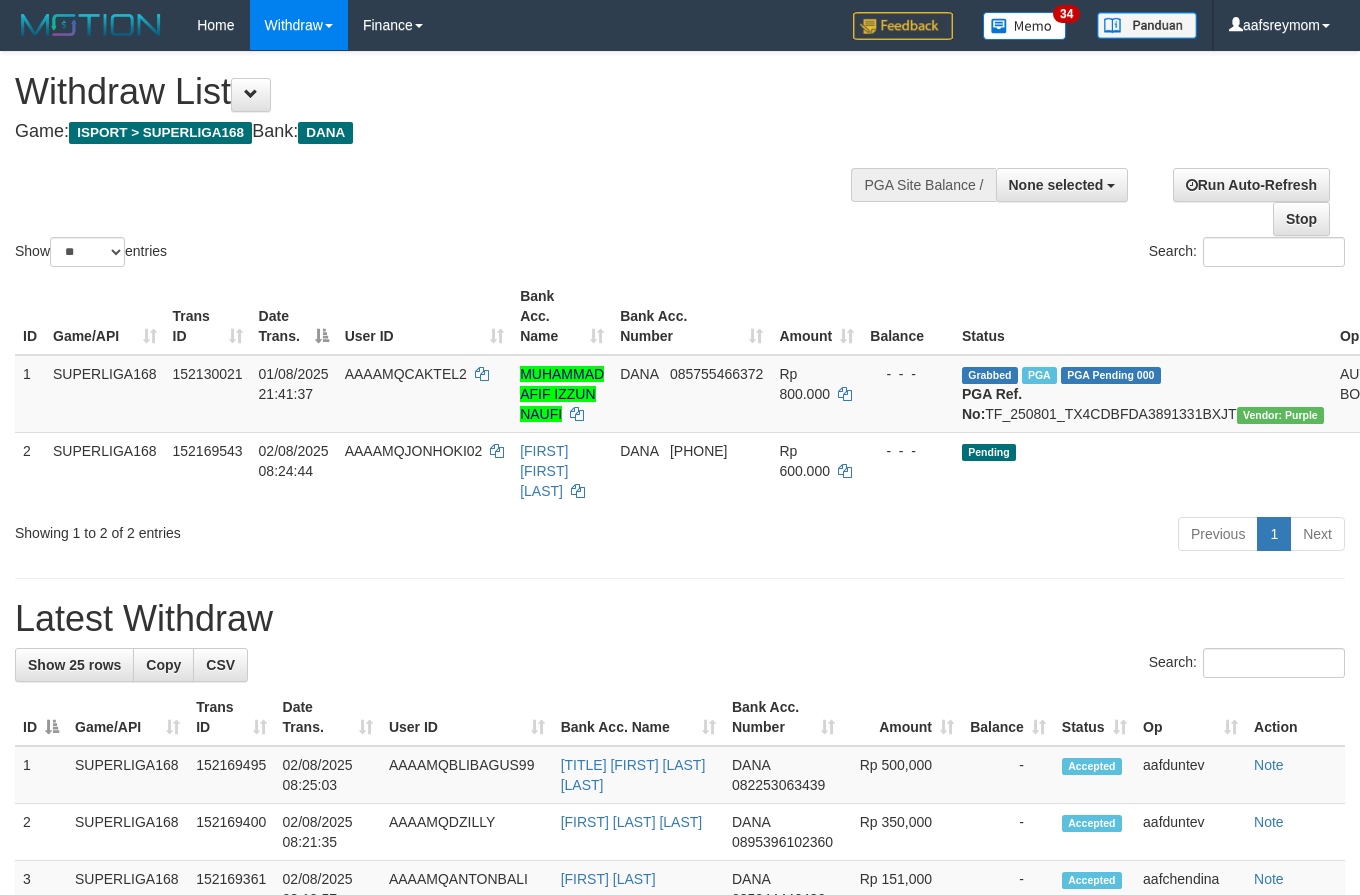 select 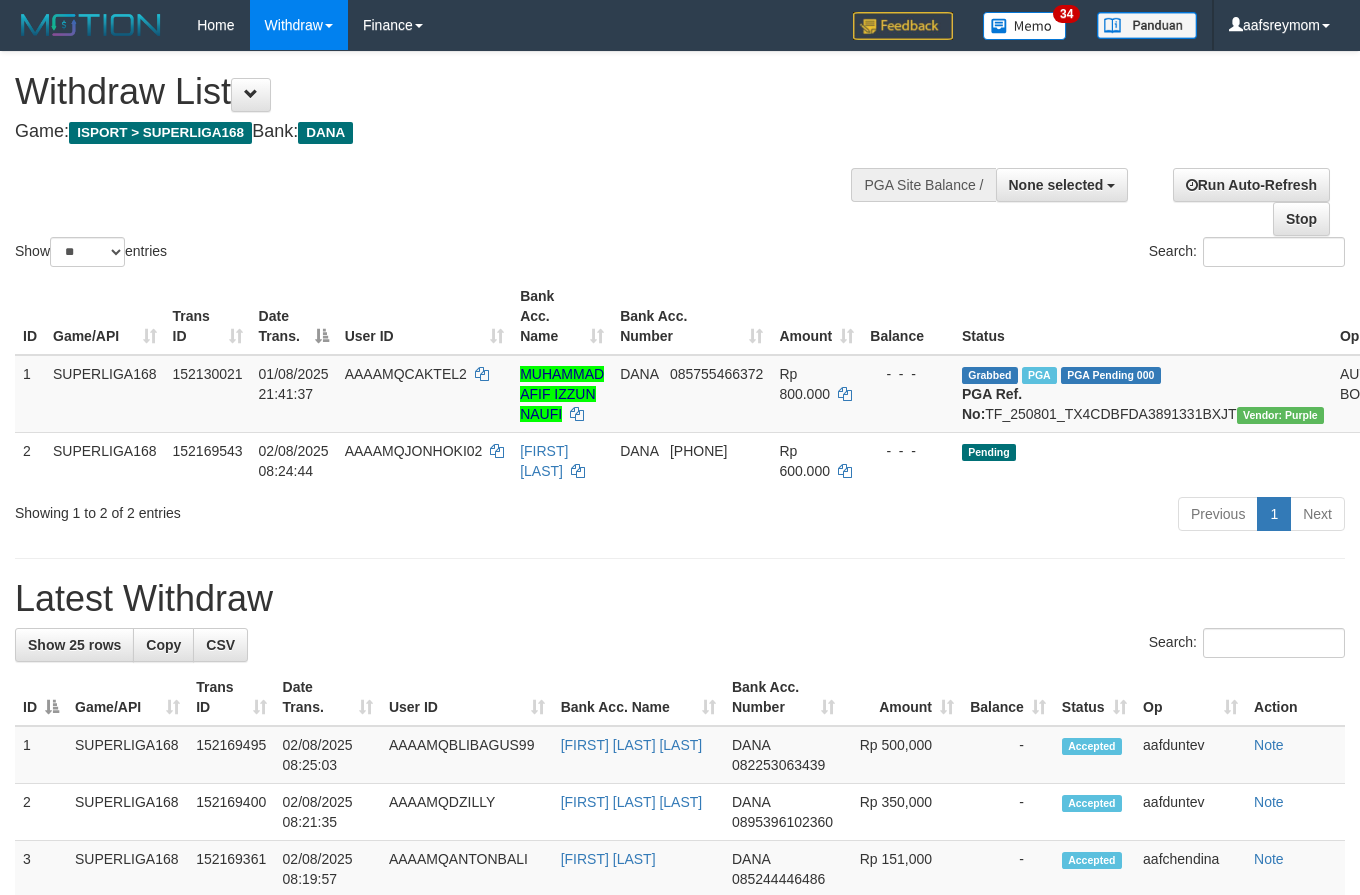 select 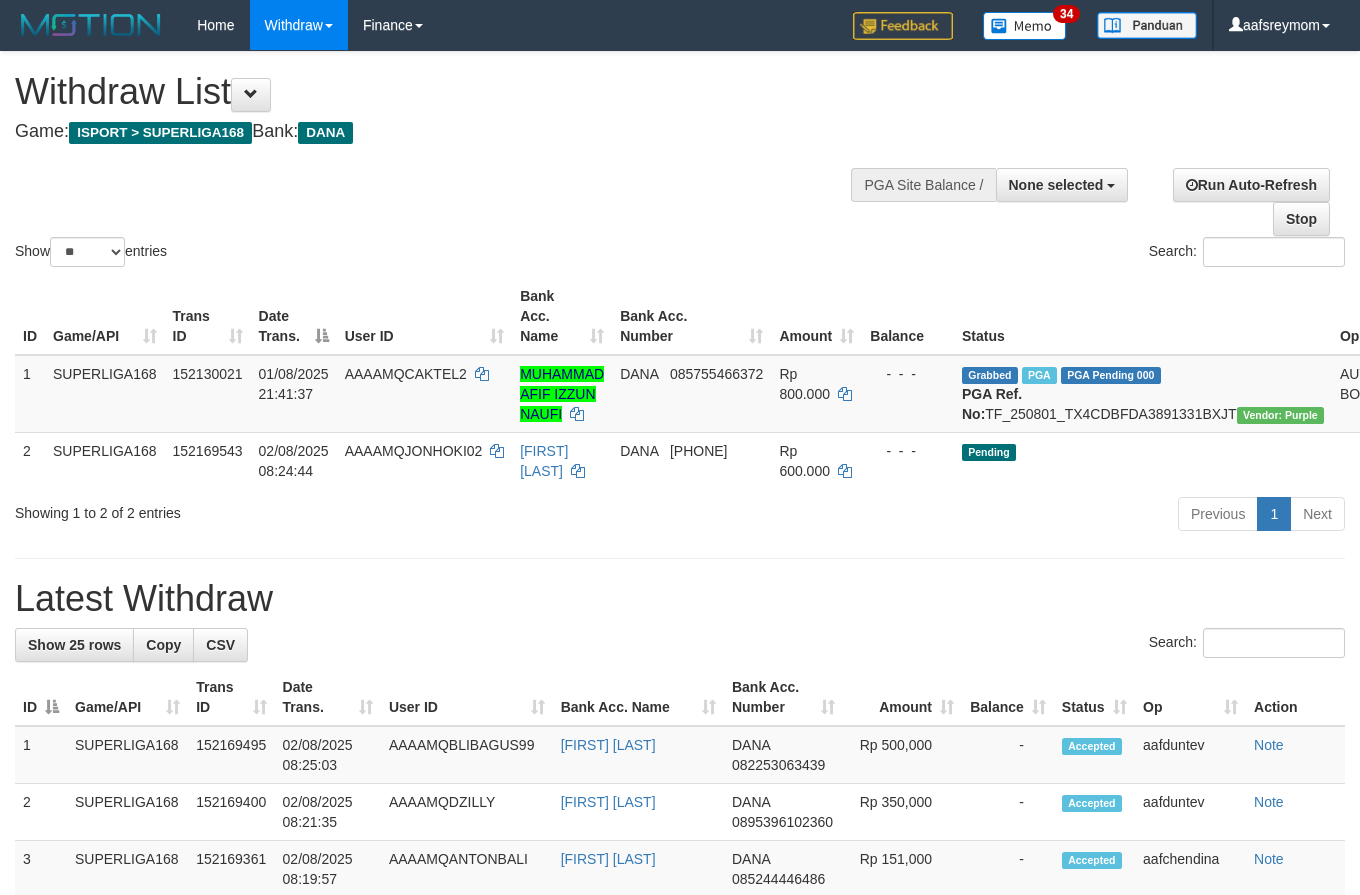 select 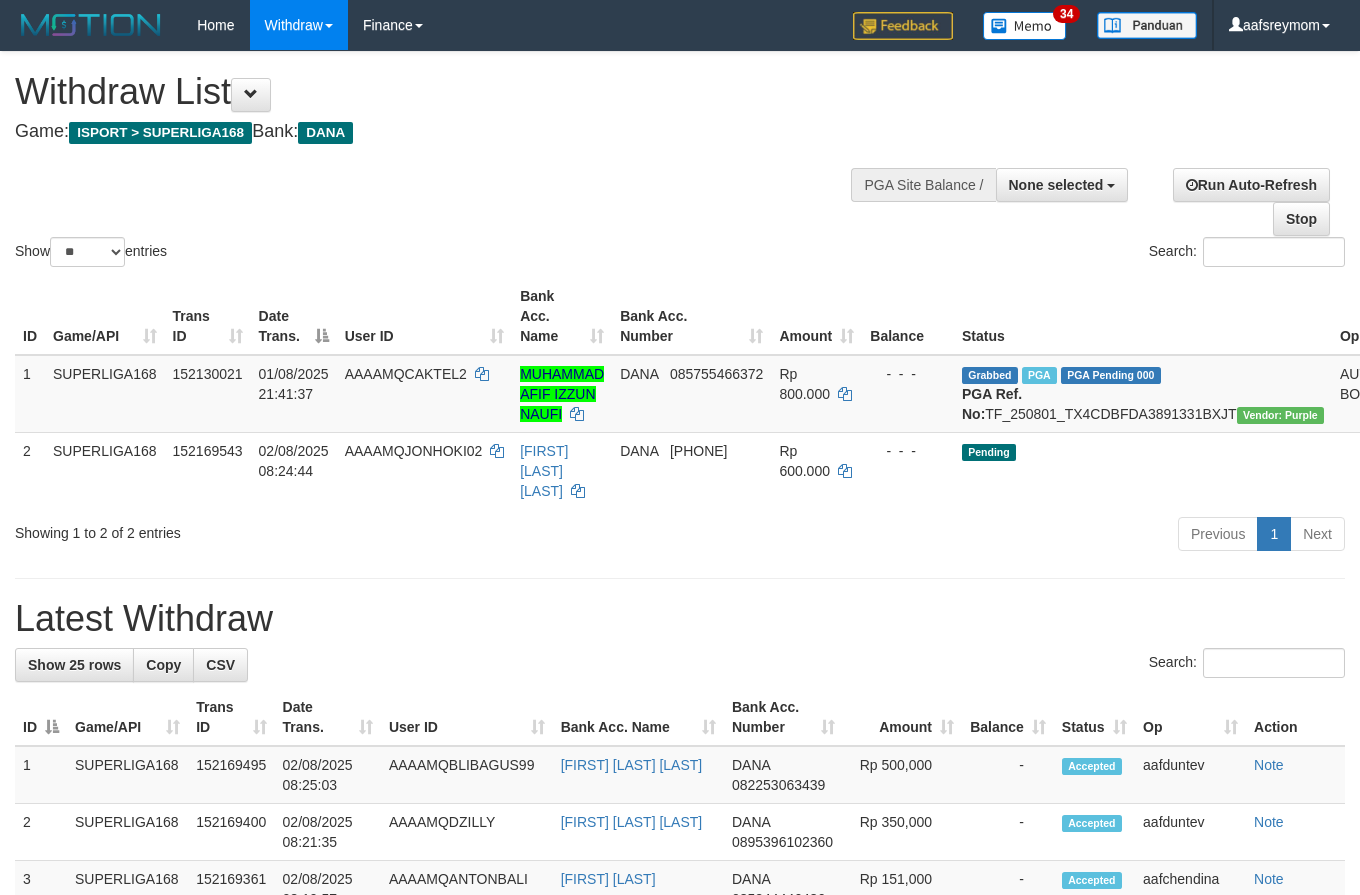 select 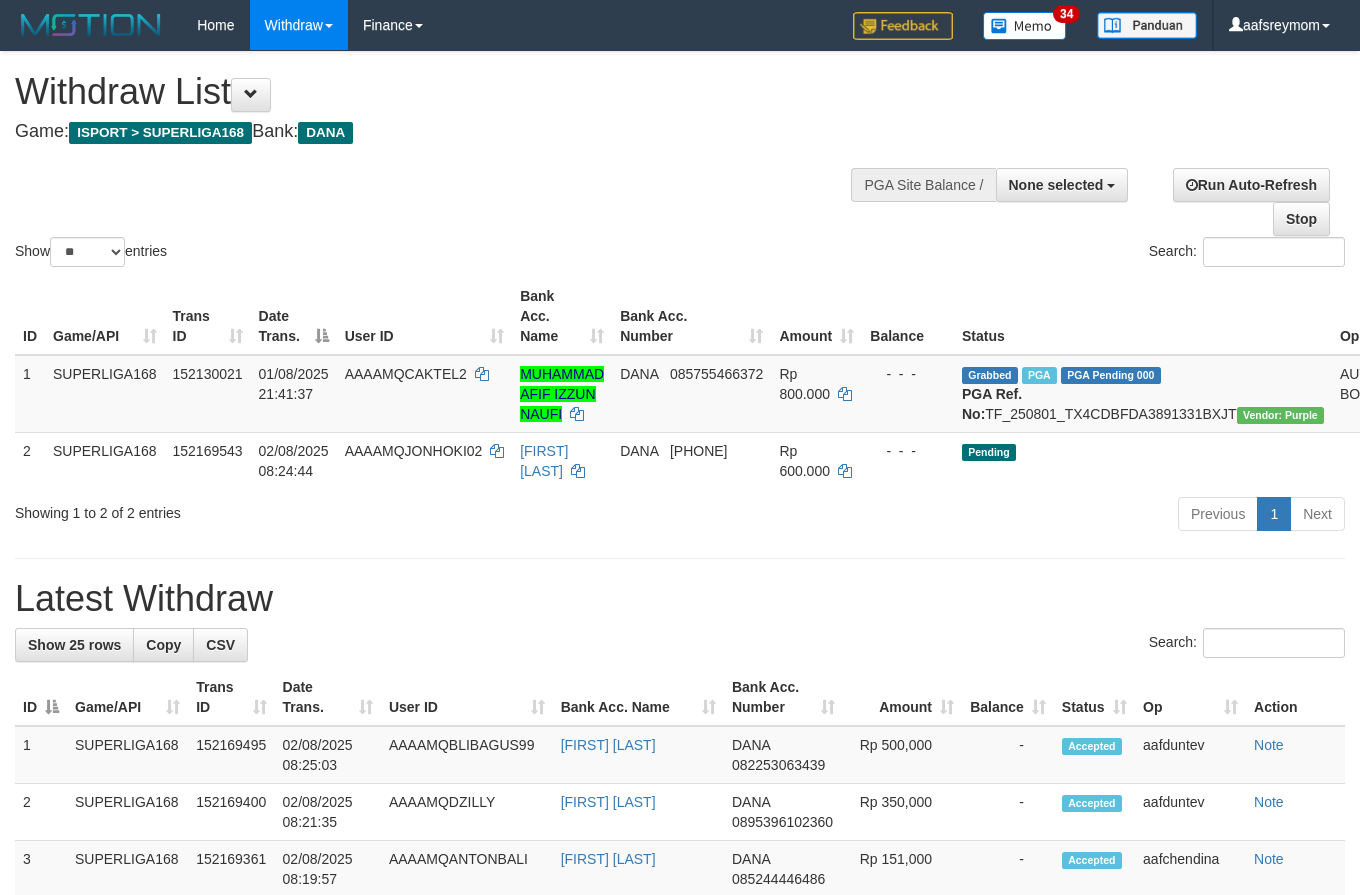 select 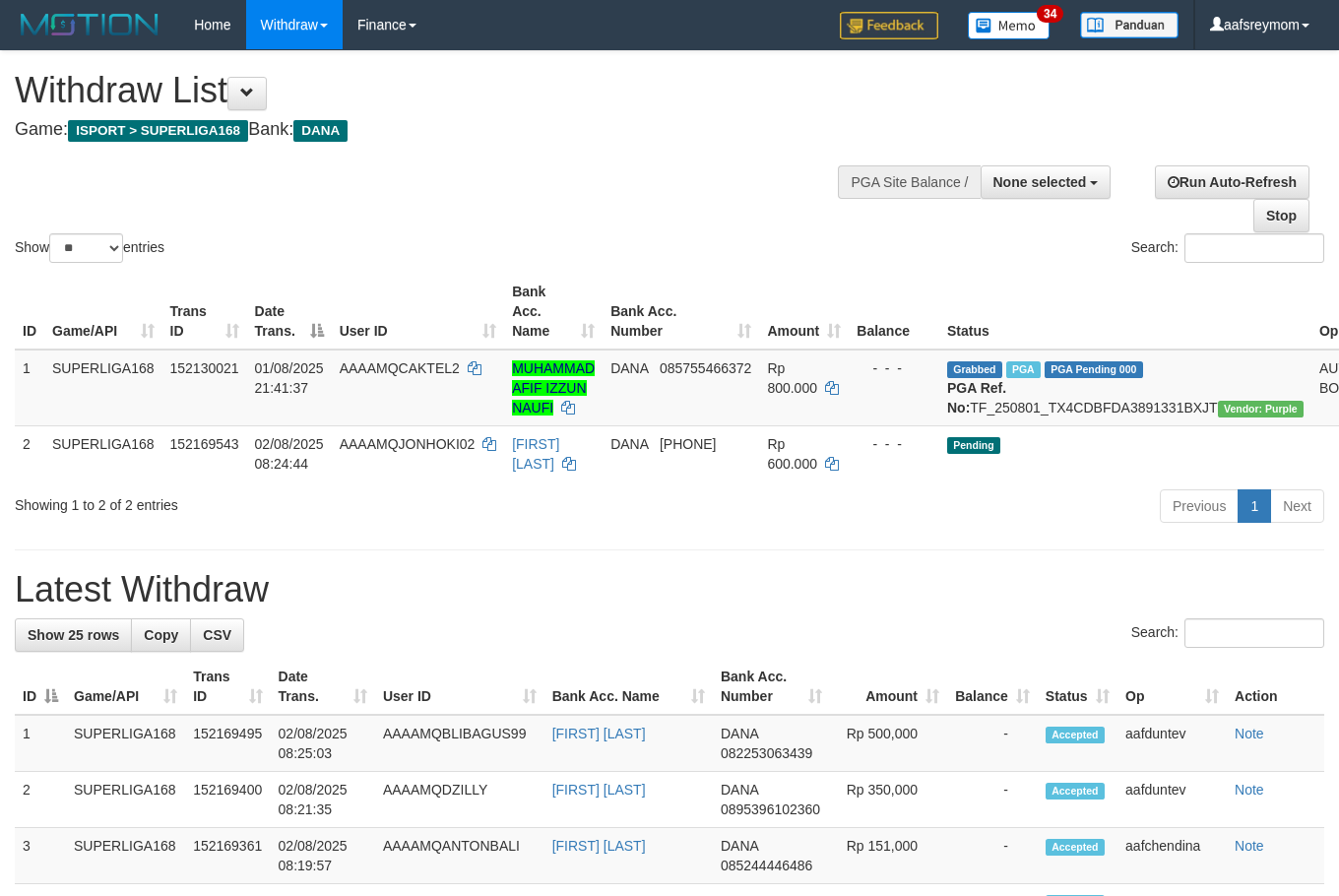 select 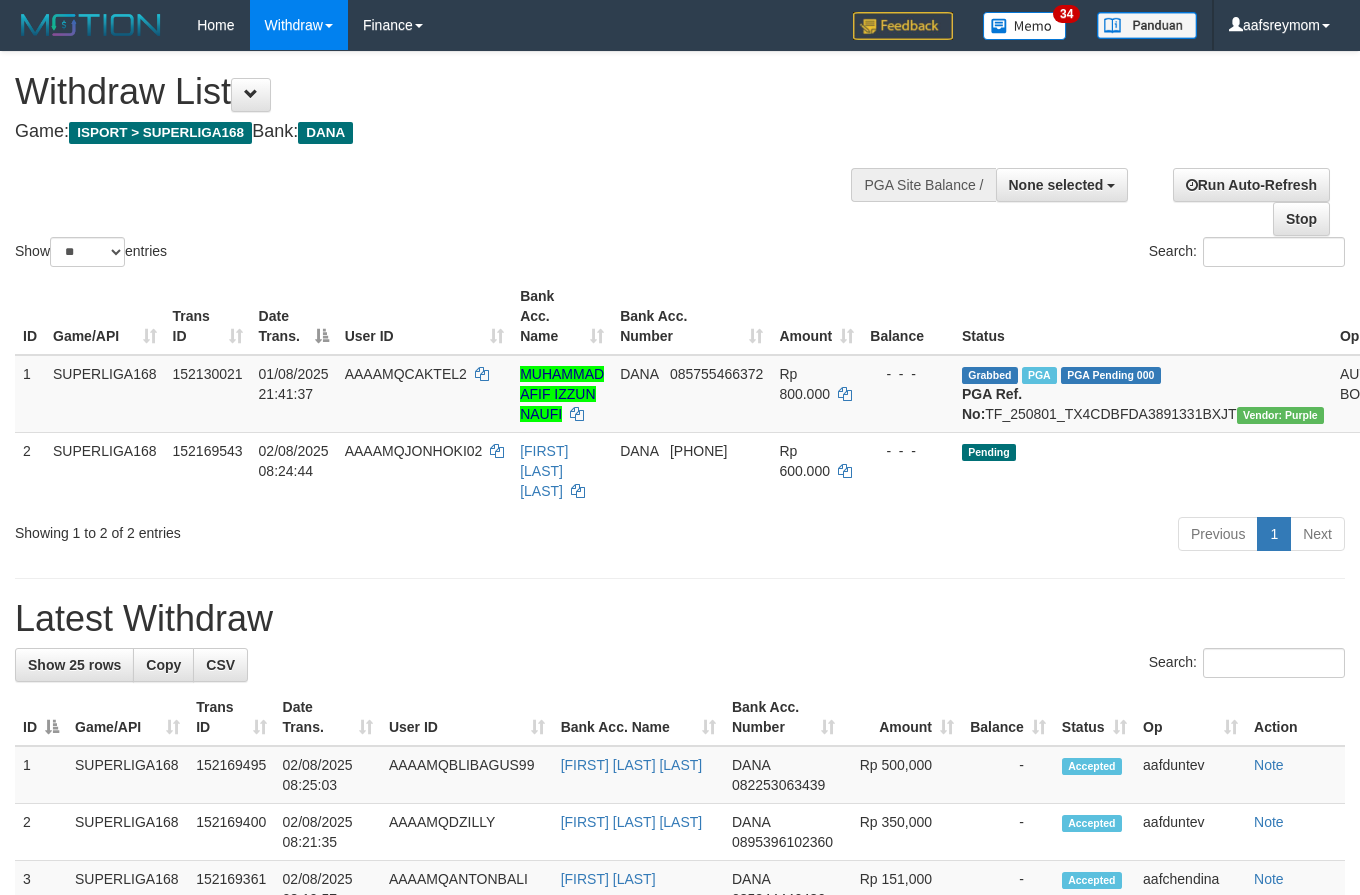 select 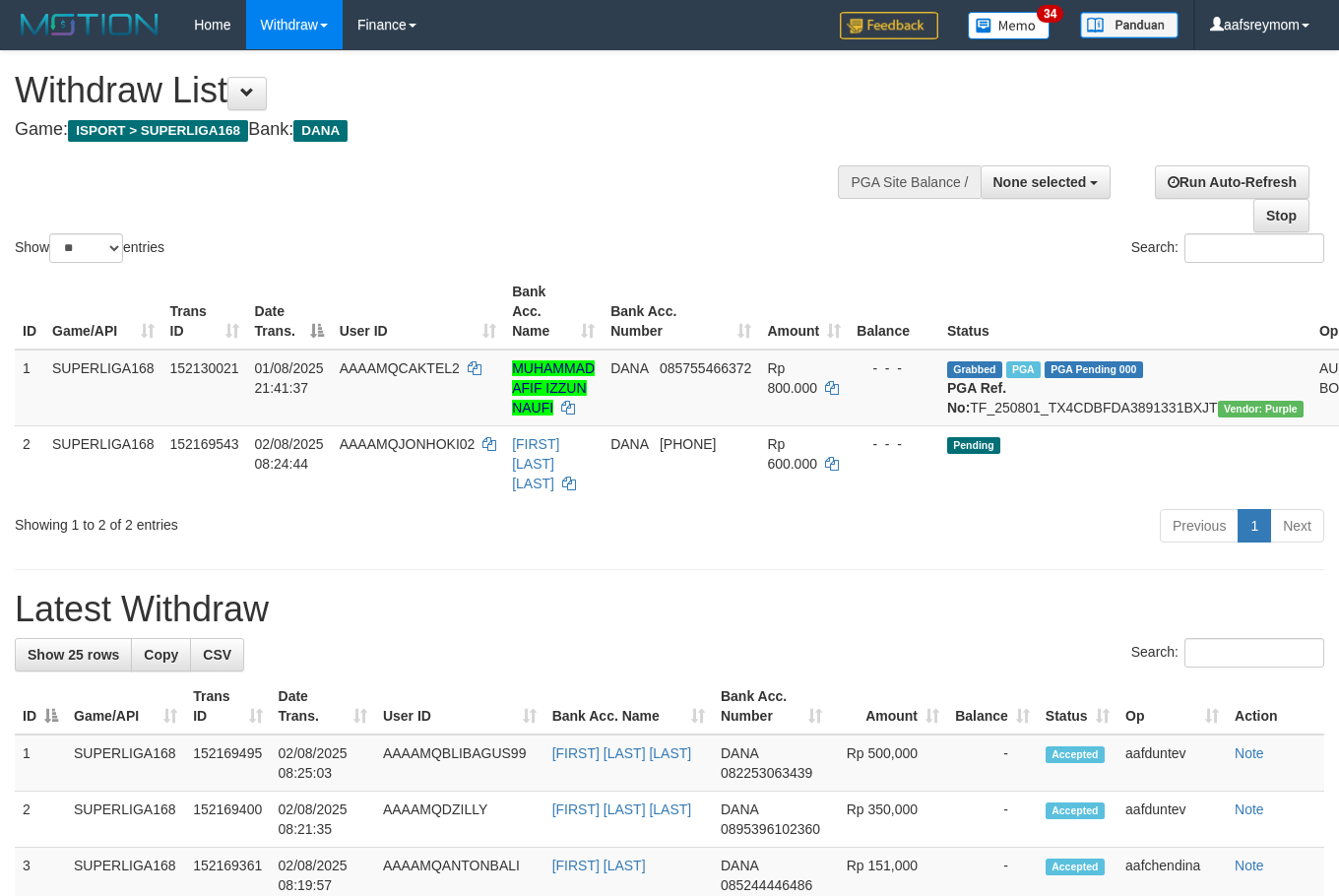 select 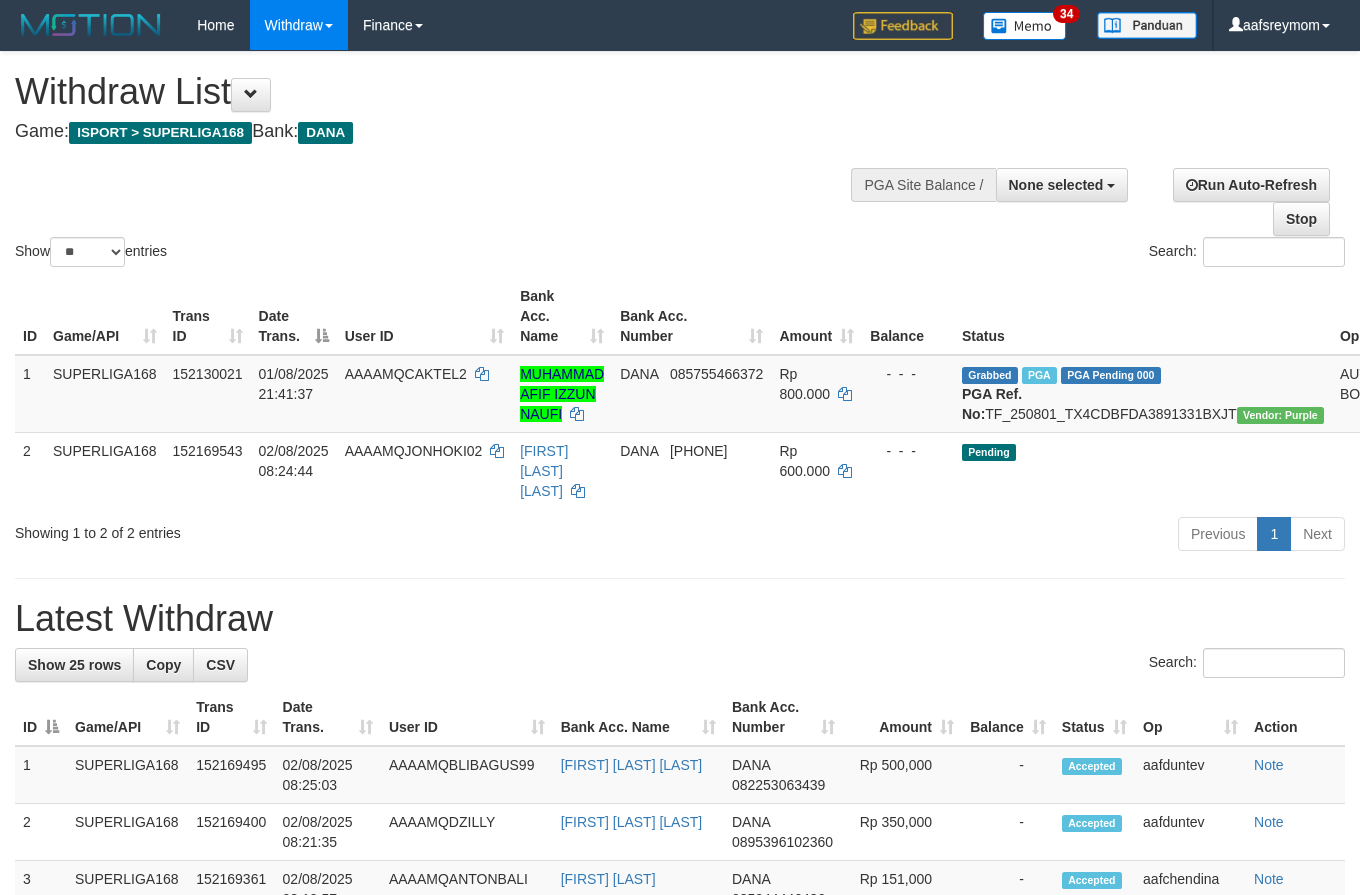 select 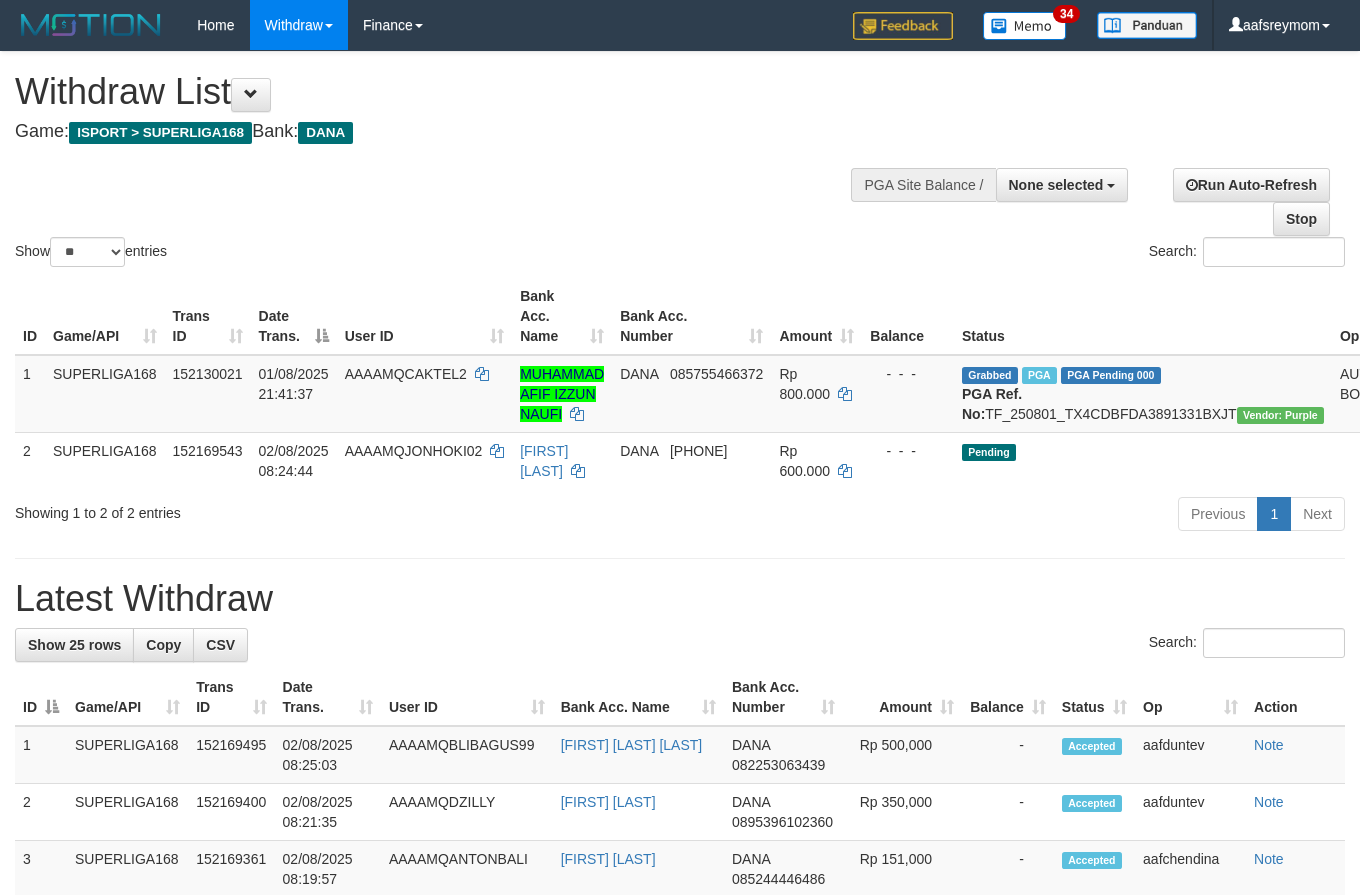 select 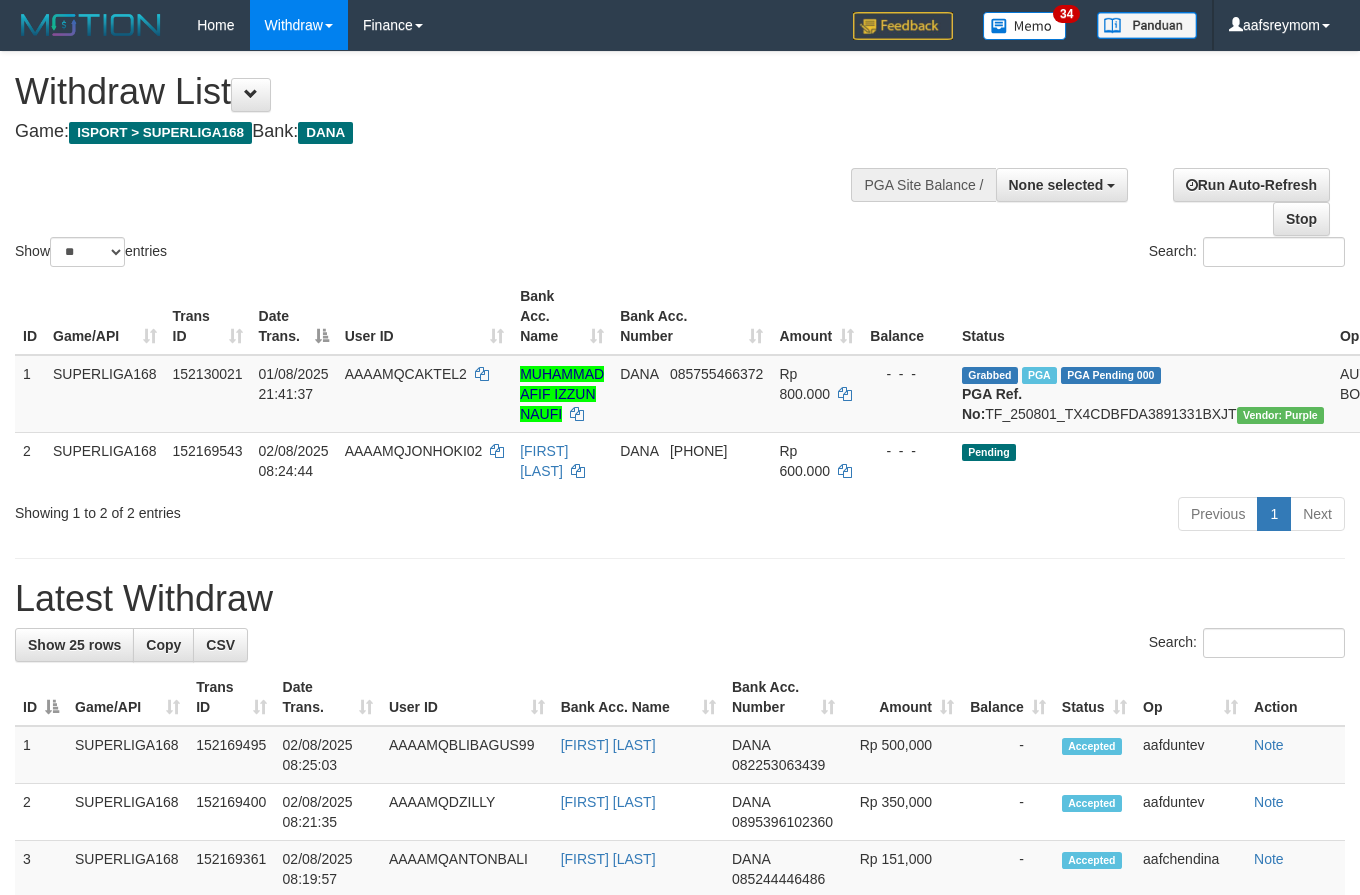 select 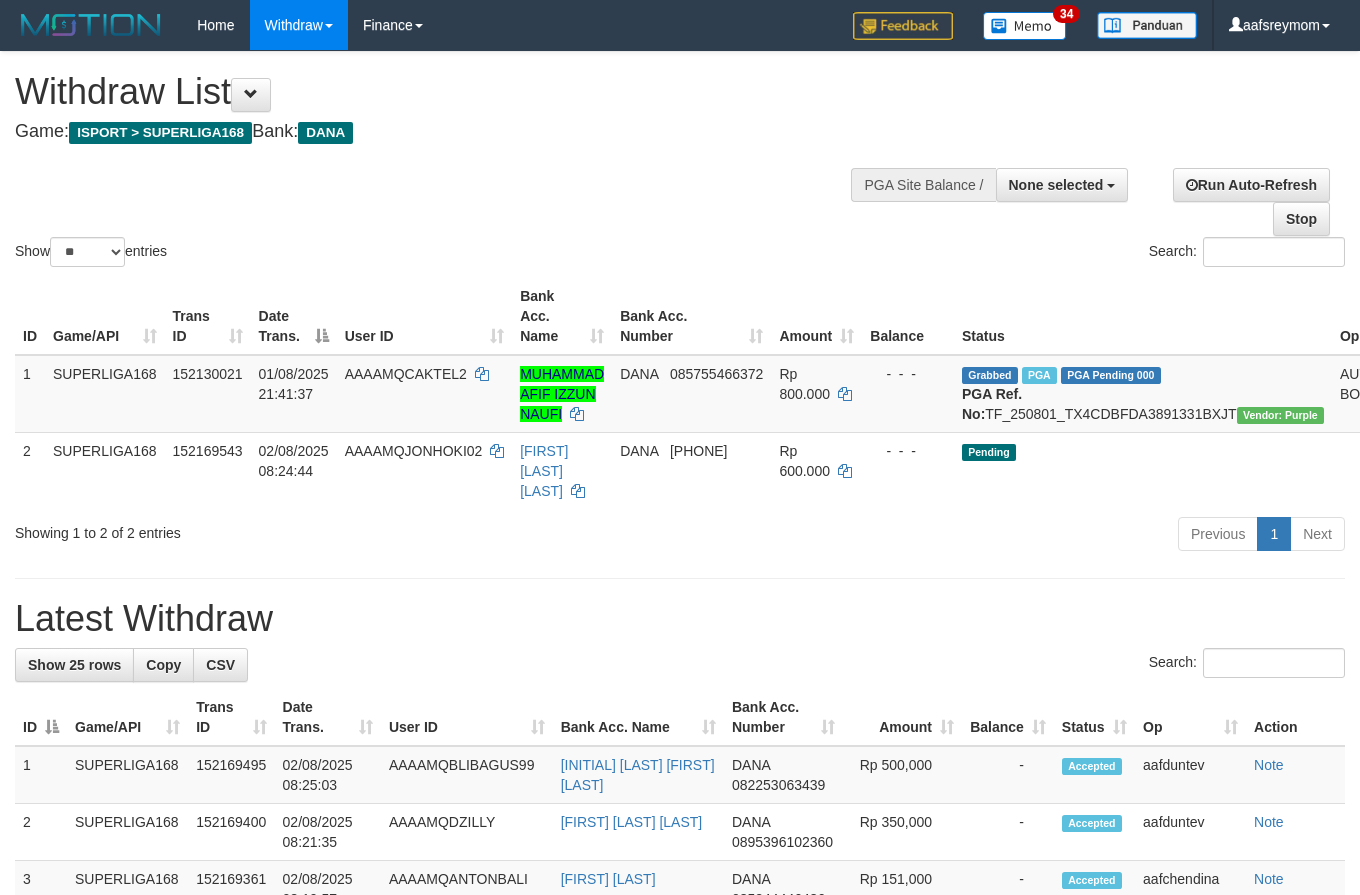 select 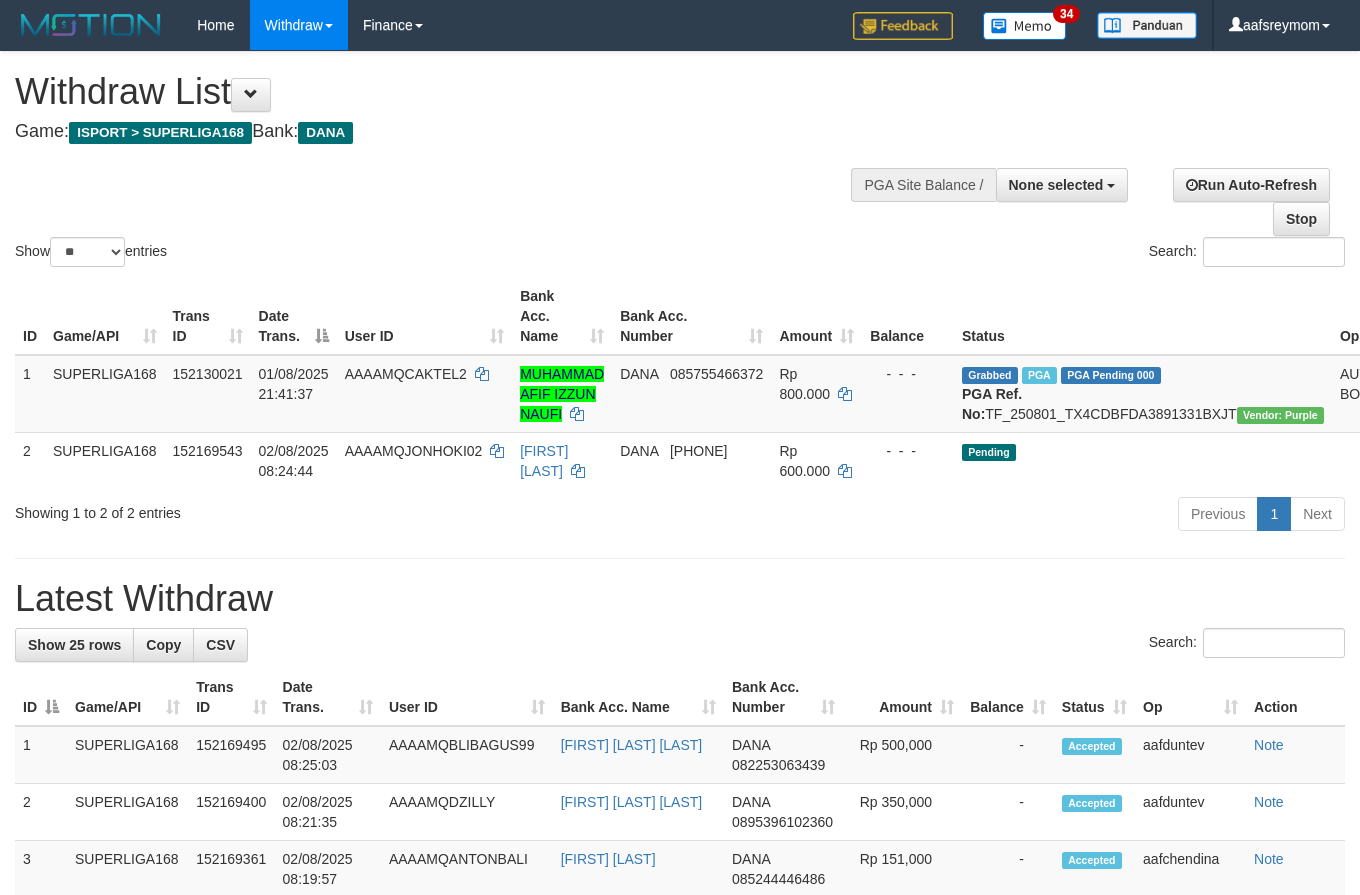 select 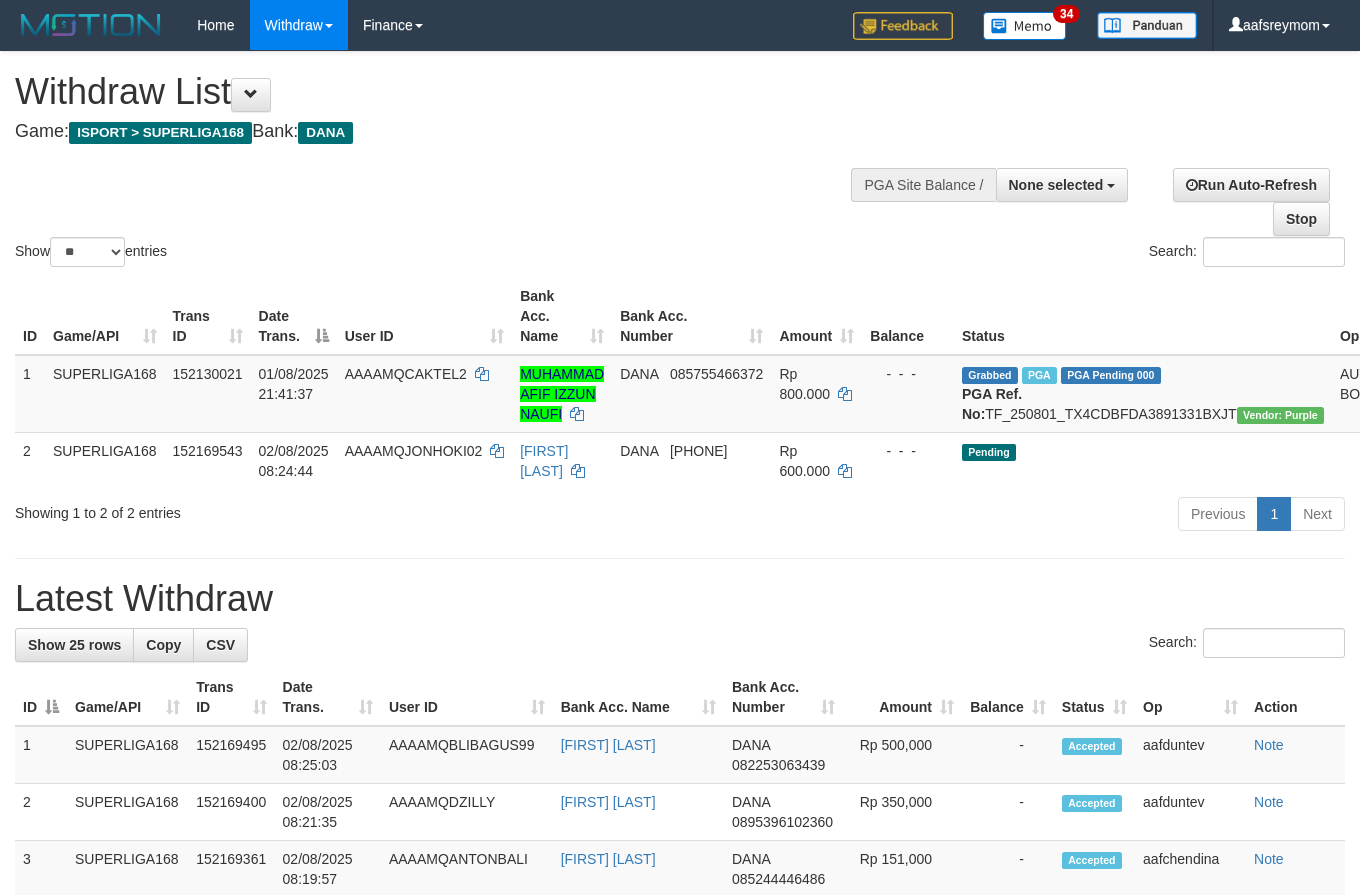 select 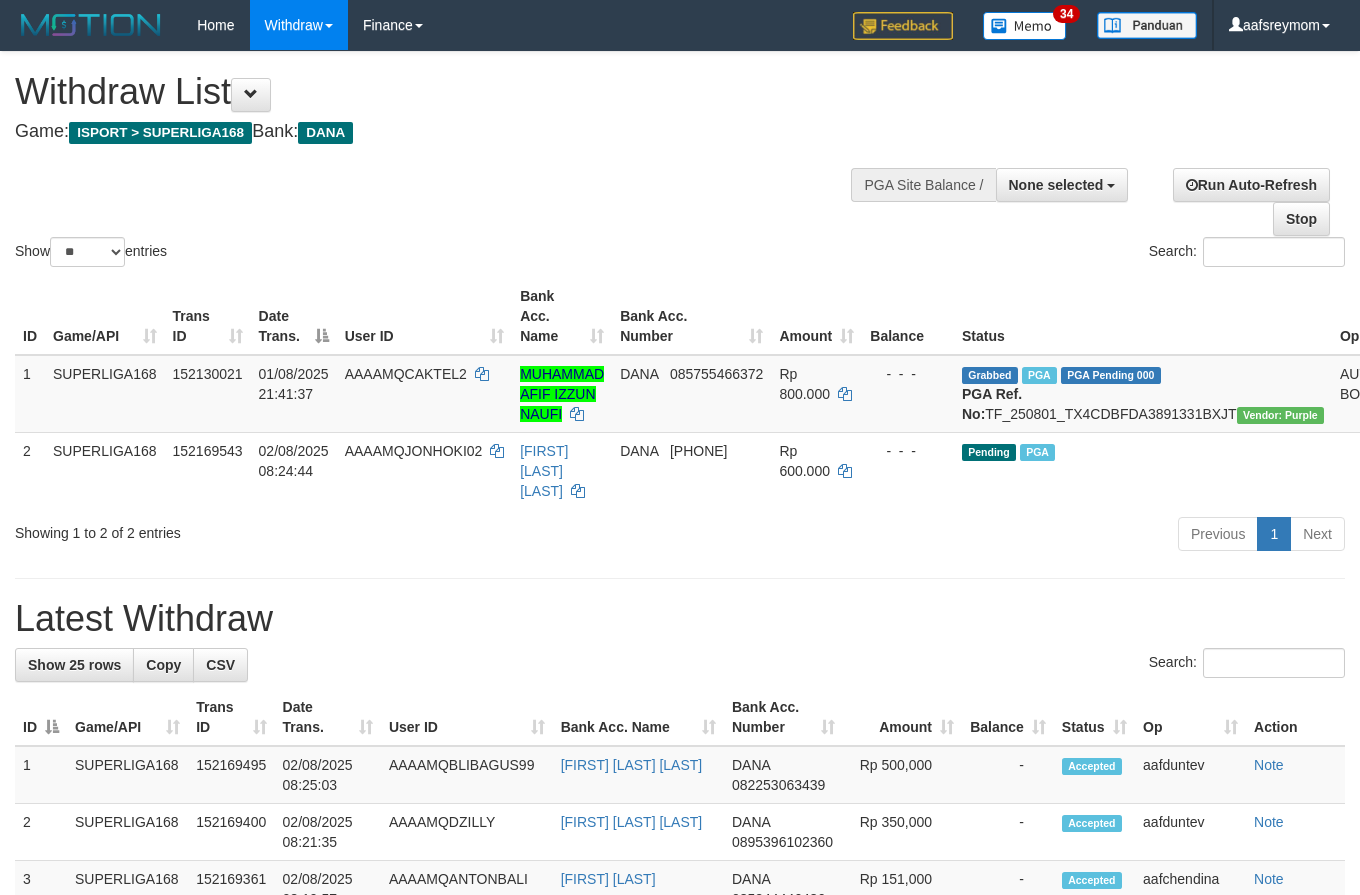 select 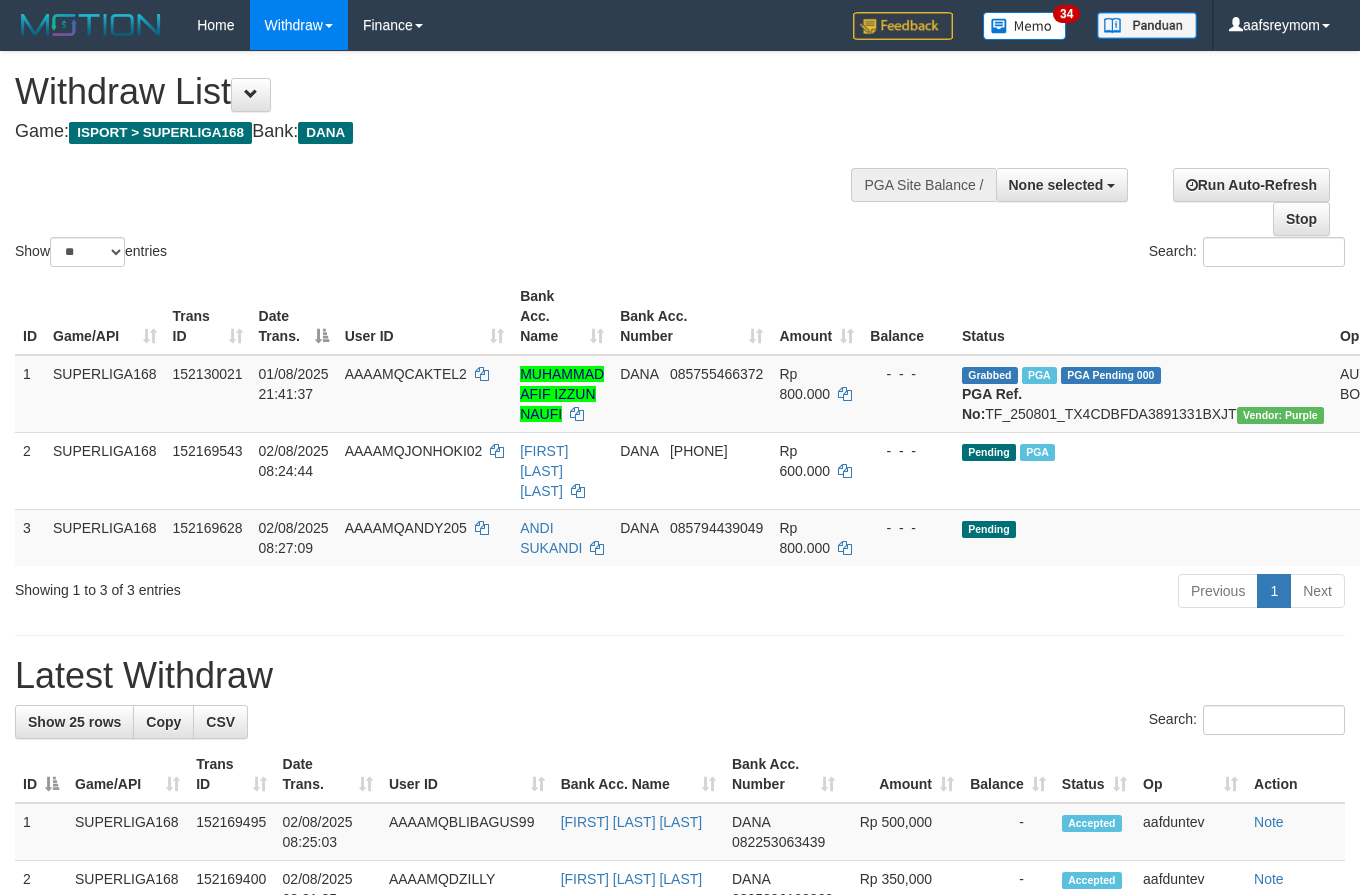 select 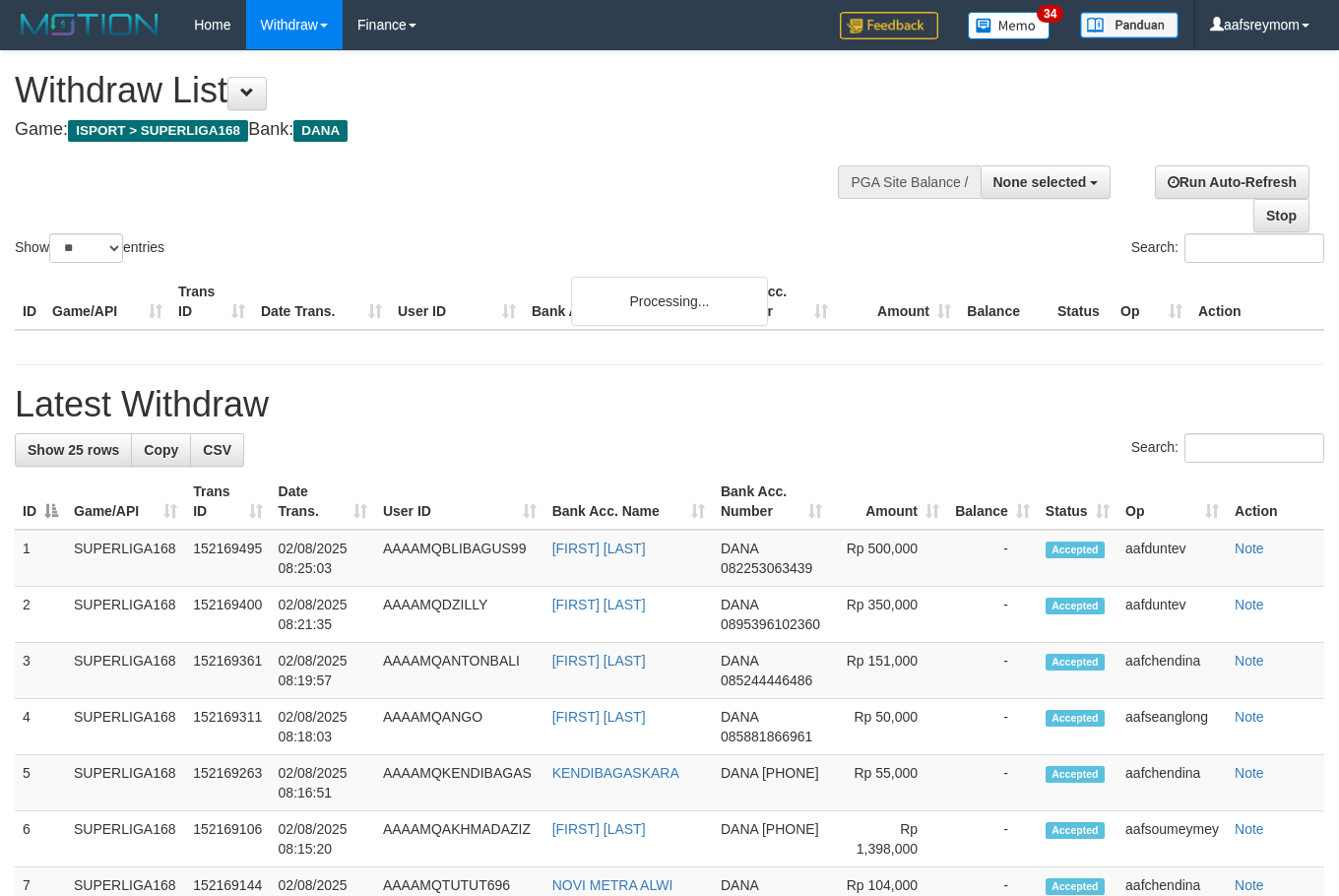 select 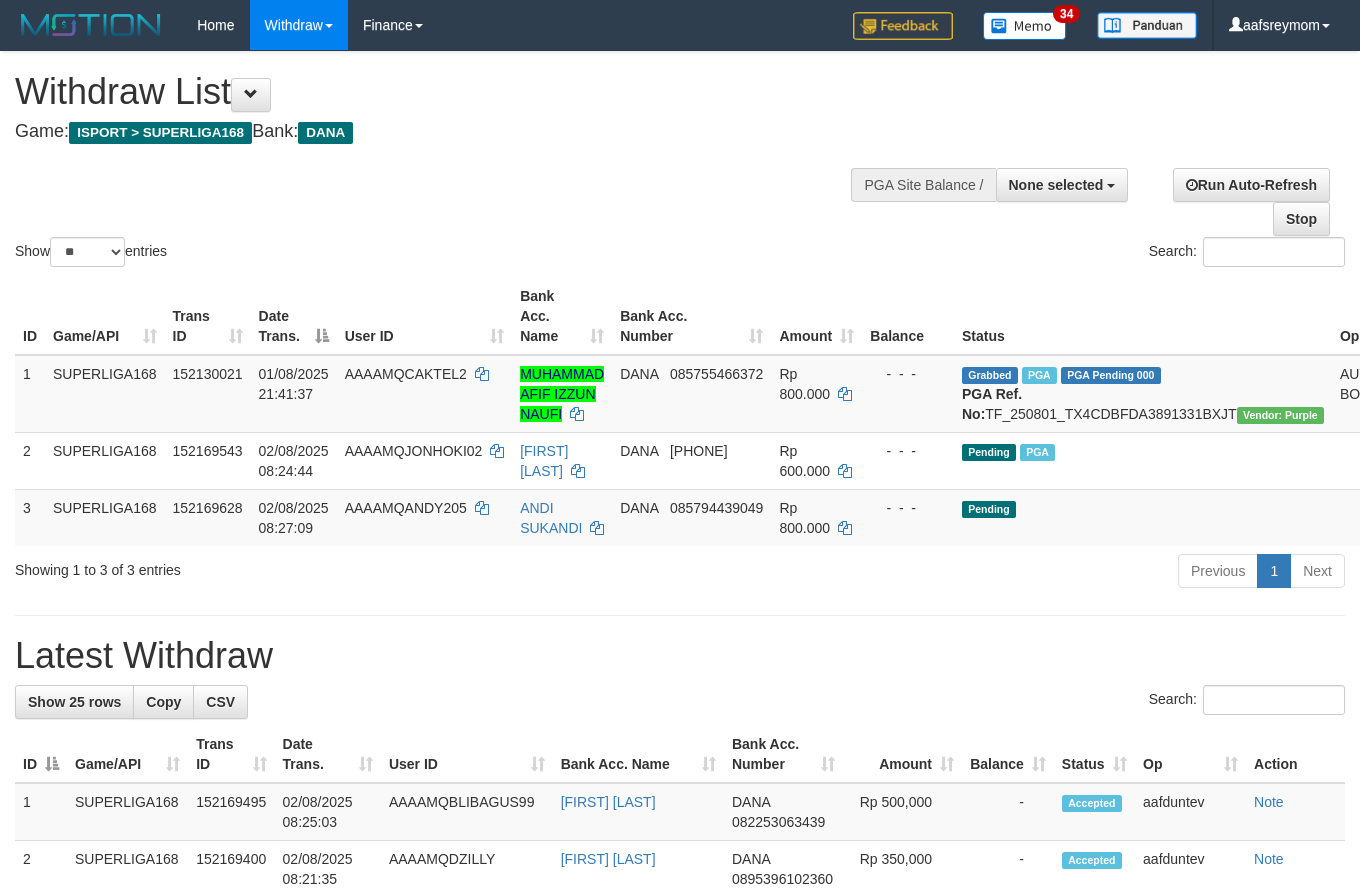 select 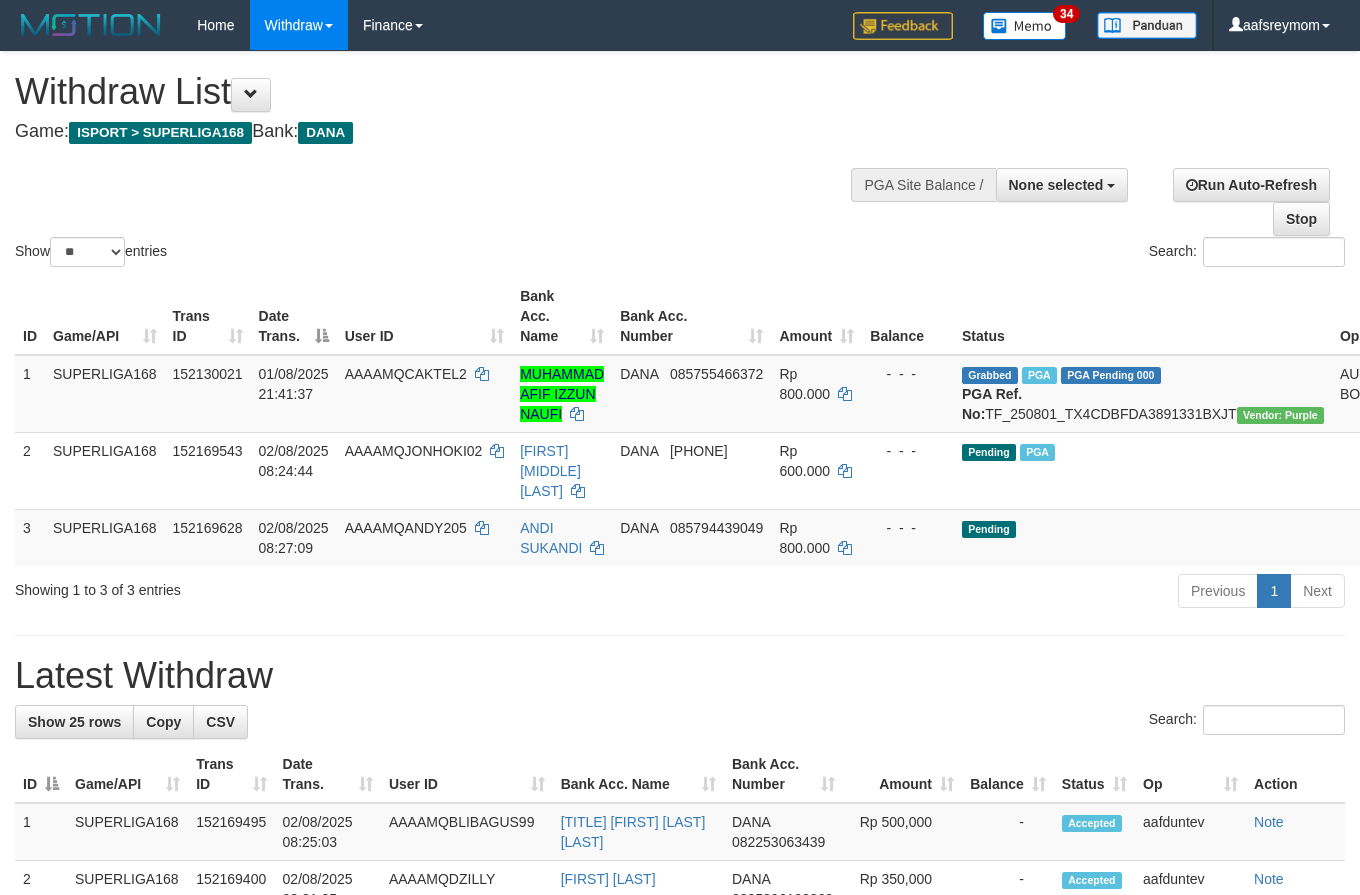 select 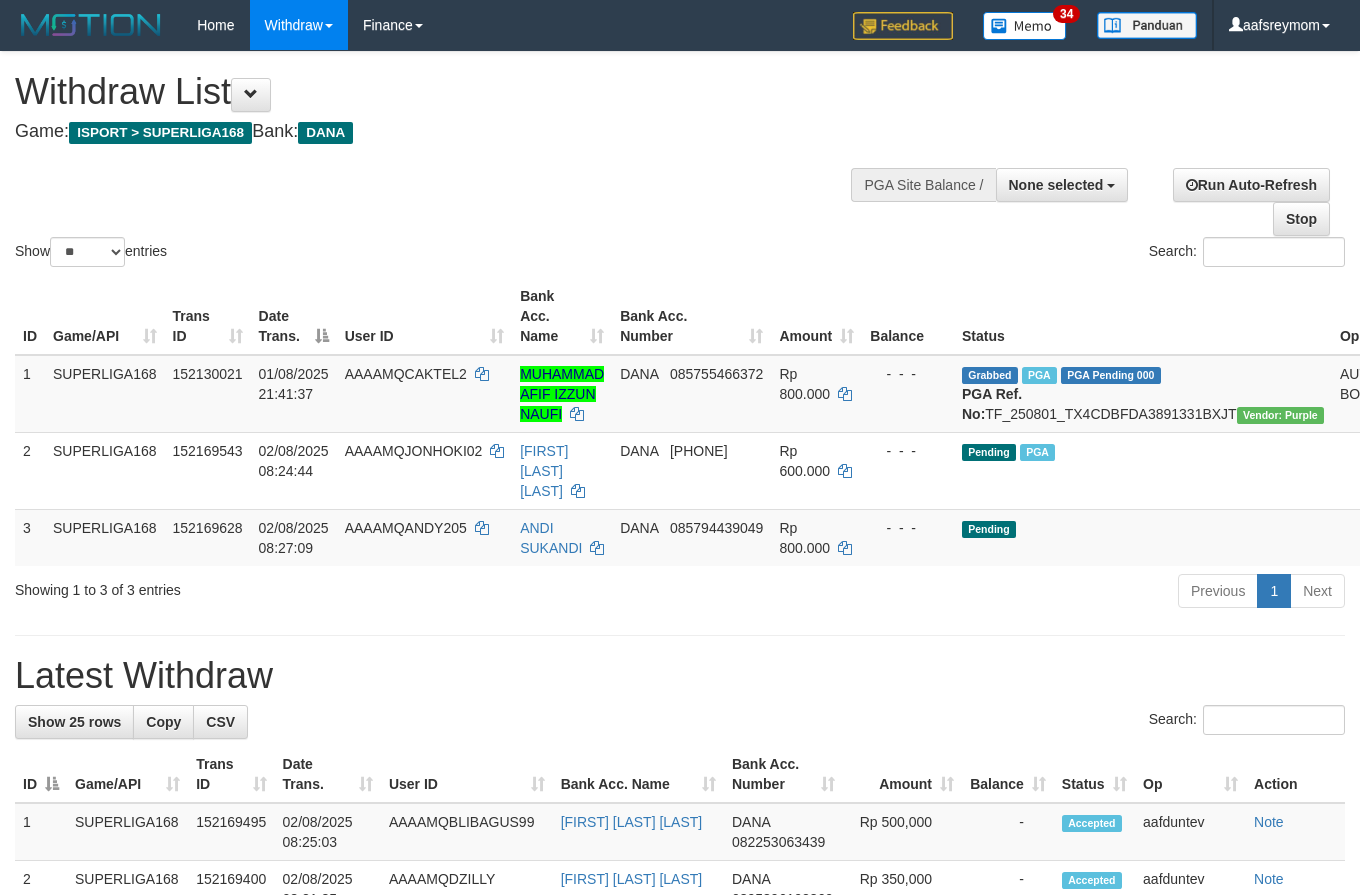 select 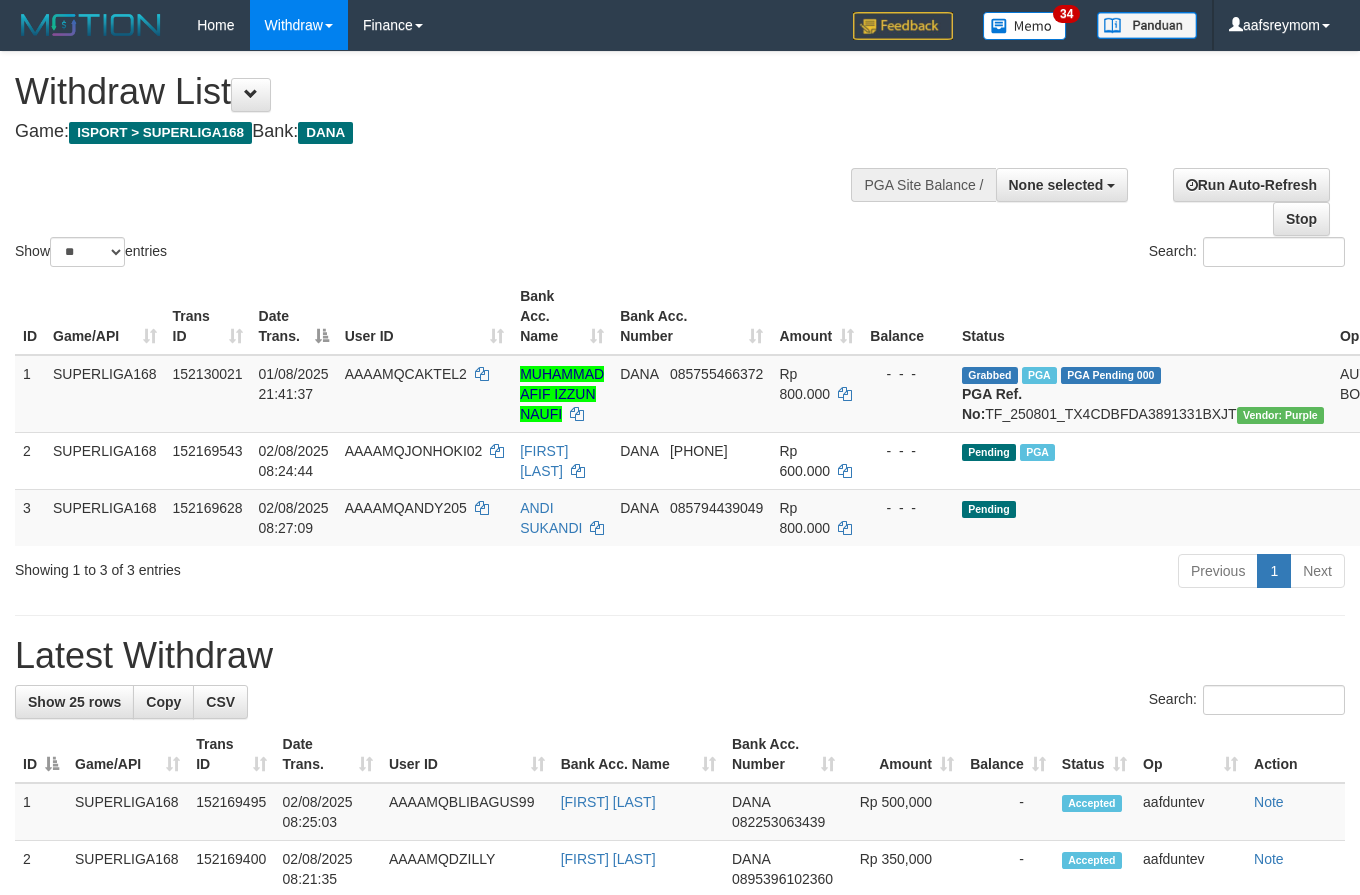 select 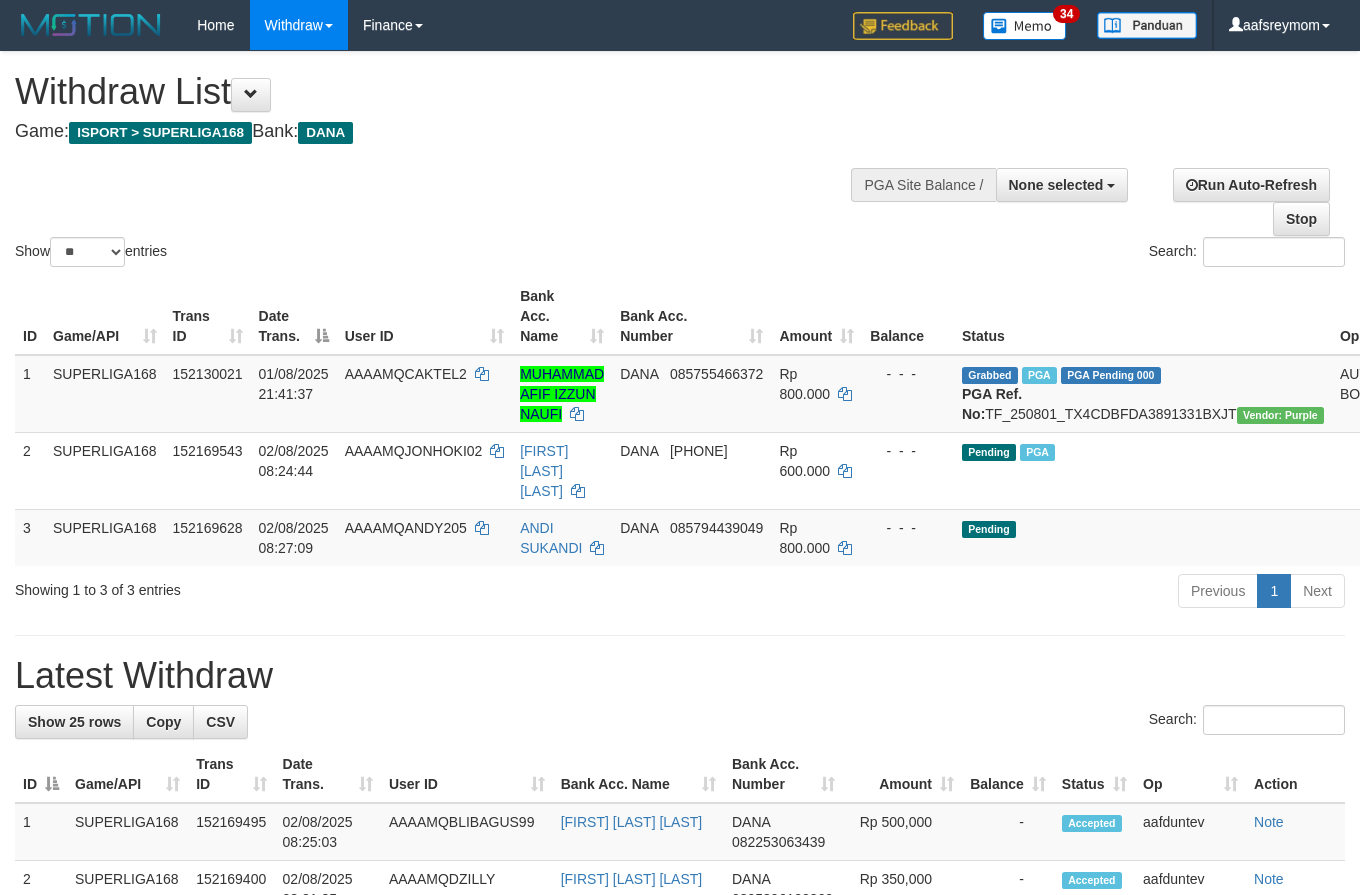 select 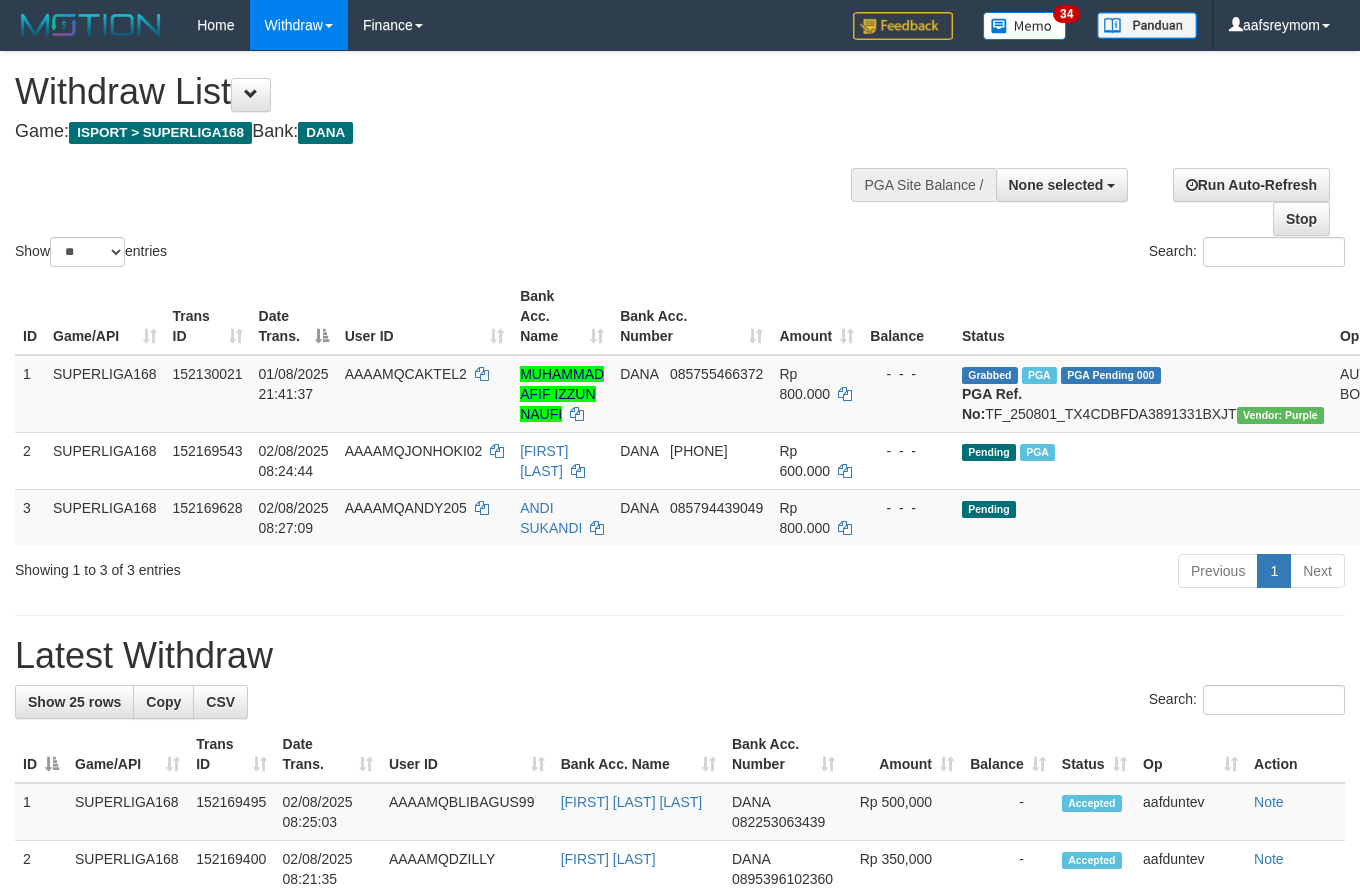 select 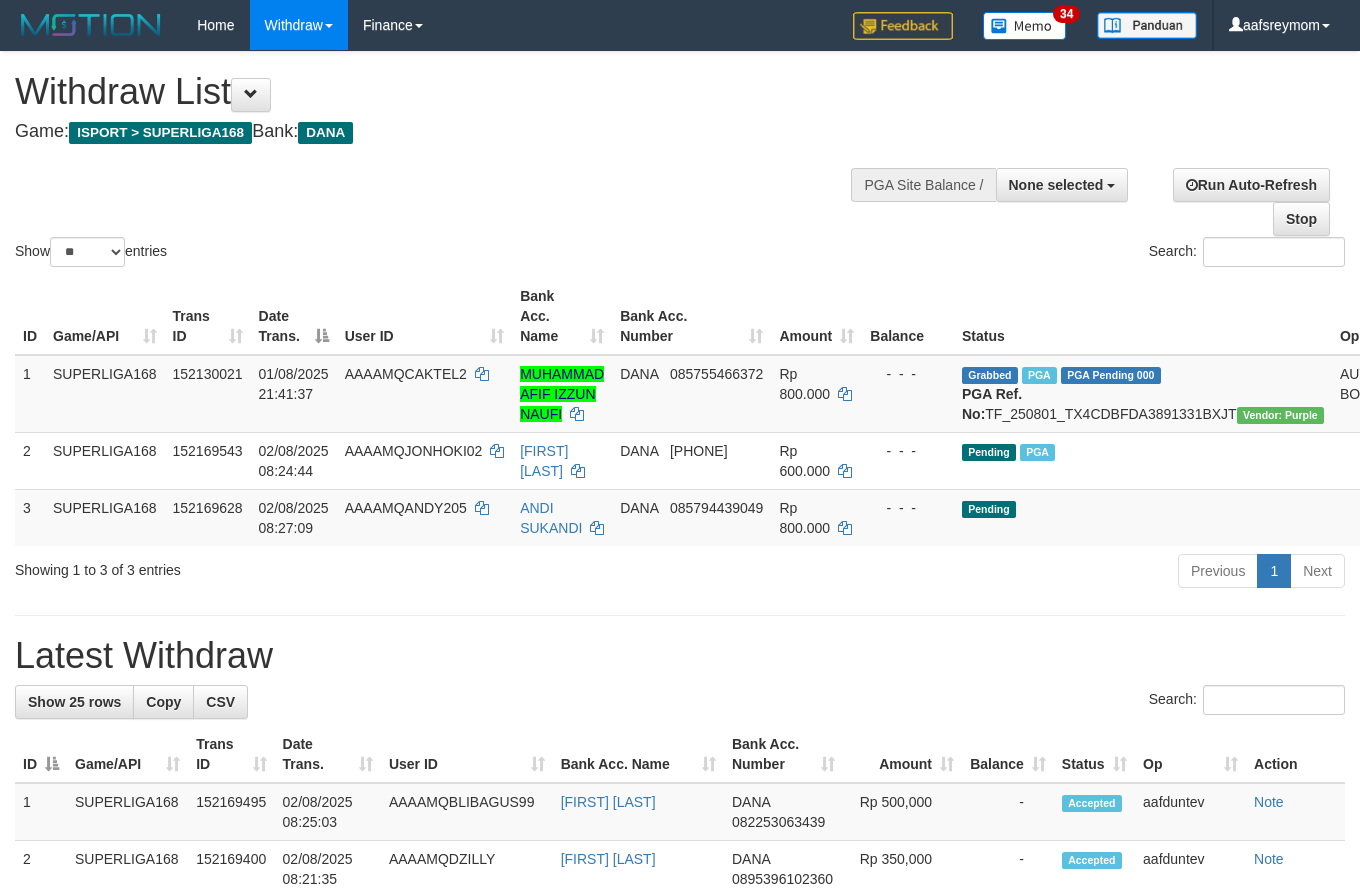 select 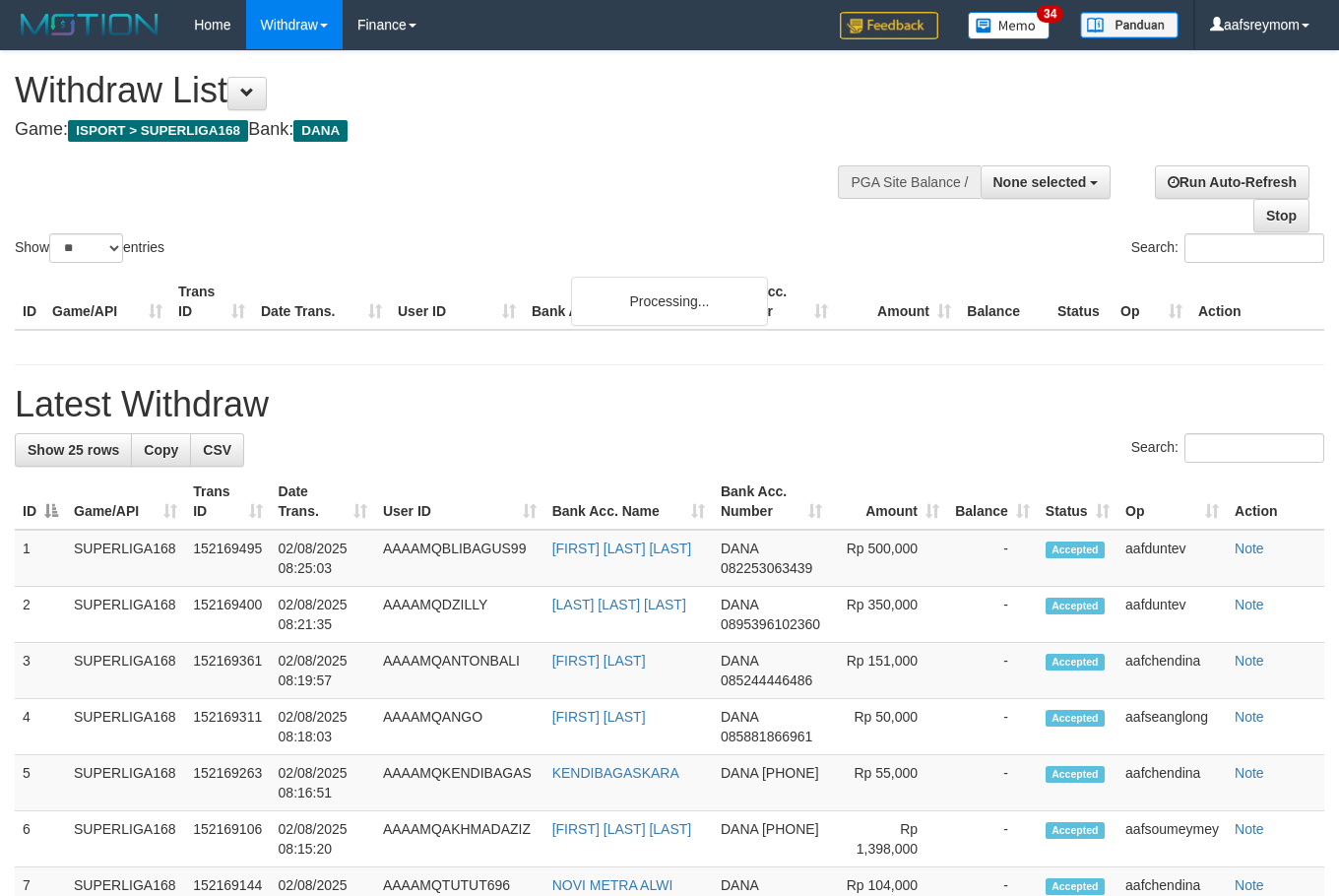 select 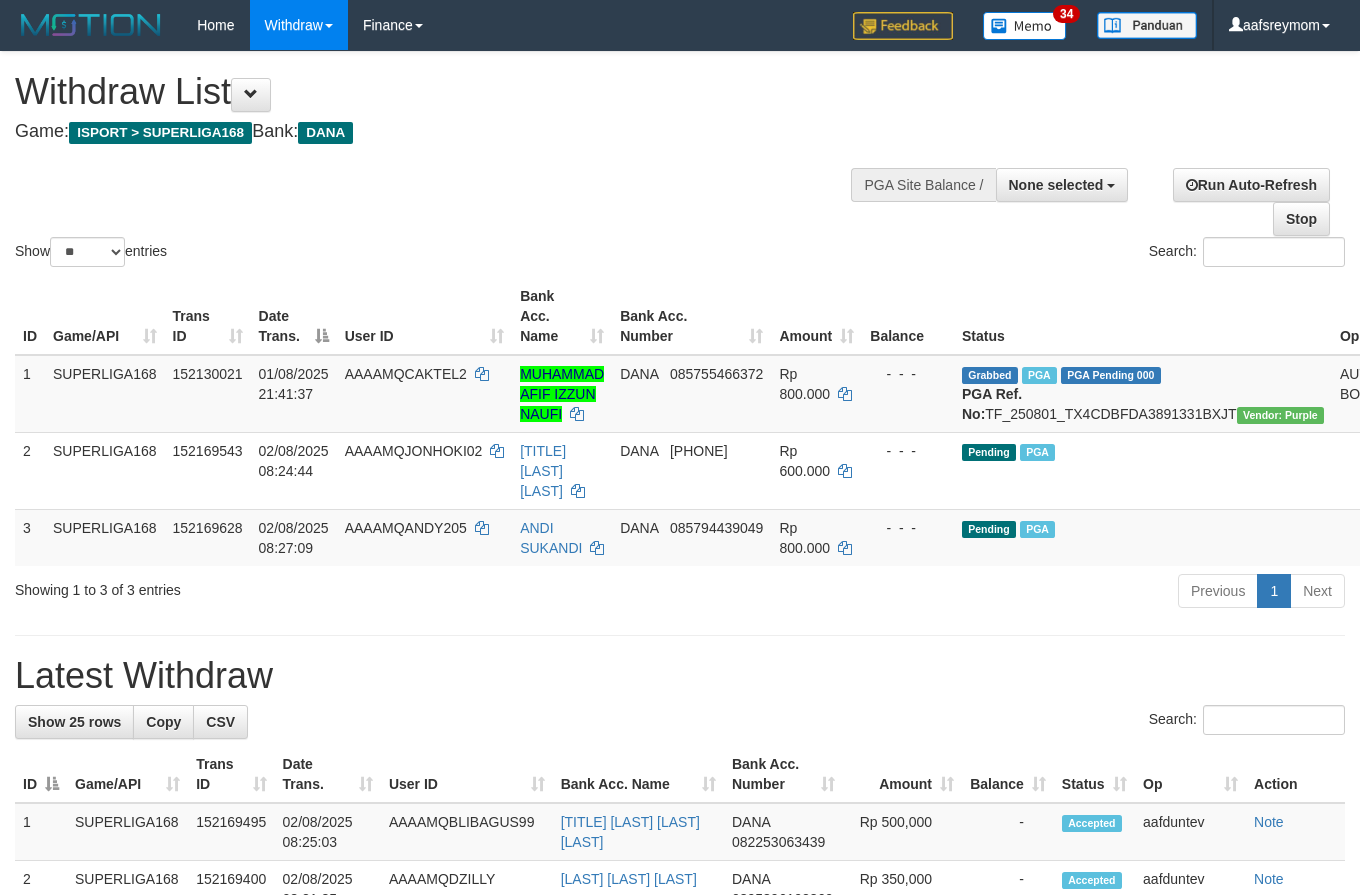 select 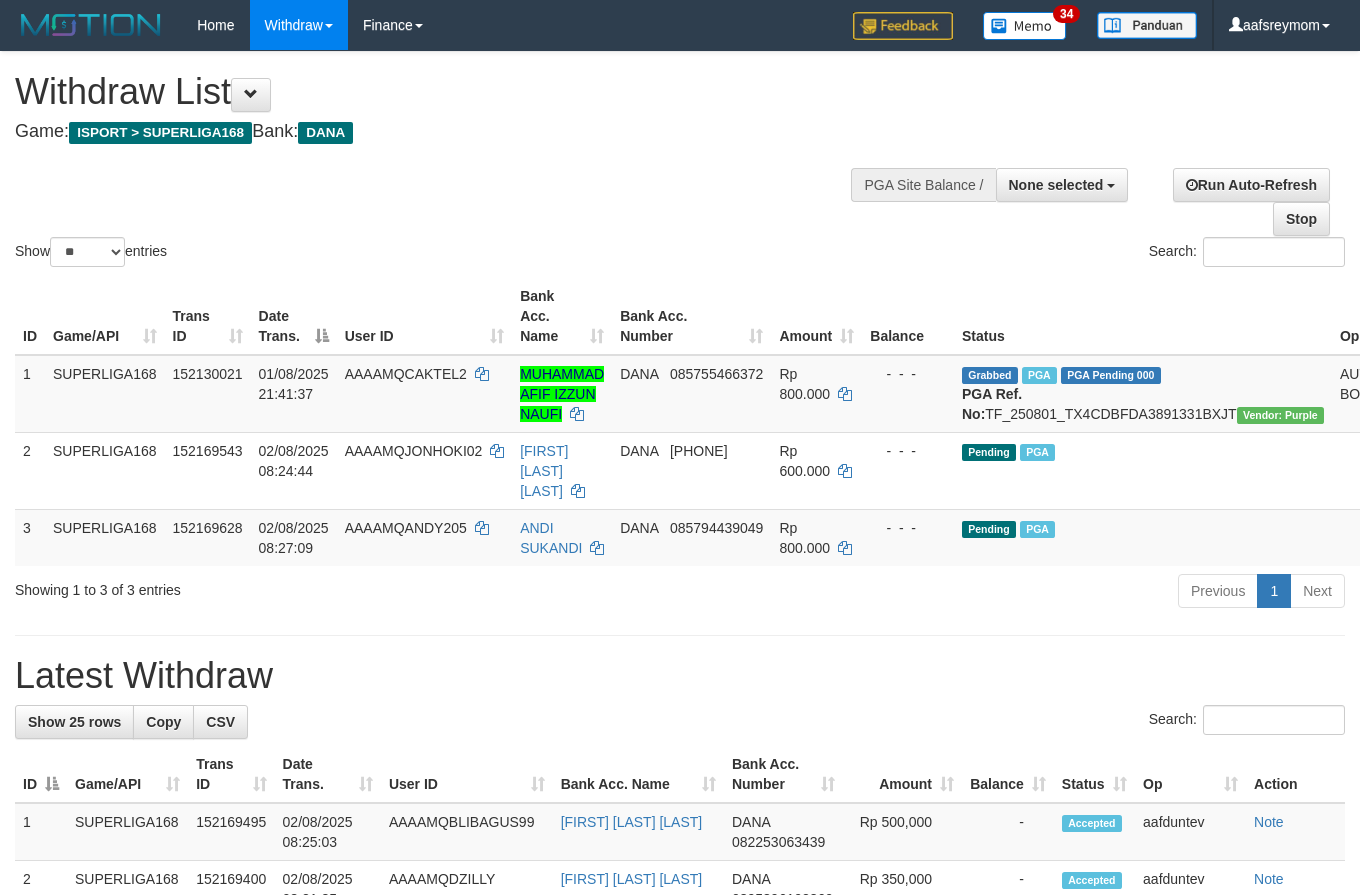 select 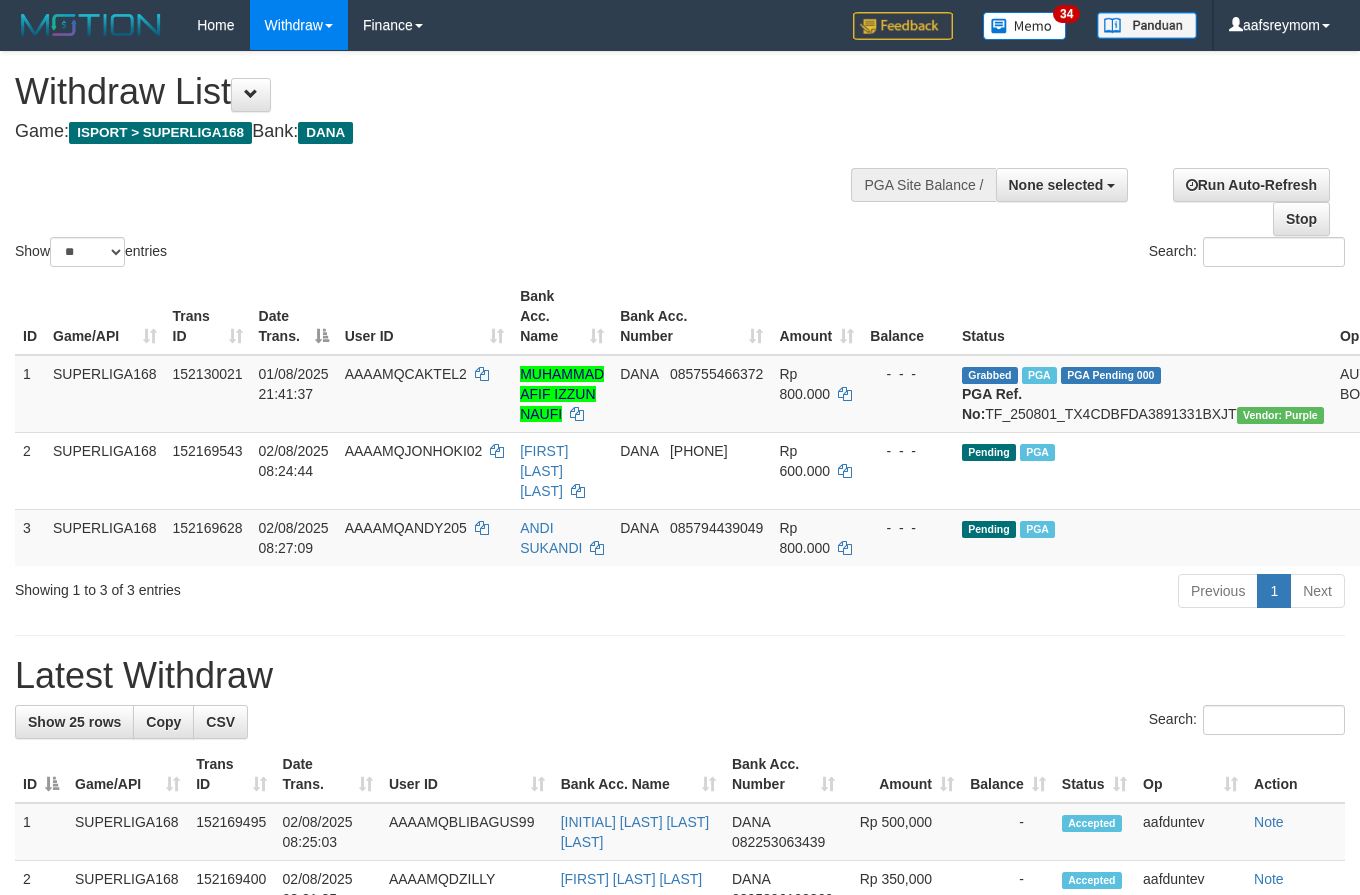 select 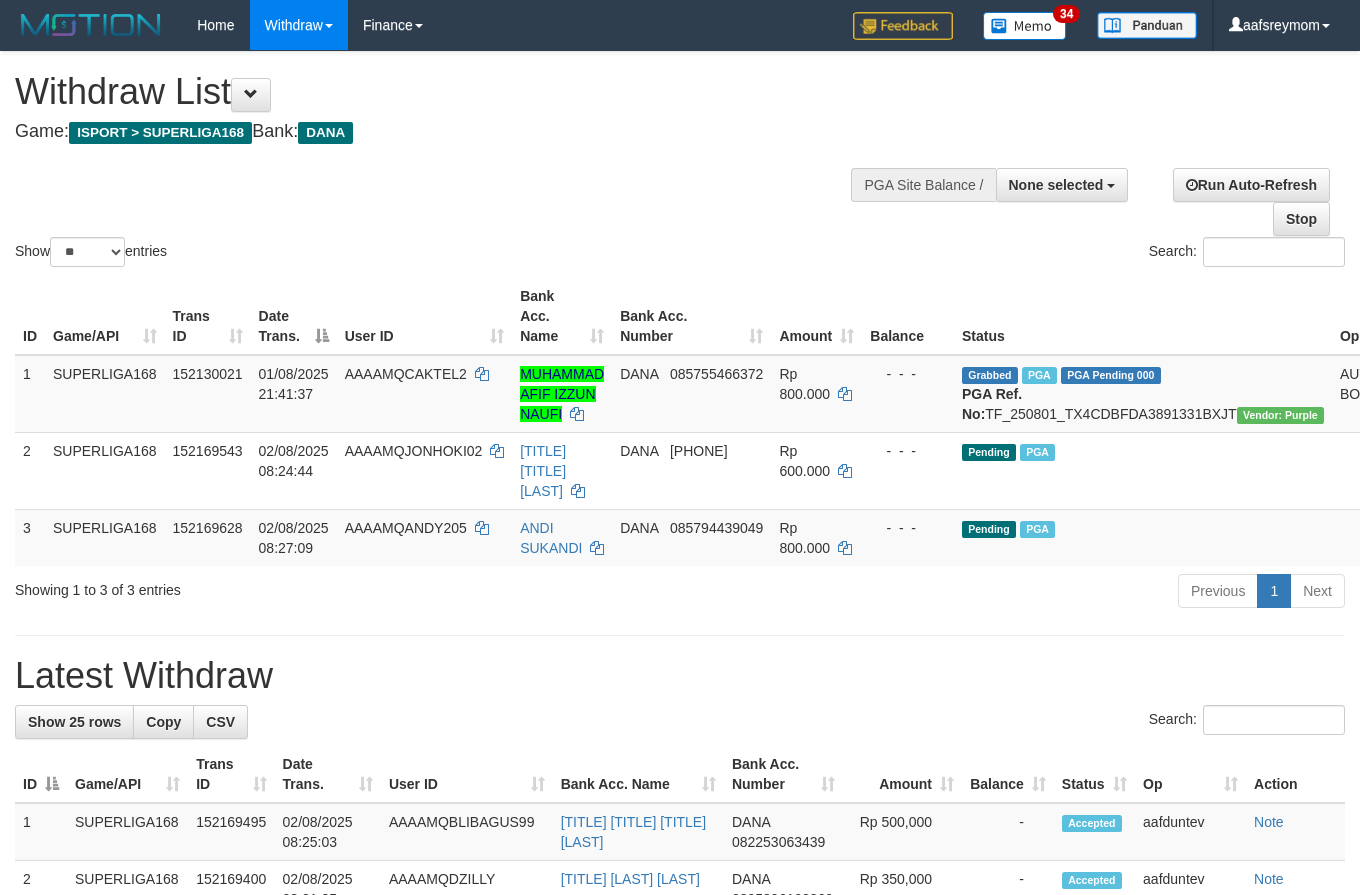 select 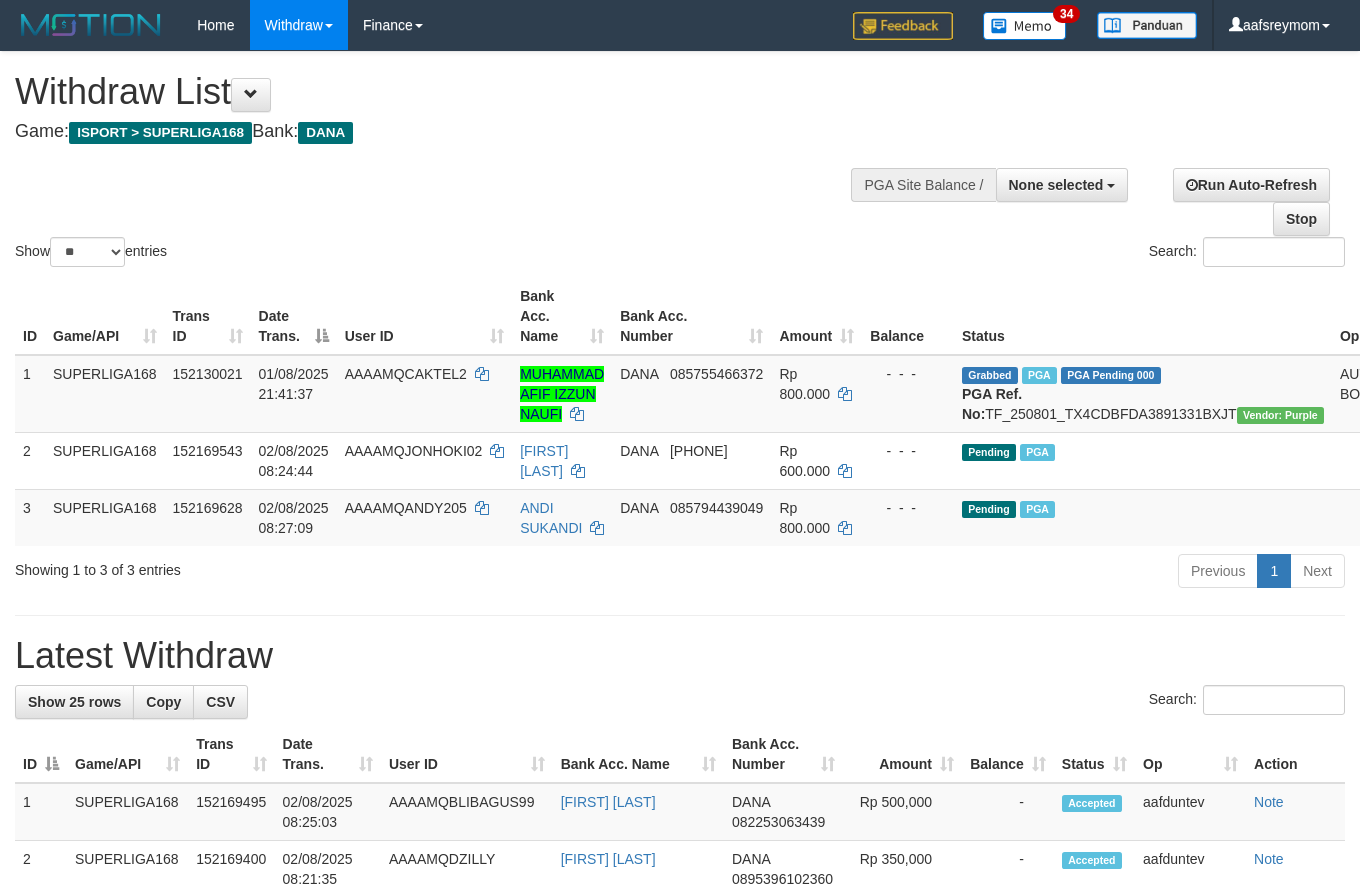 select 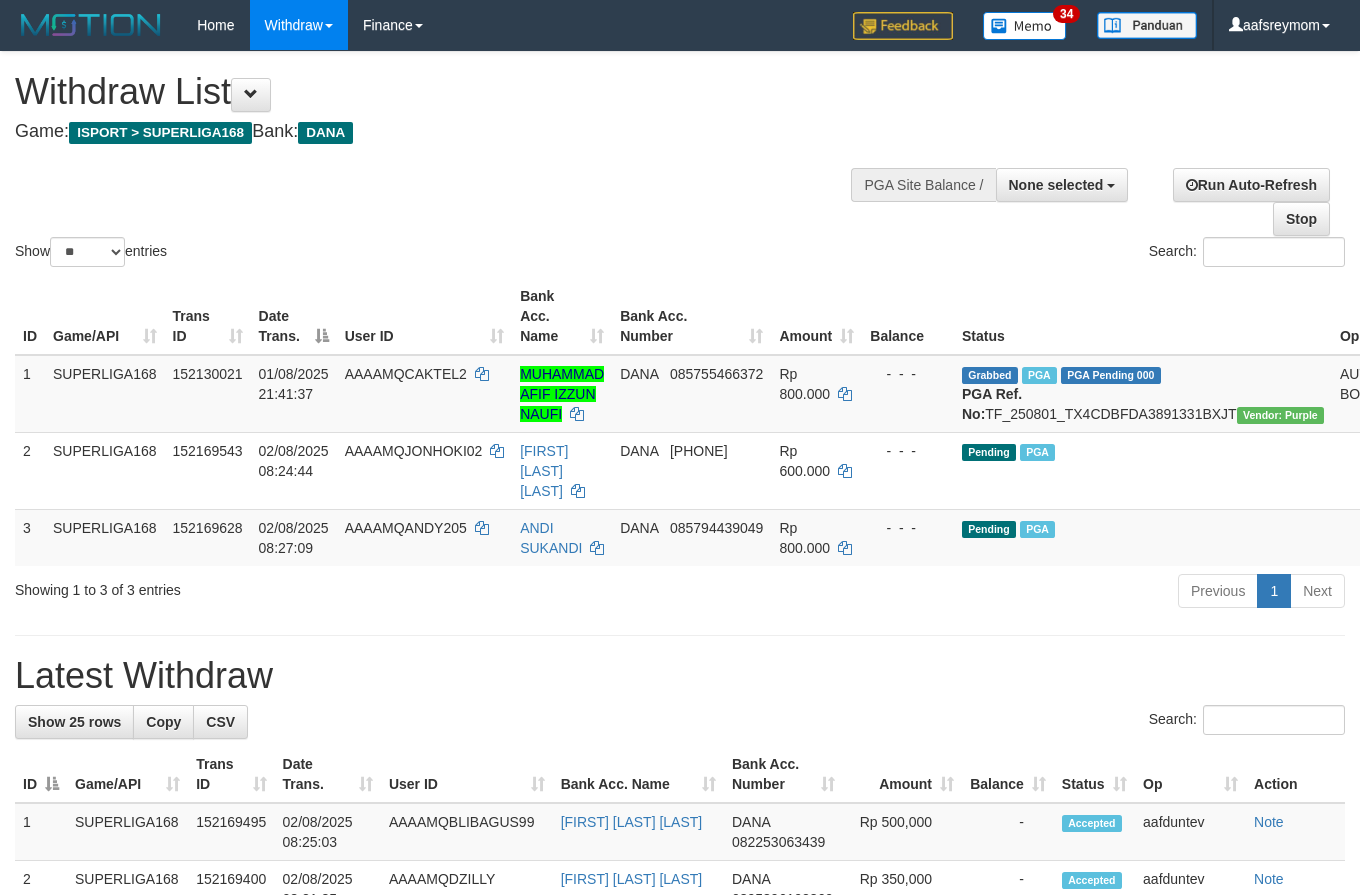 select 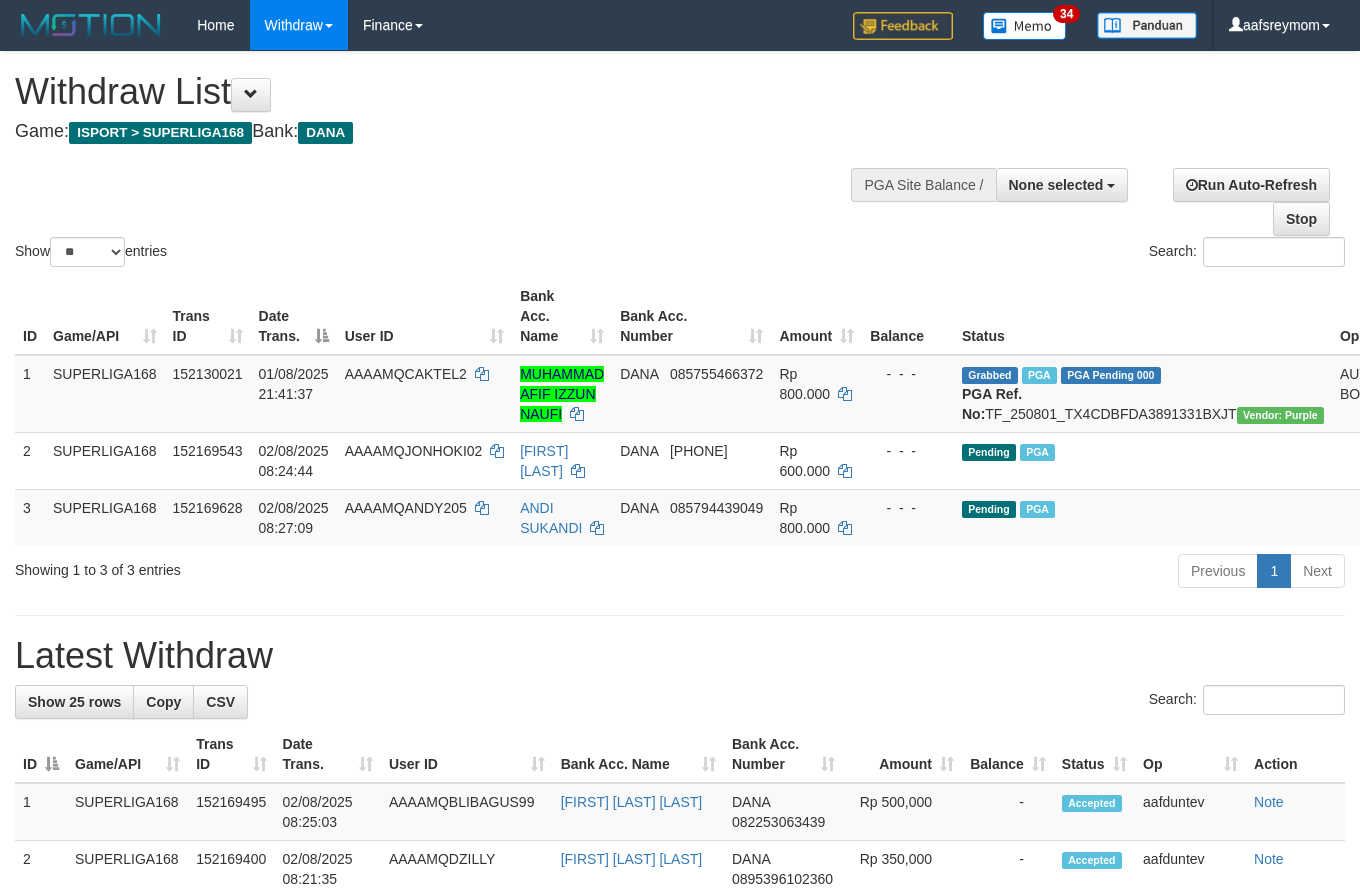 select 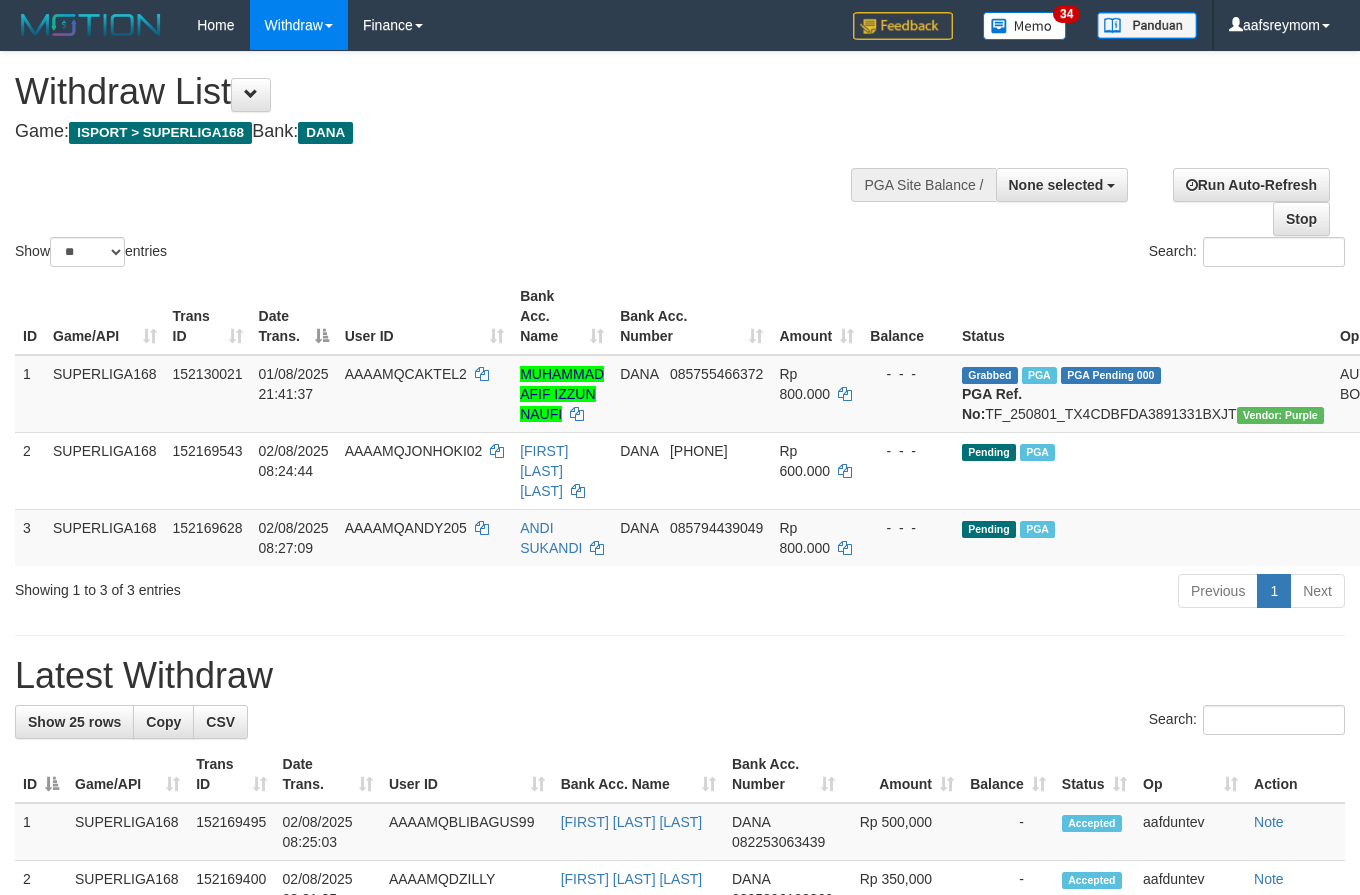 select 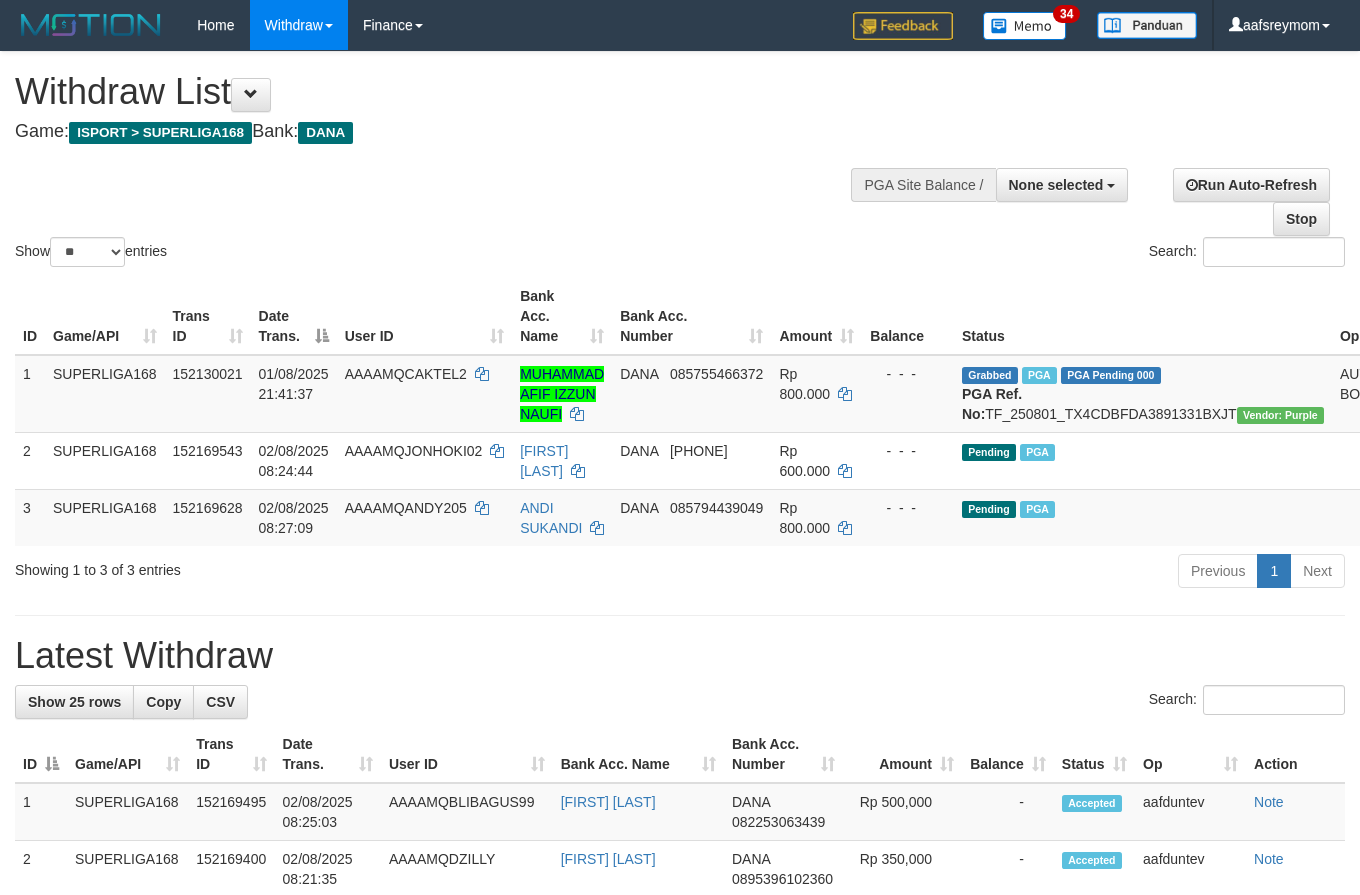select 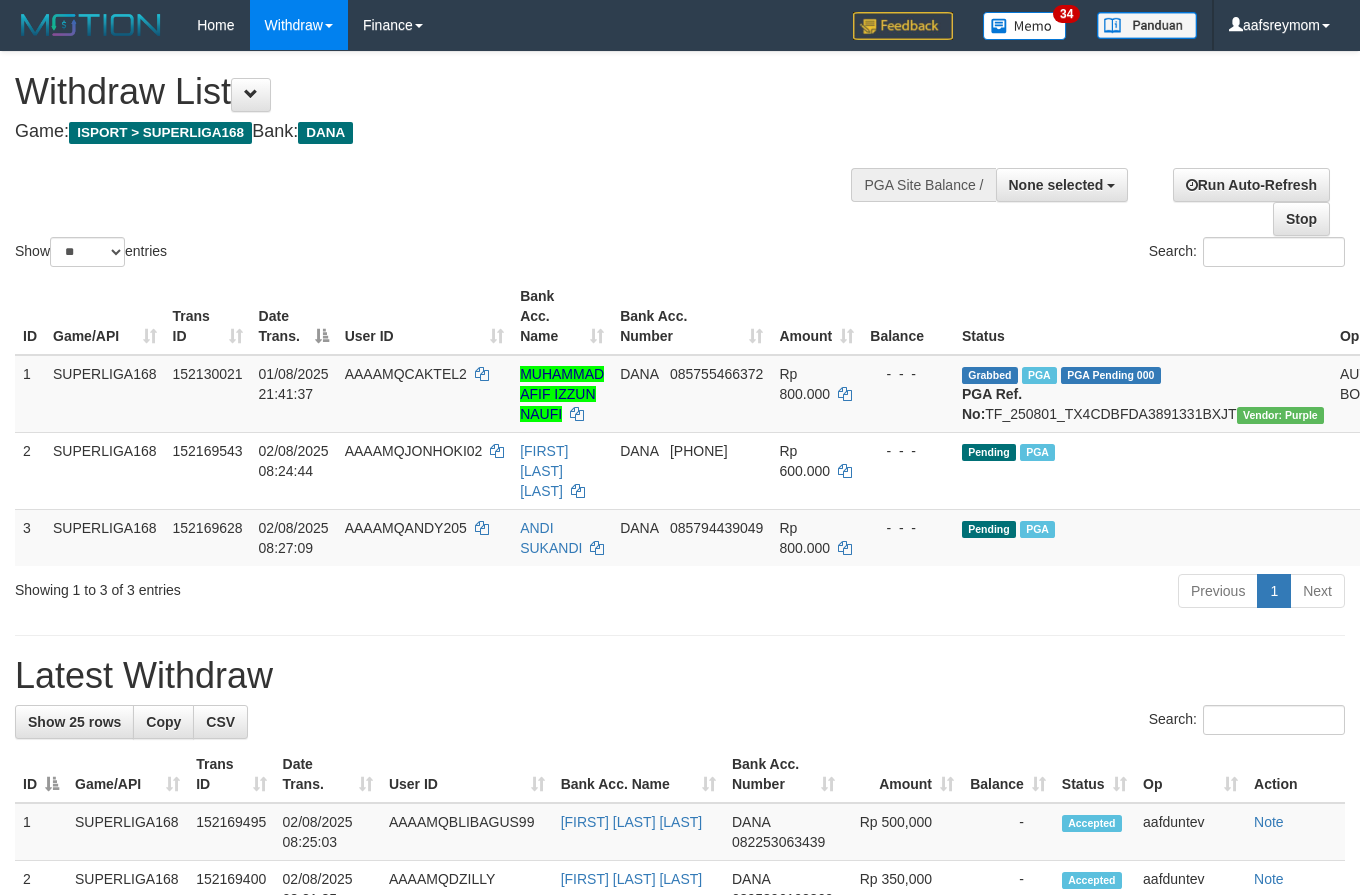 select 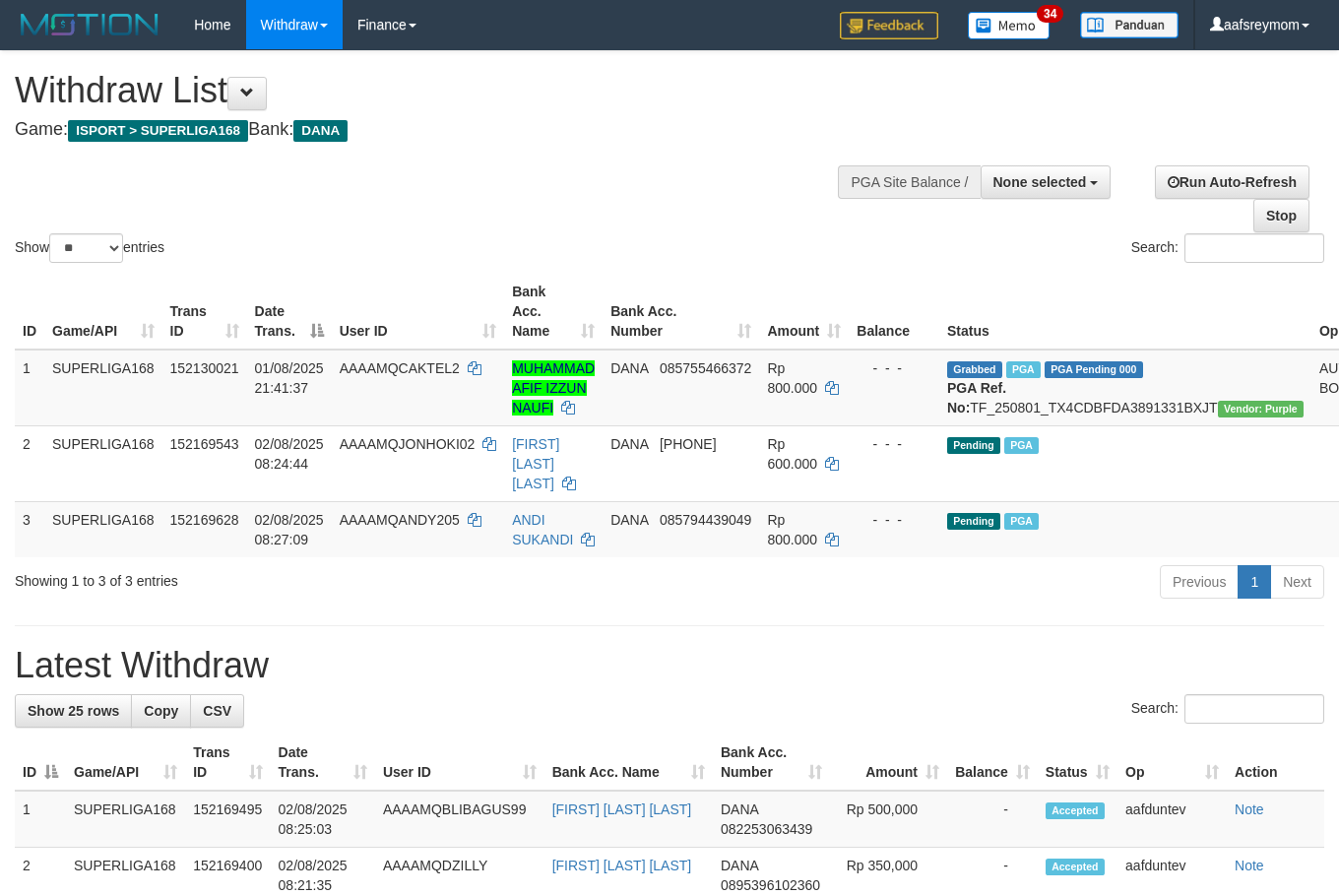 select 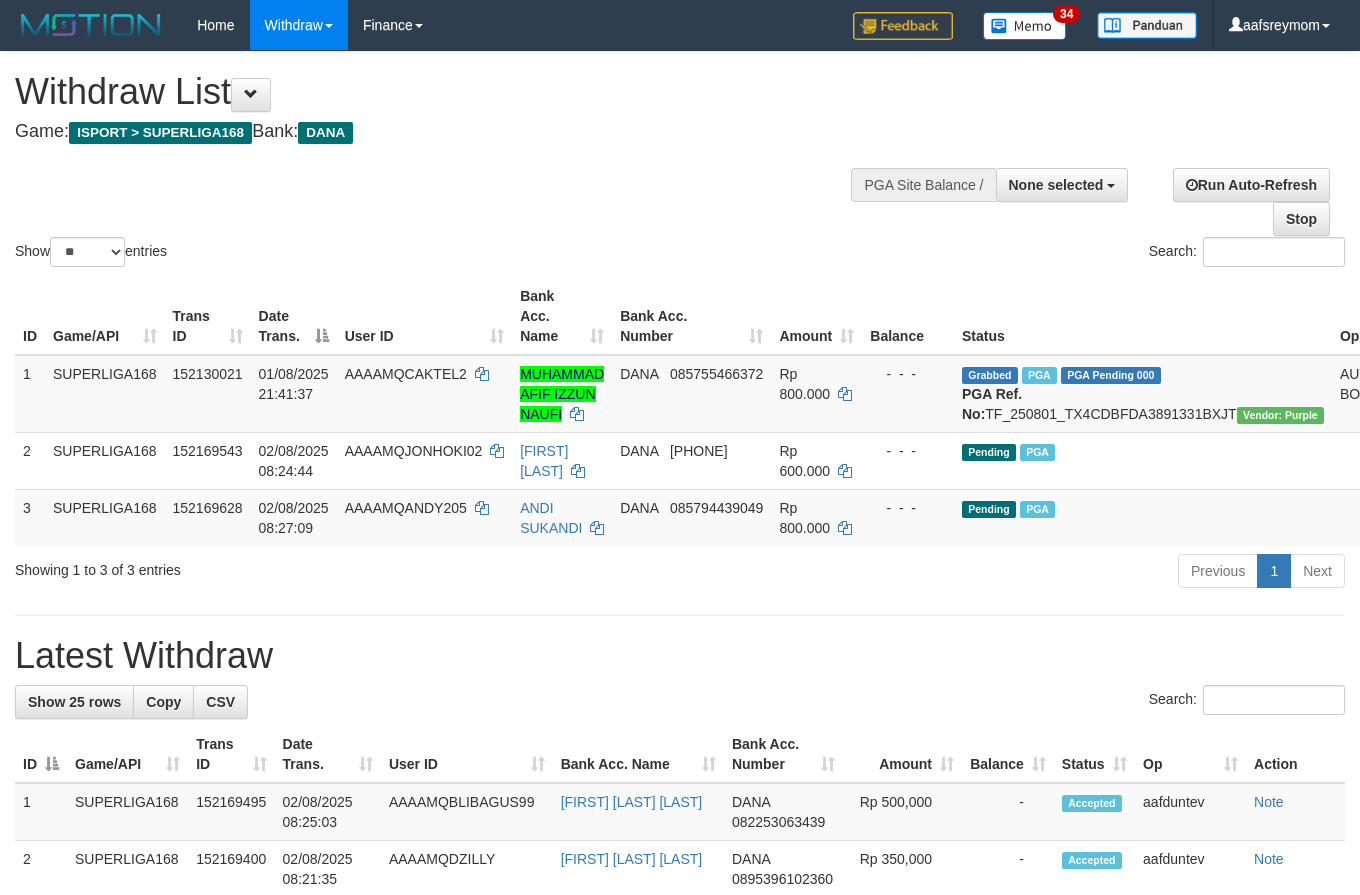select 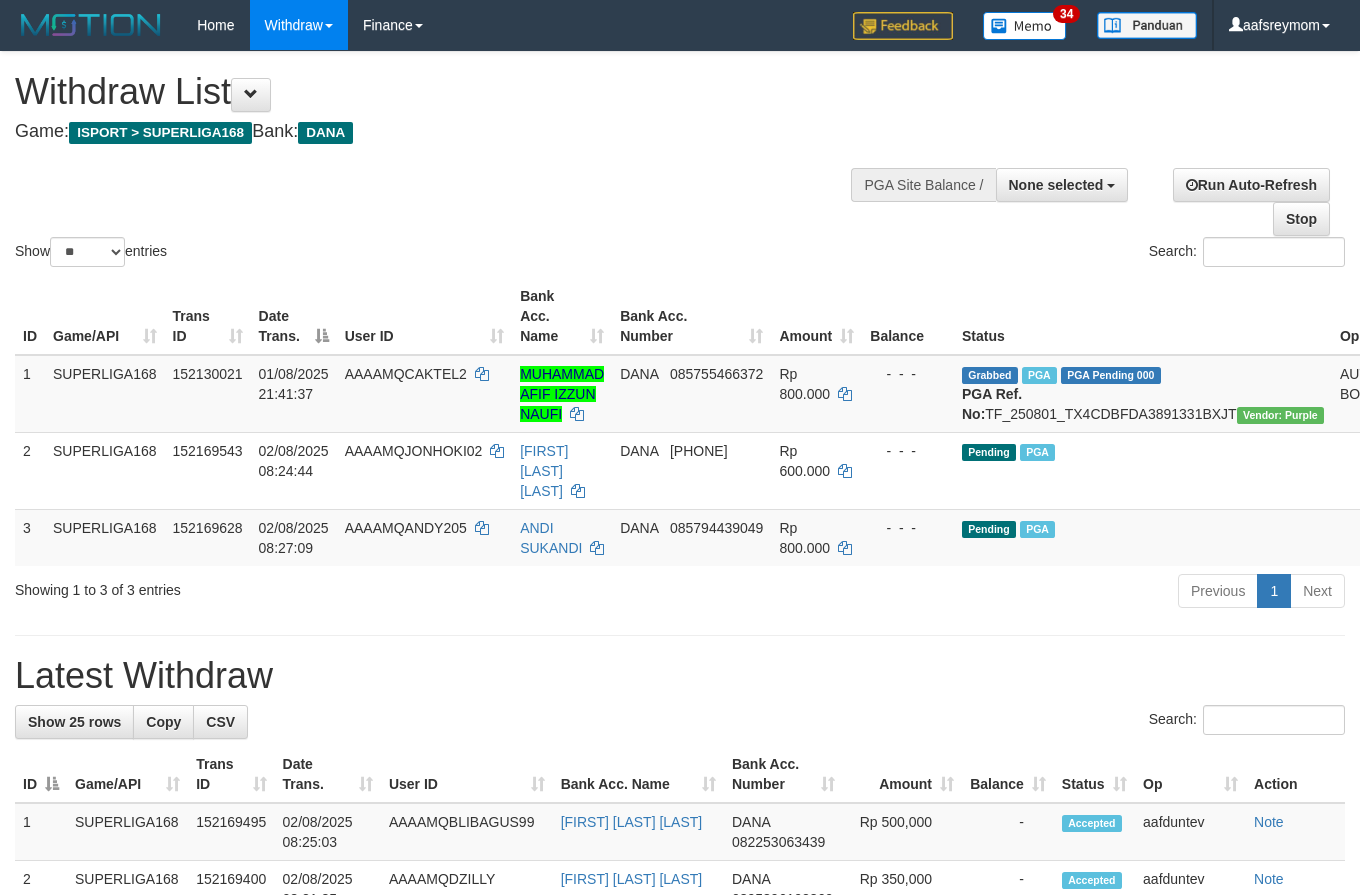 select 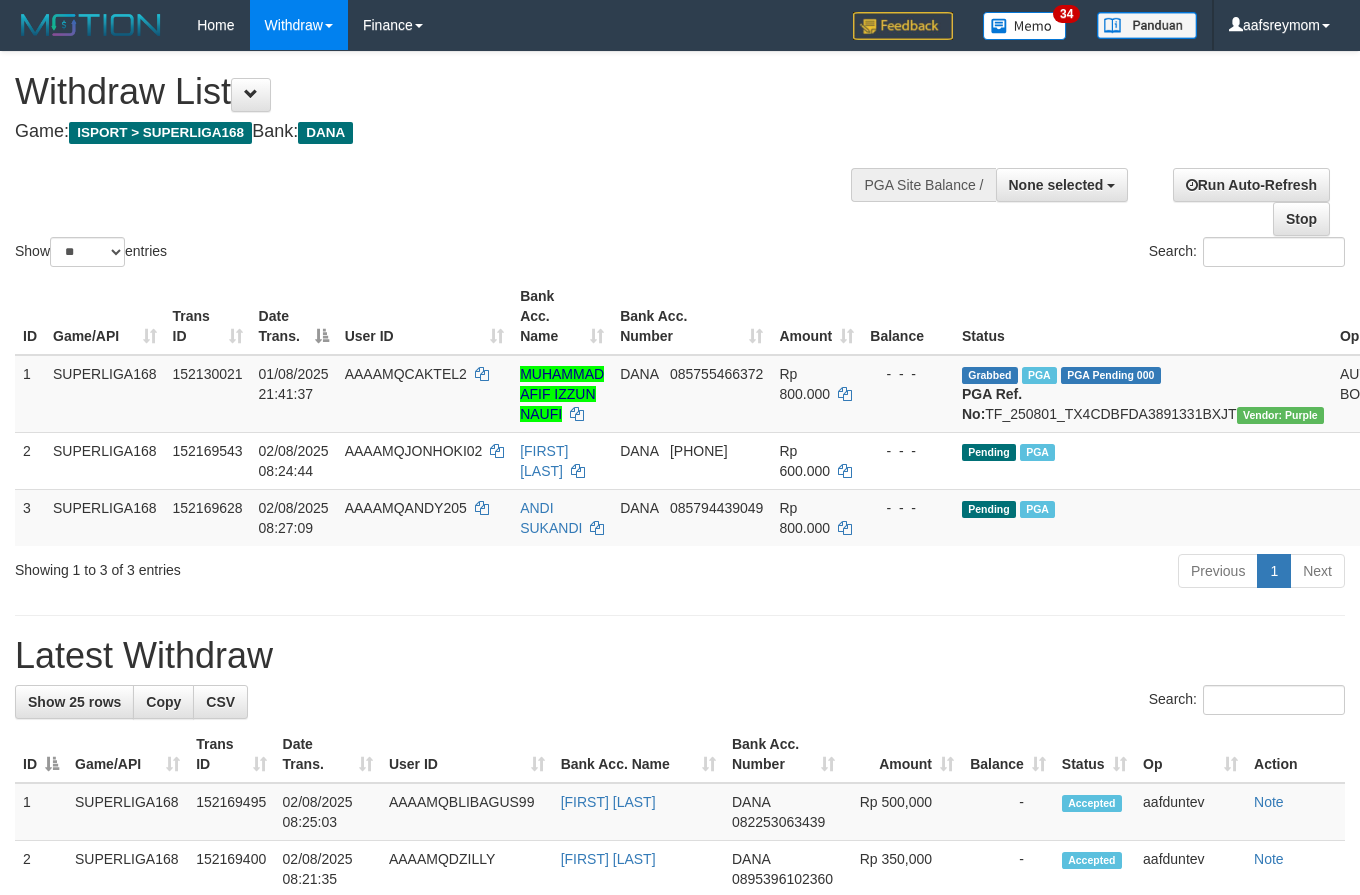 select 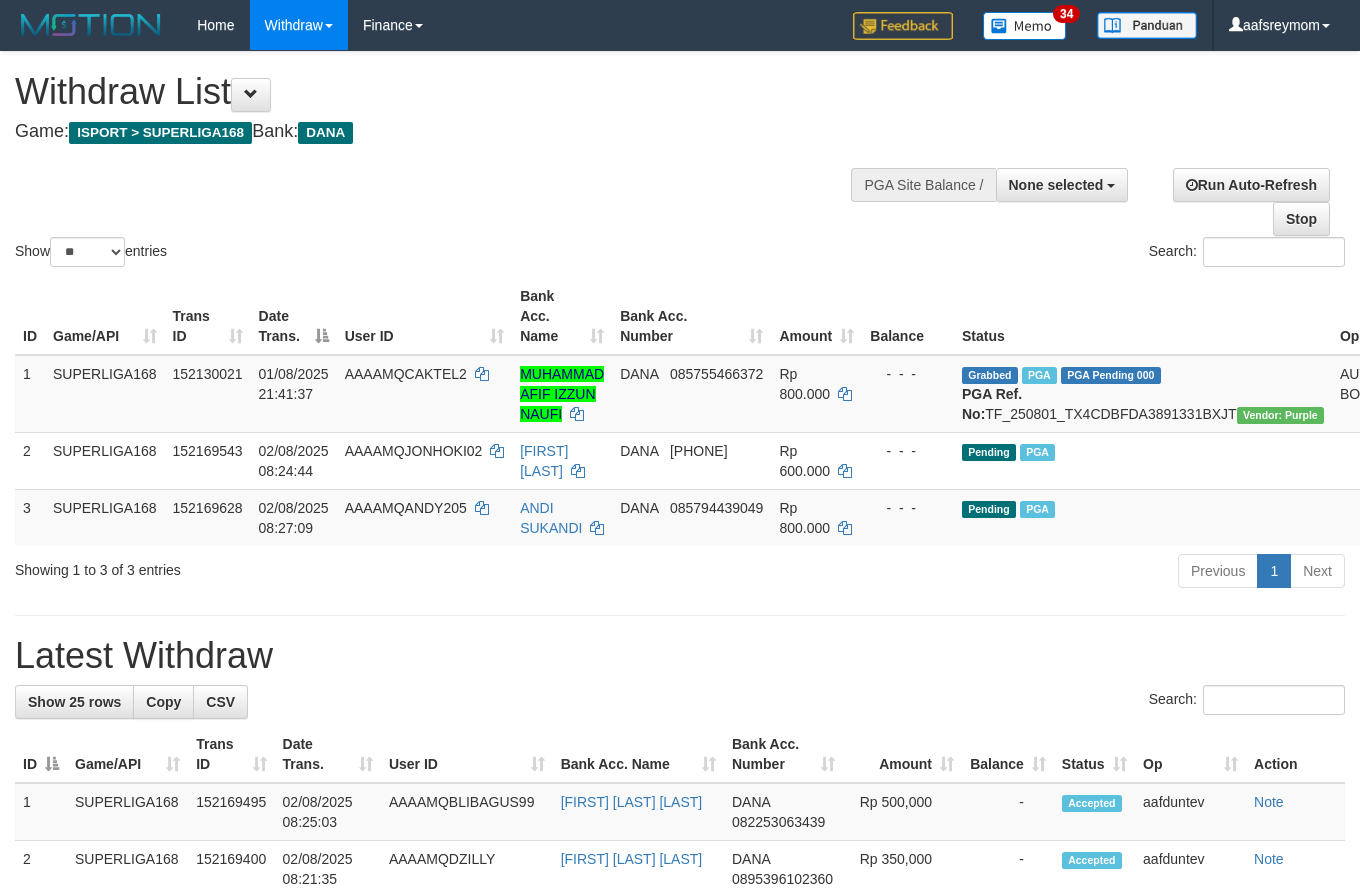 select 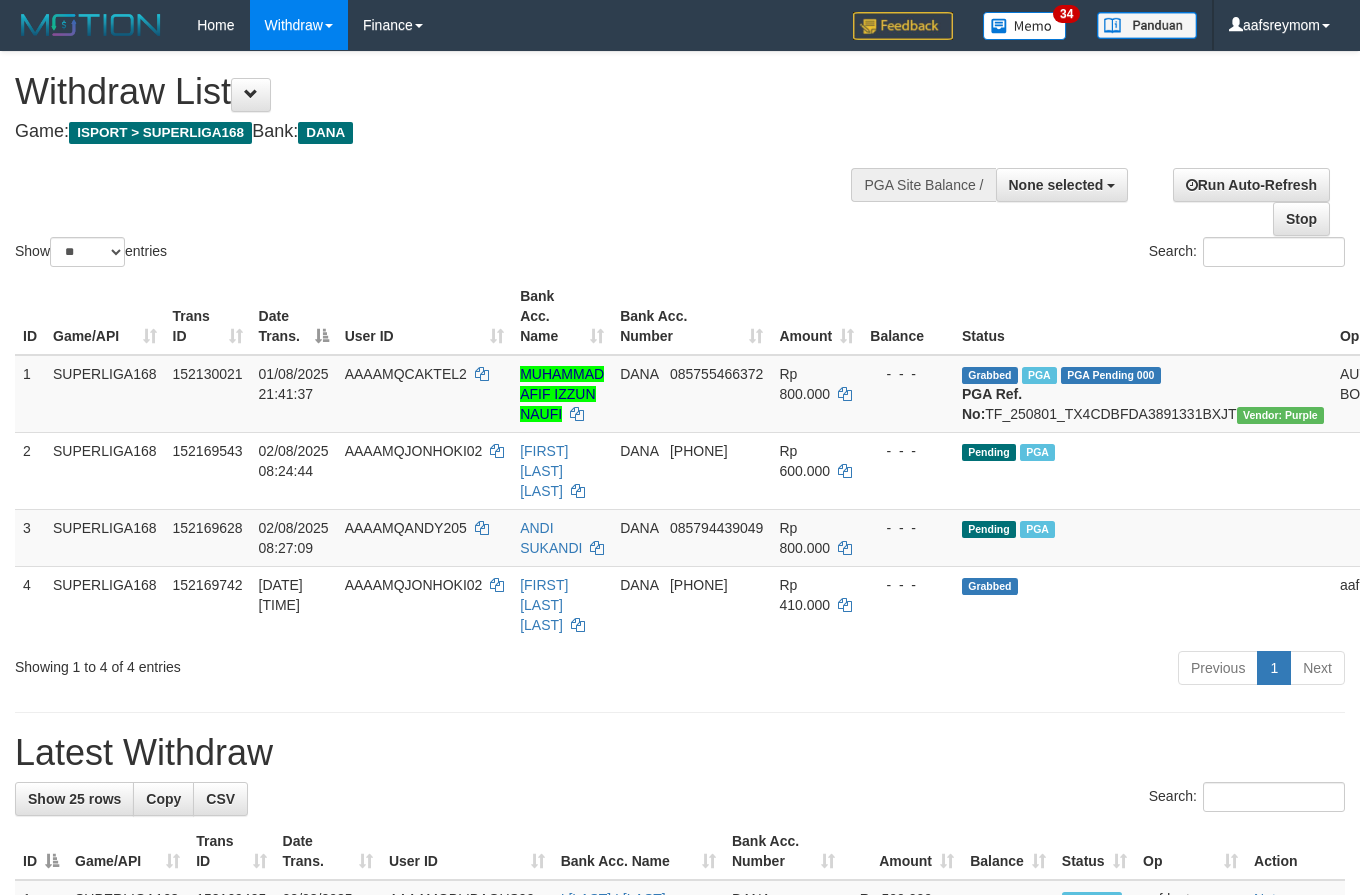 select 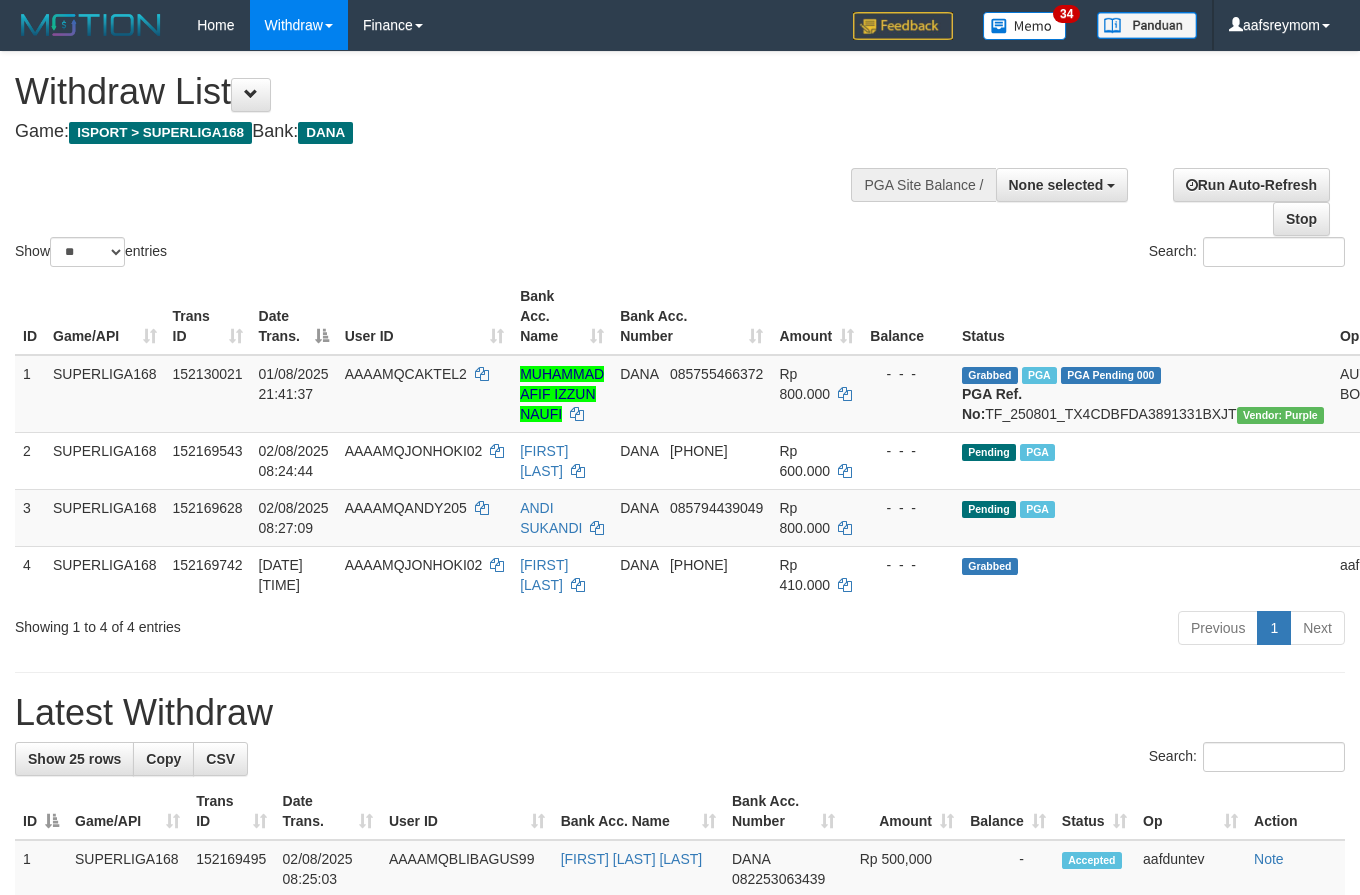 select 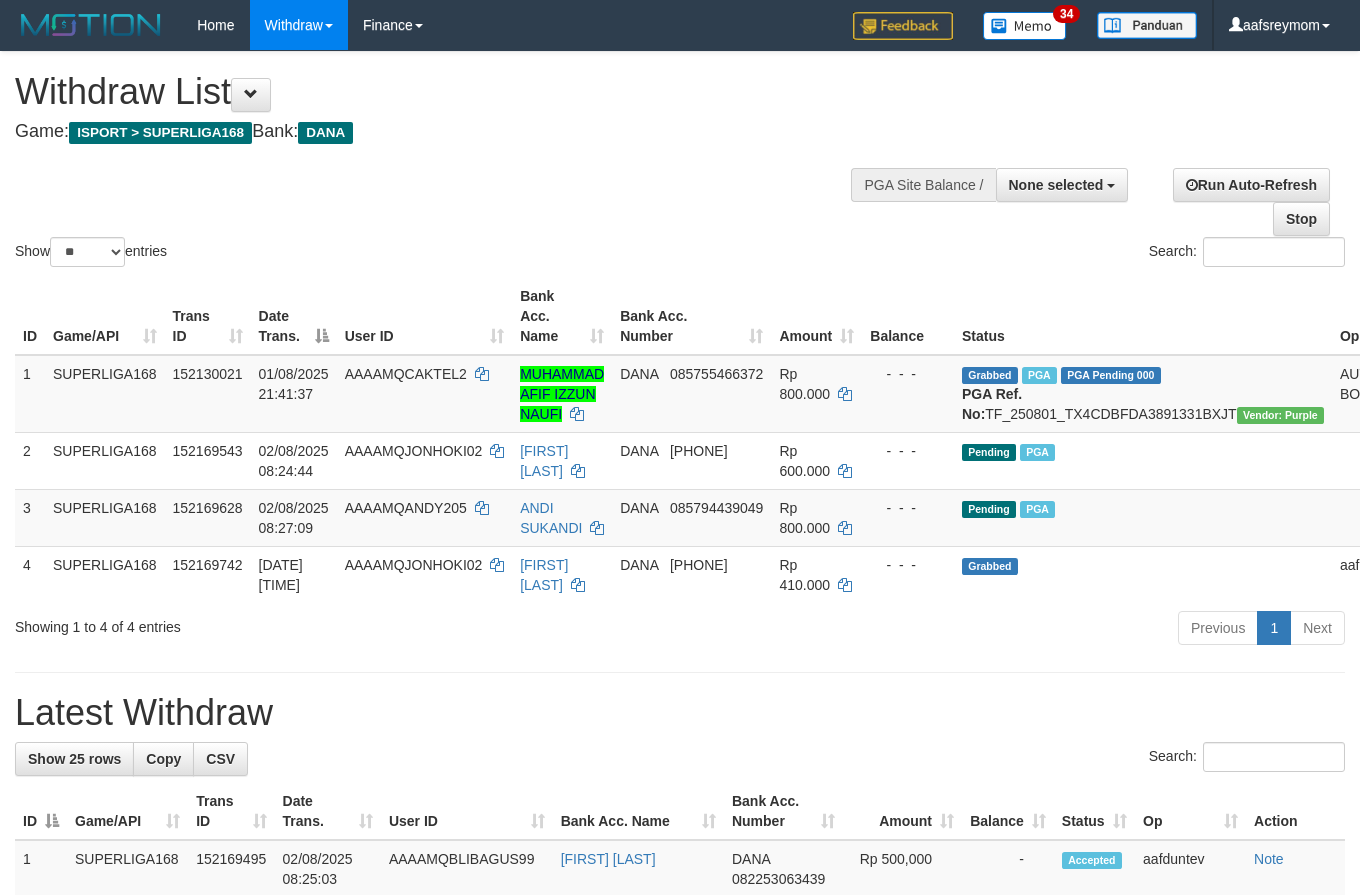 select 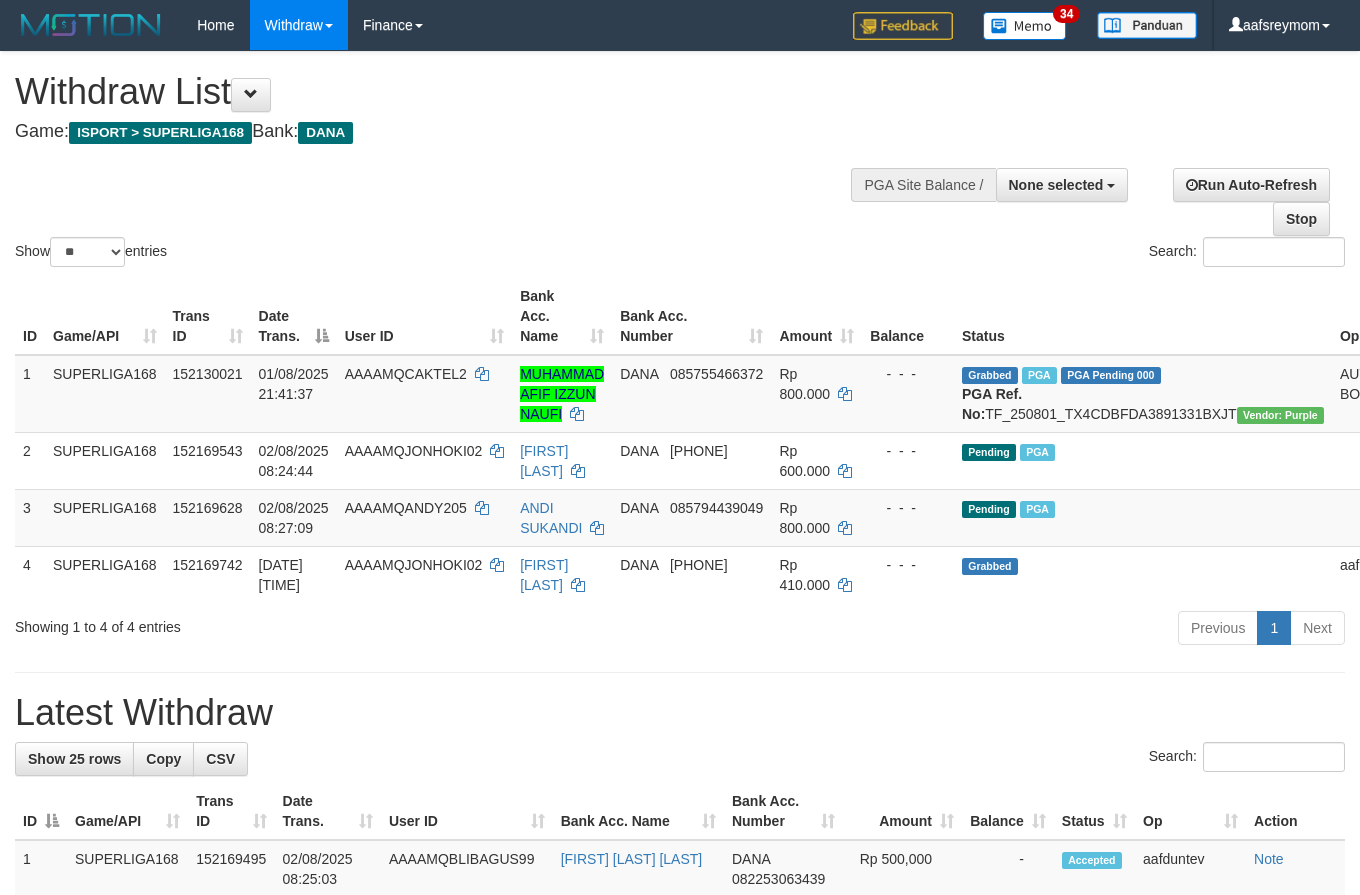 select 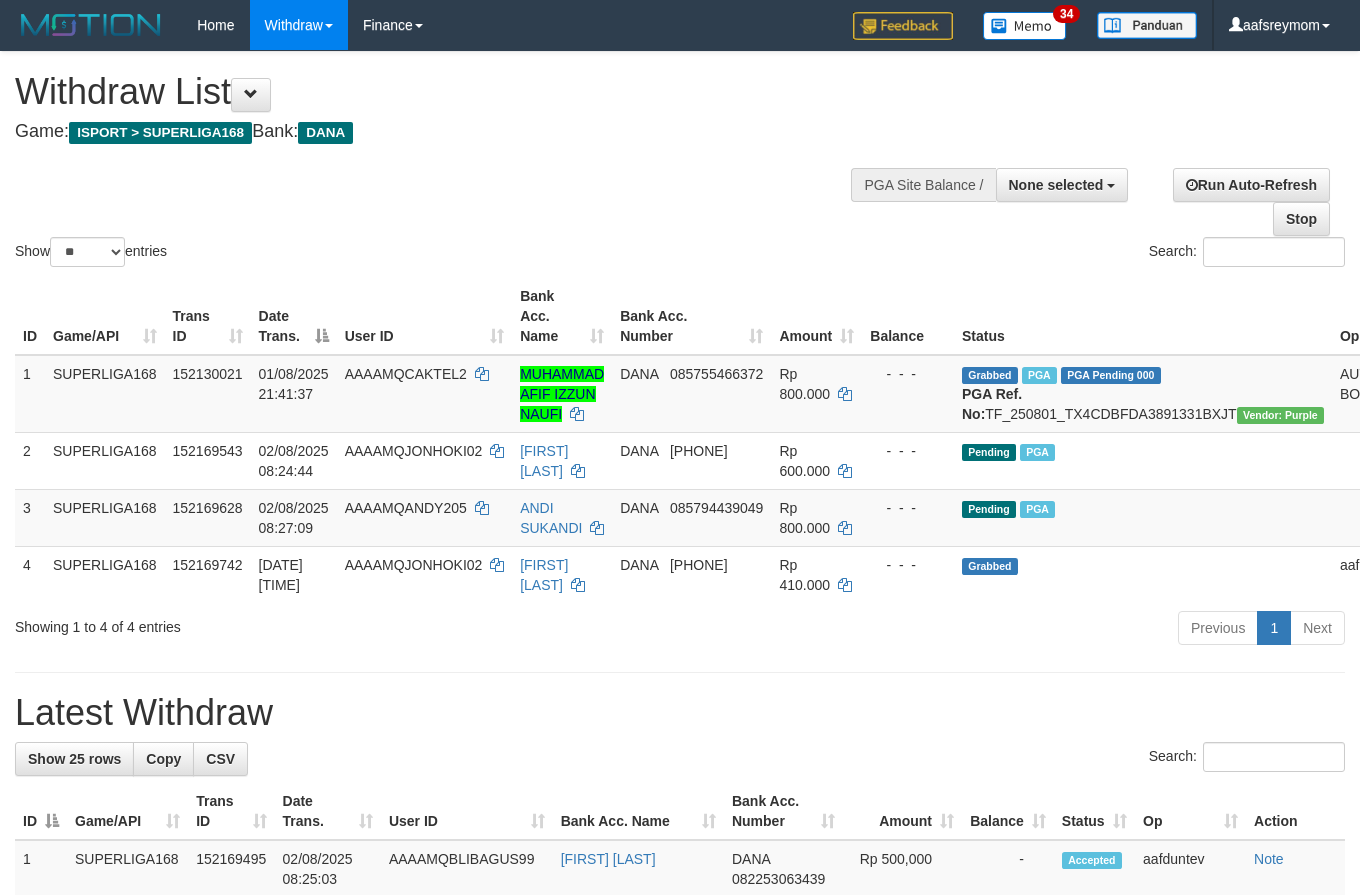 select 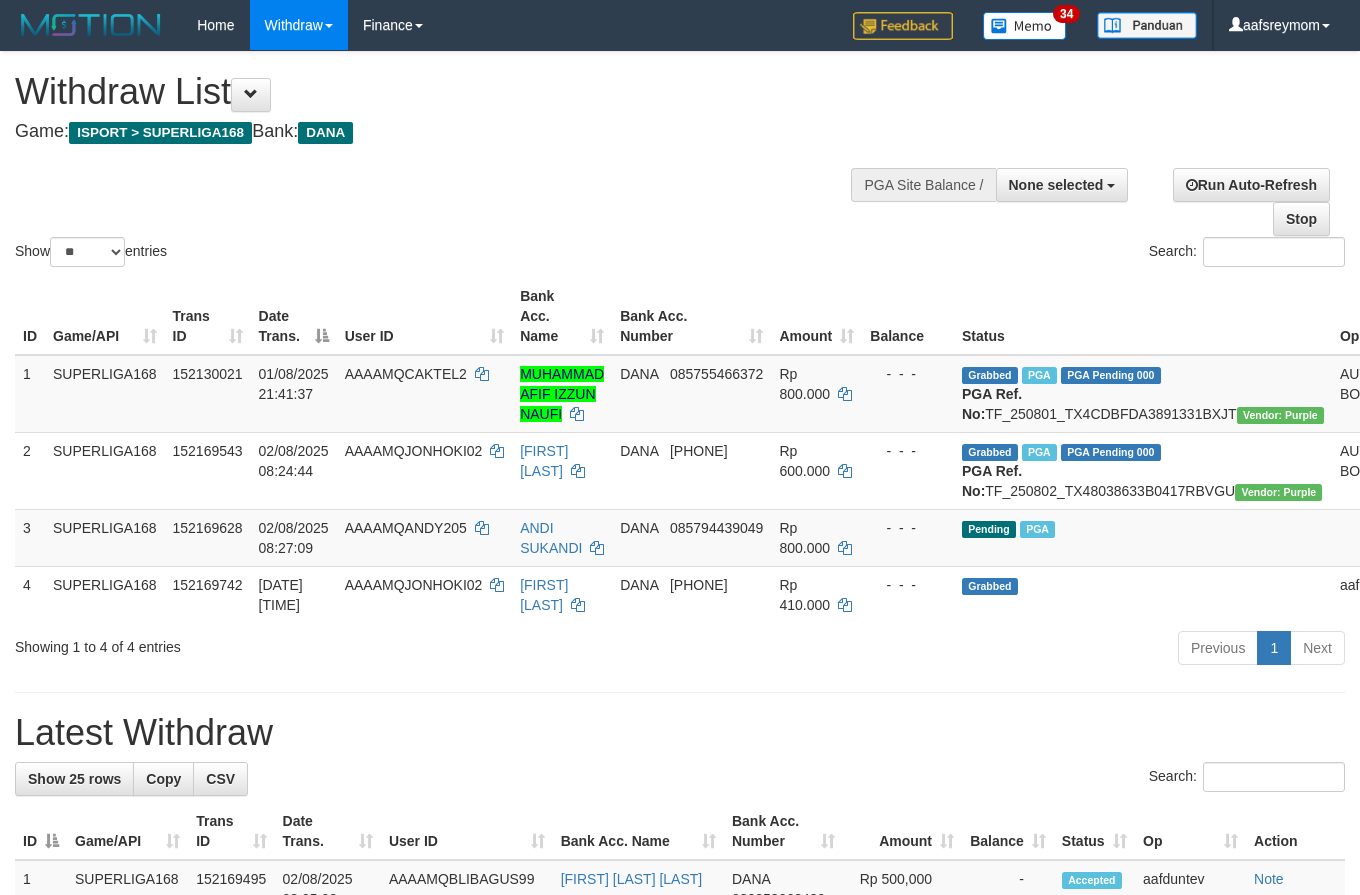 select 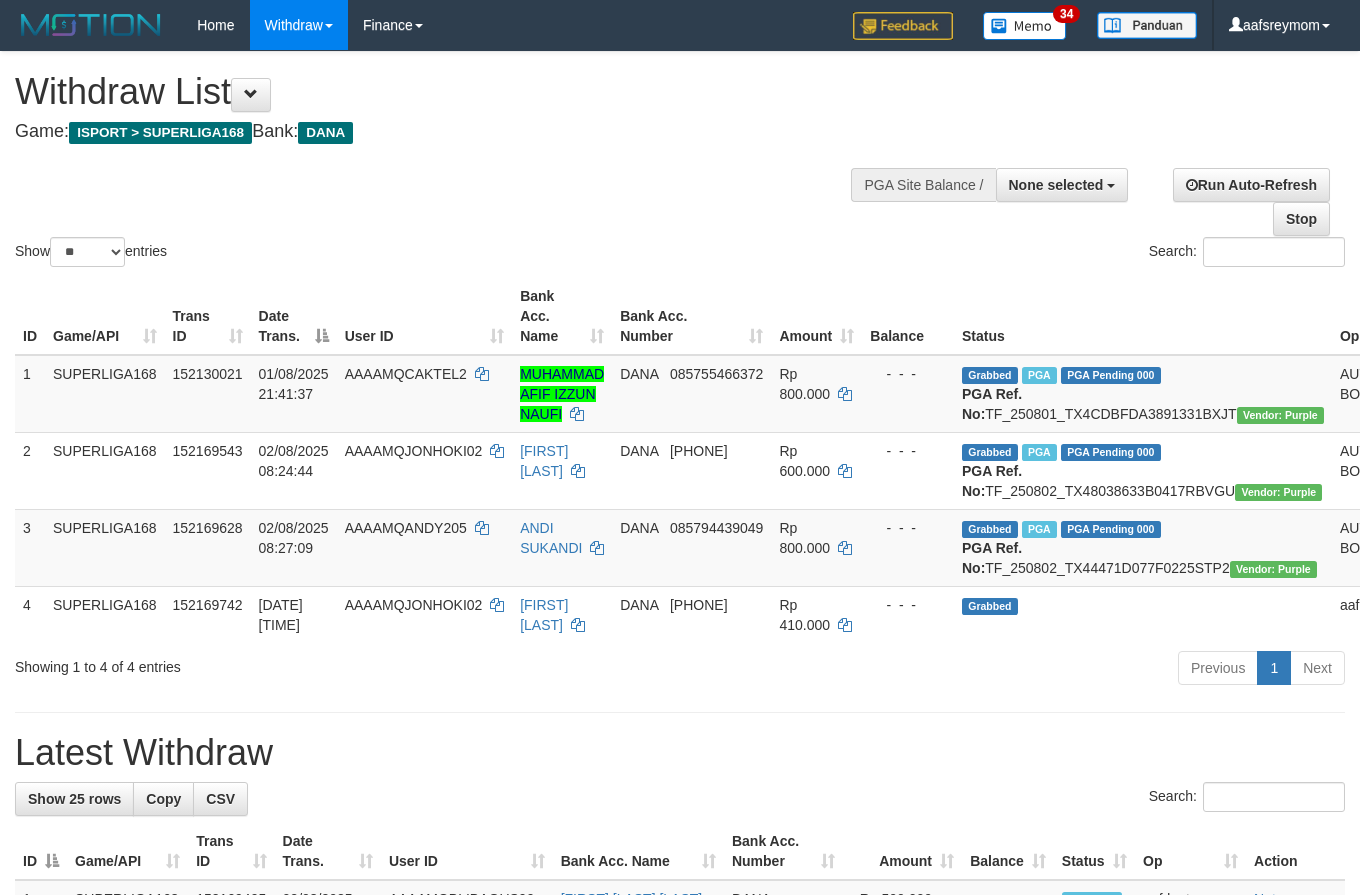 select 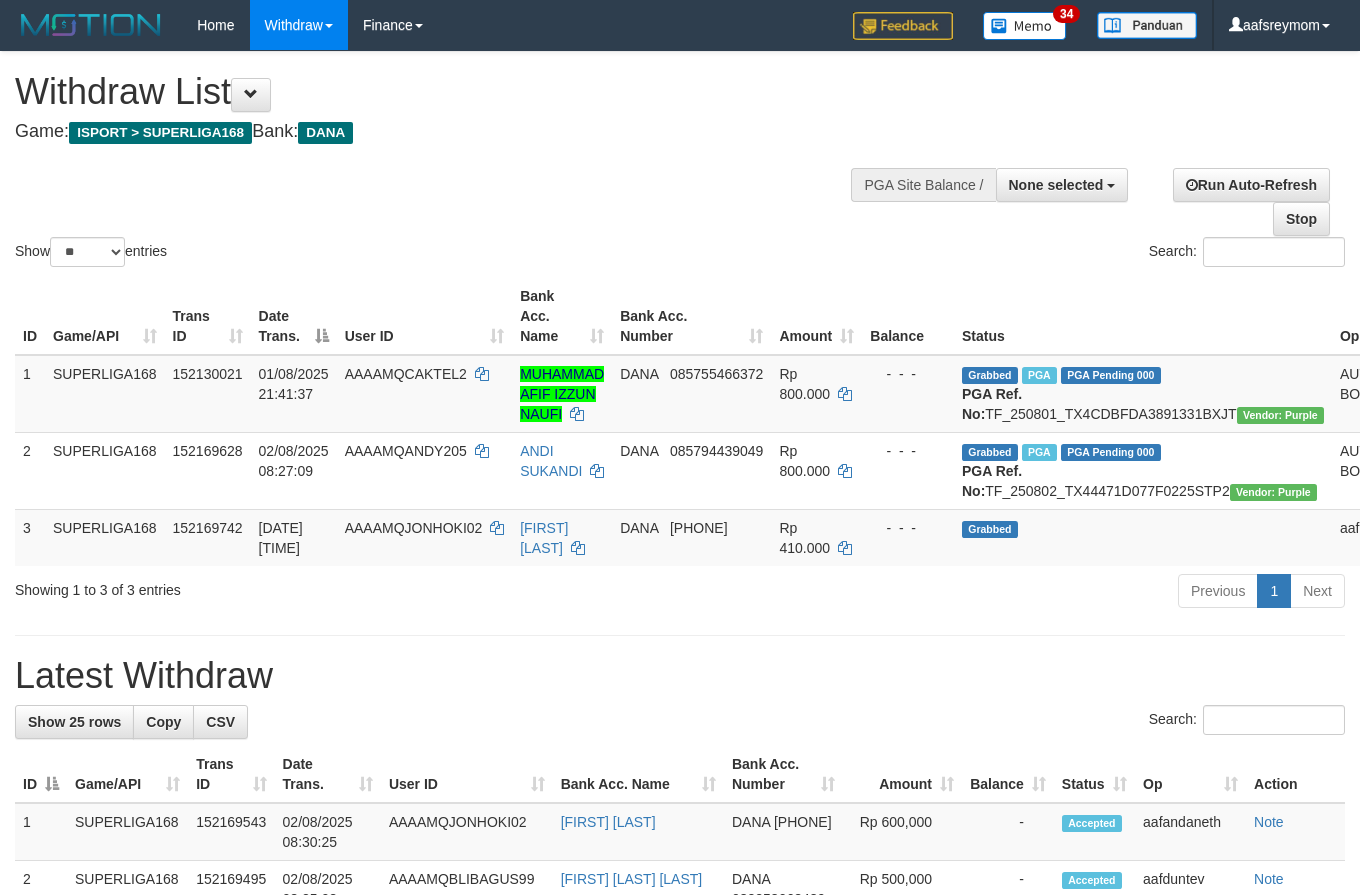 select 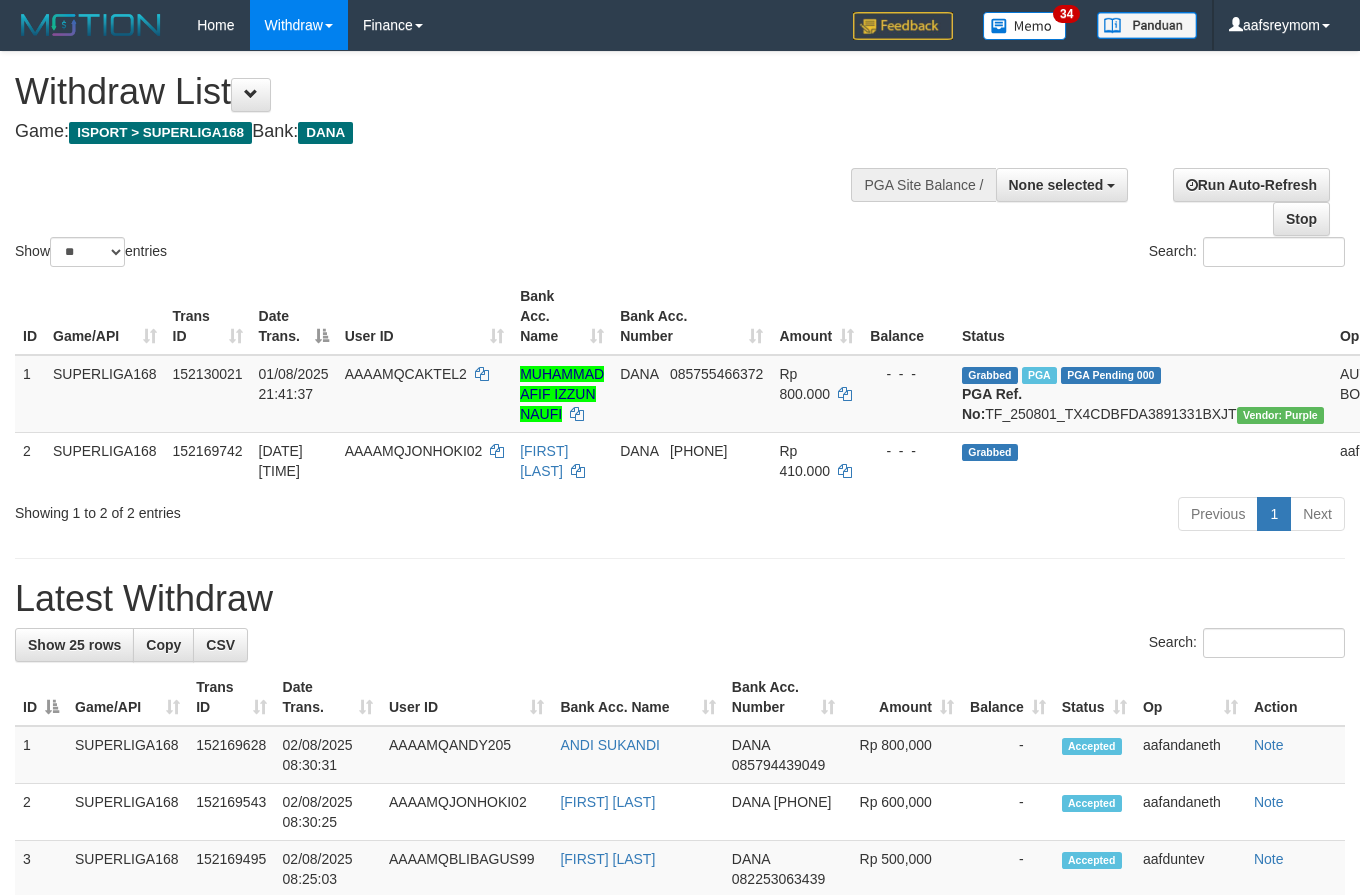 select 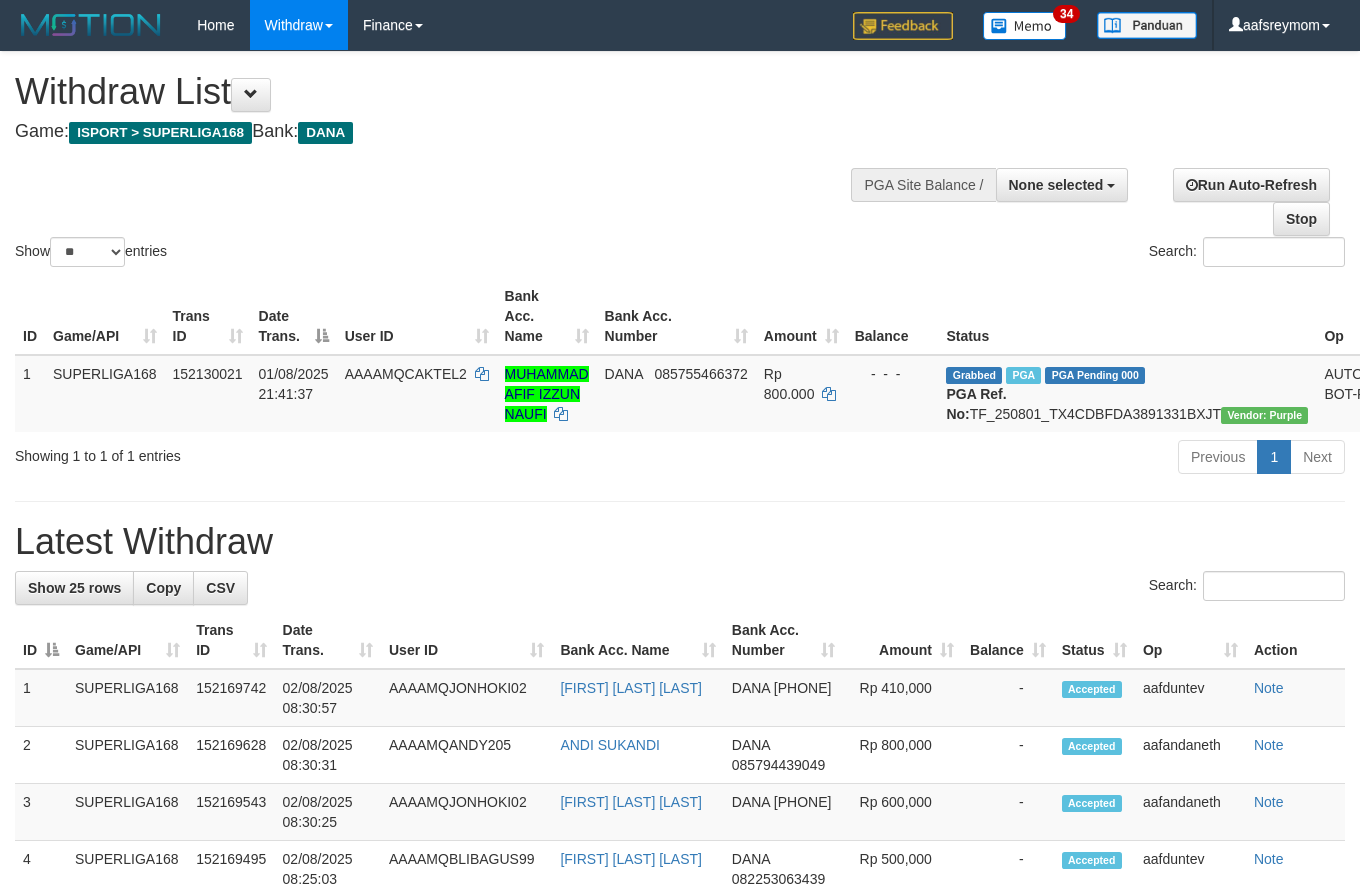 select 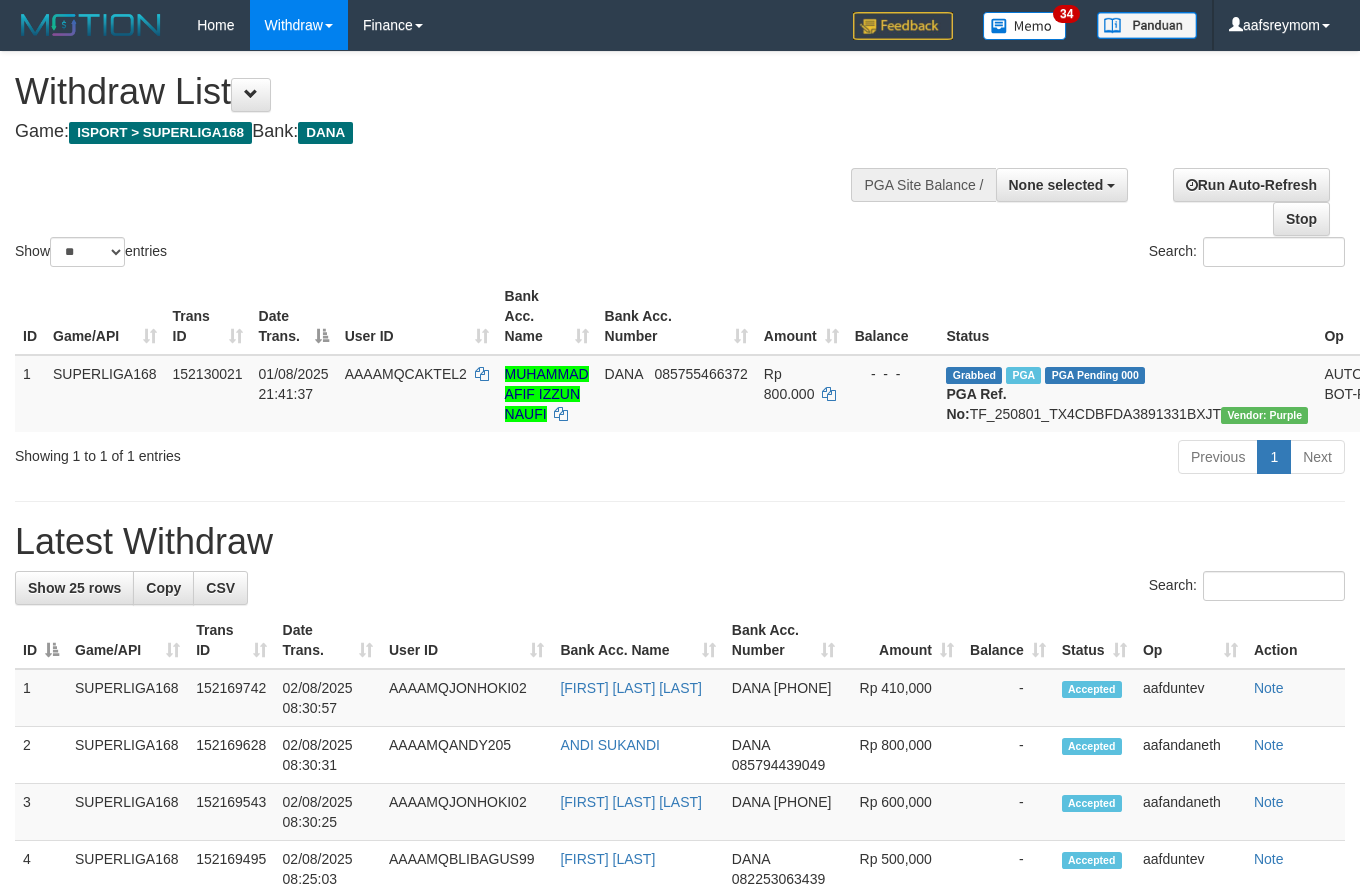 select 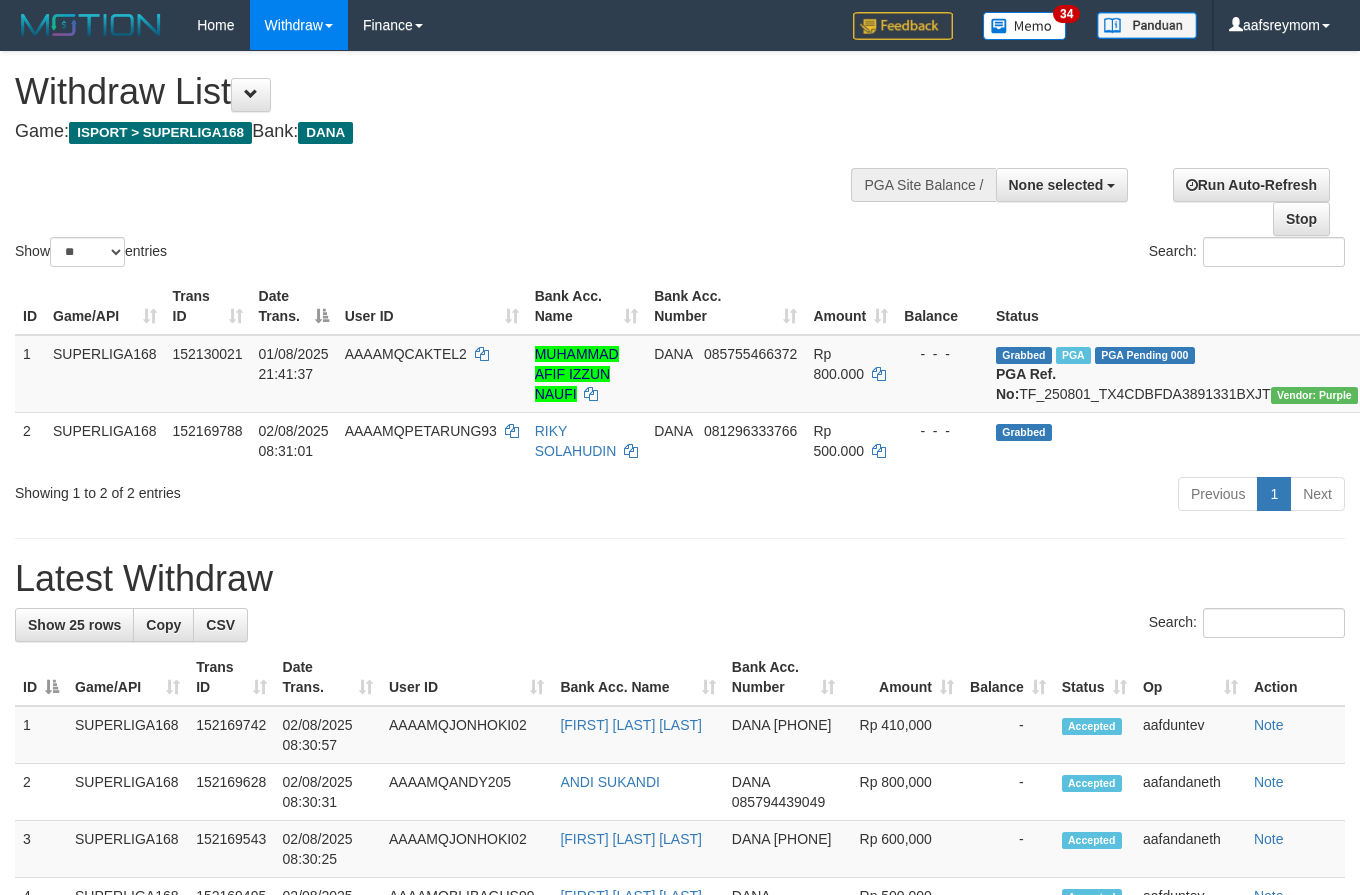 select 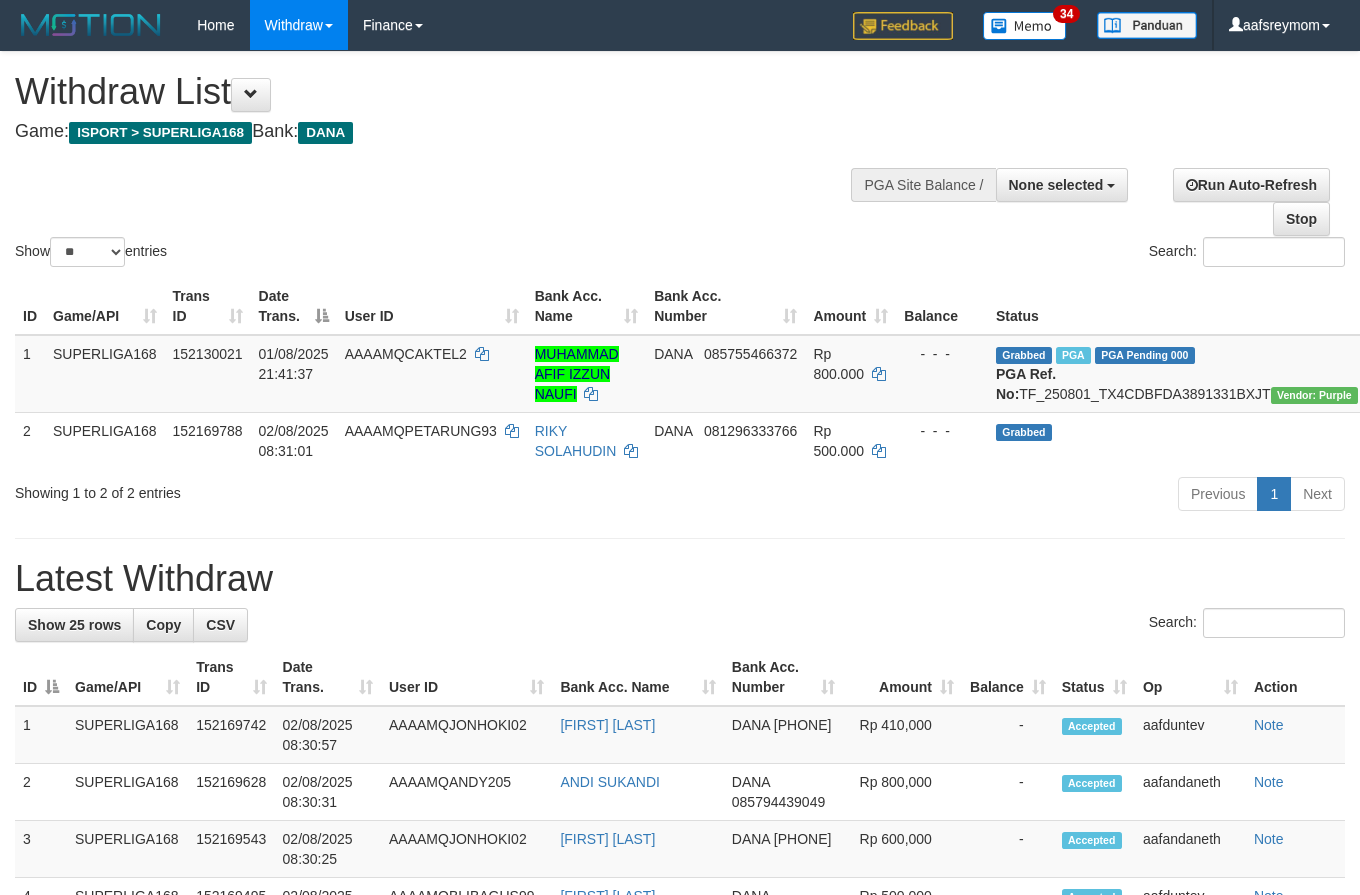 select 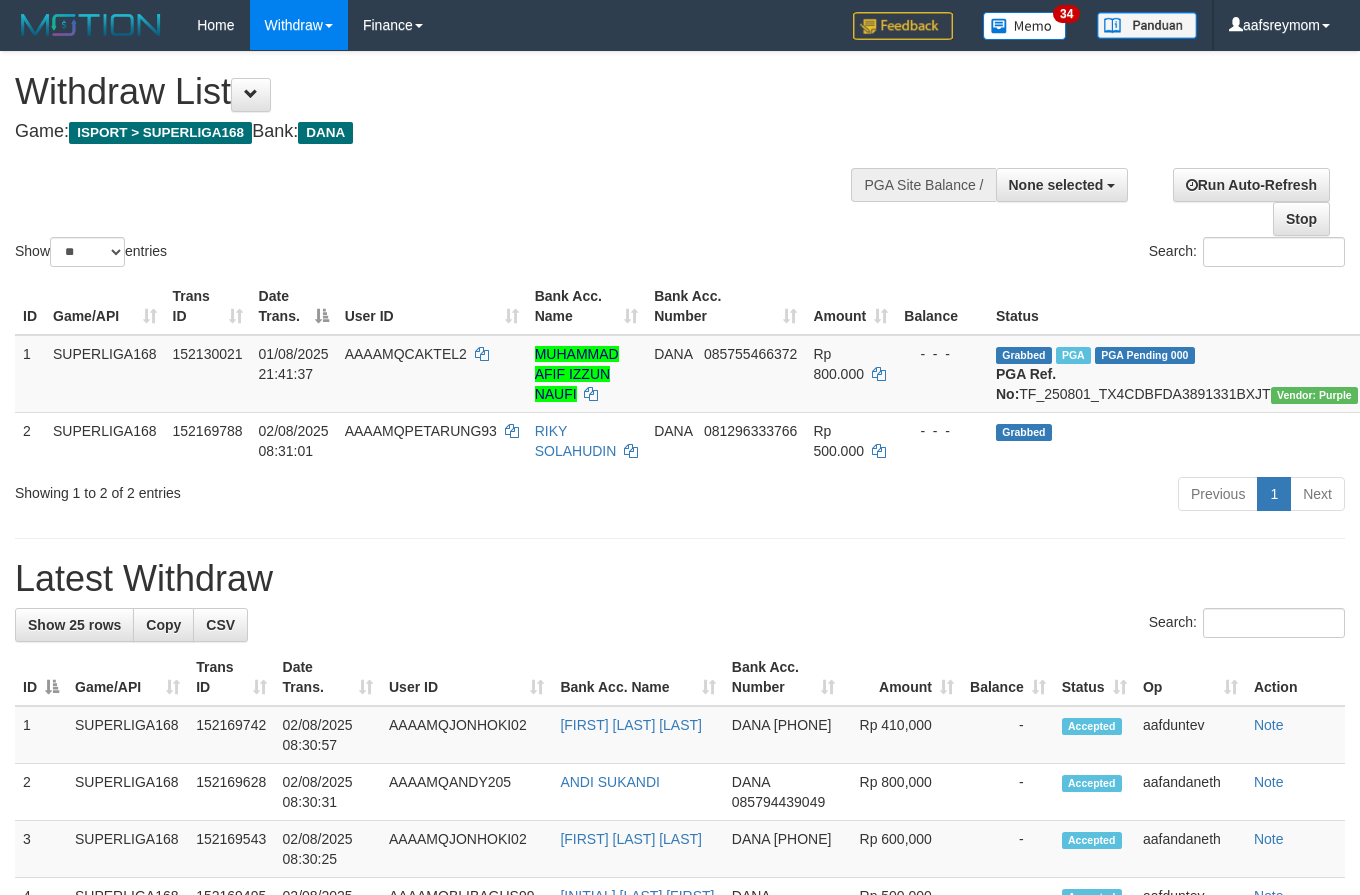 select 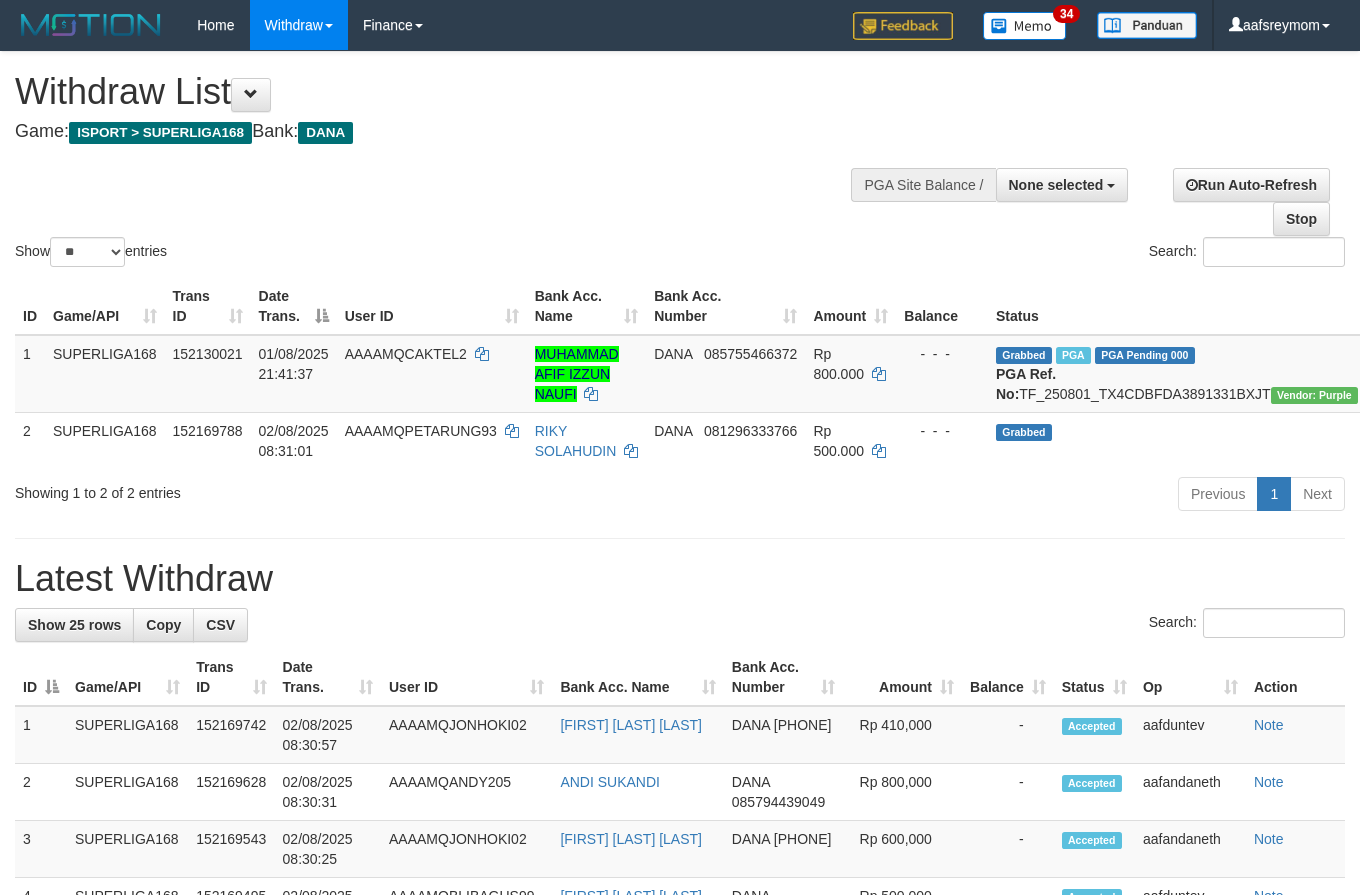 select 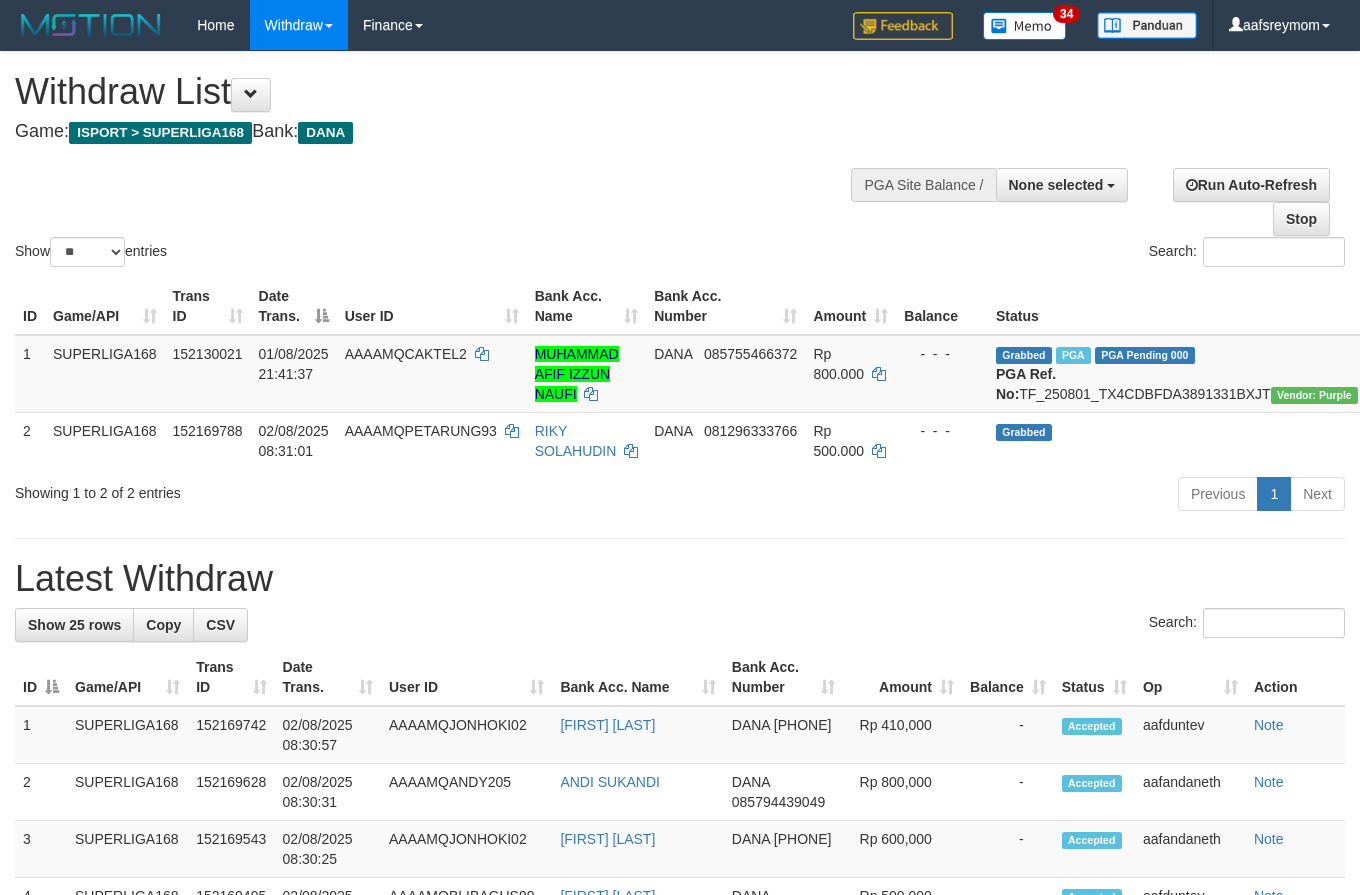 select 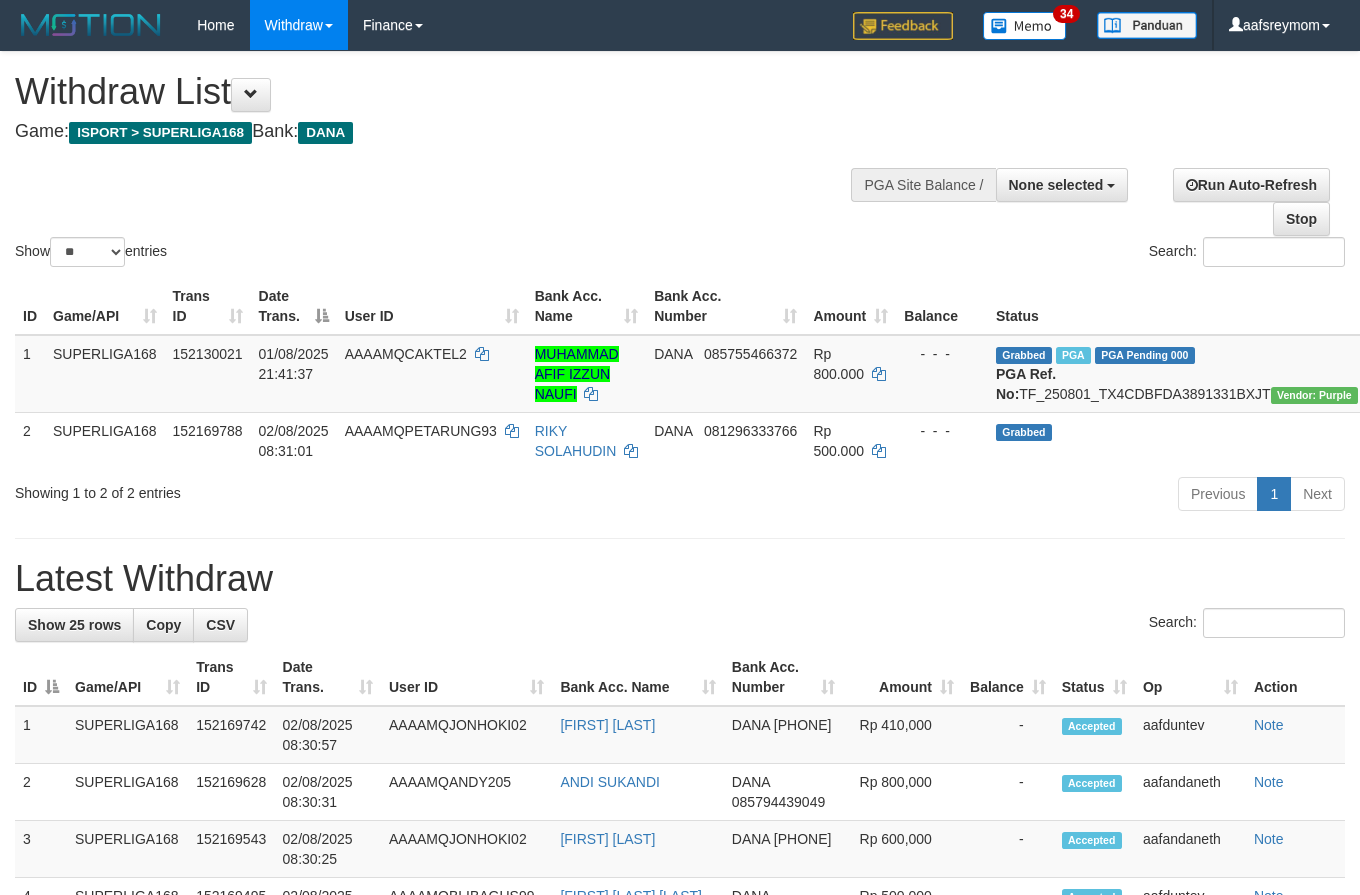 select 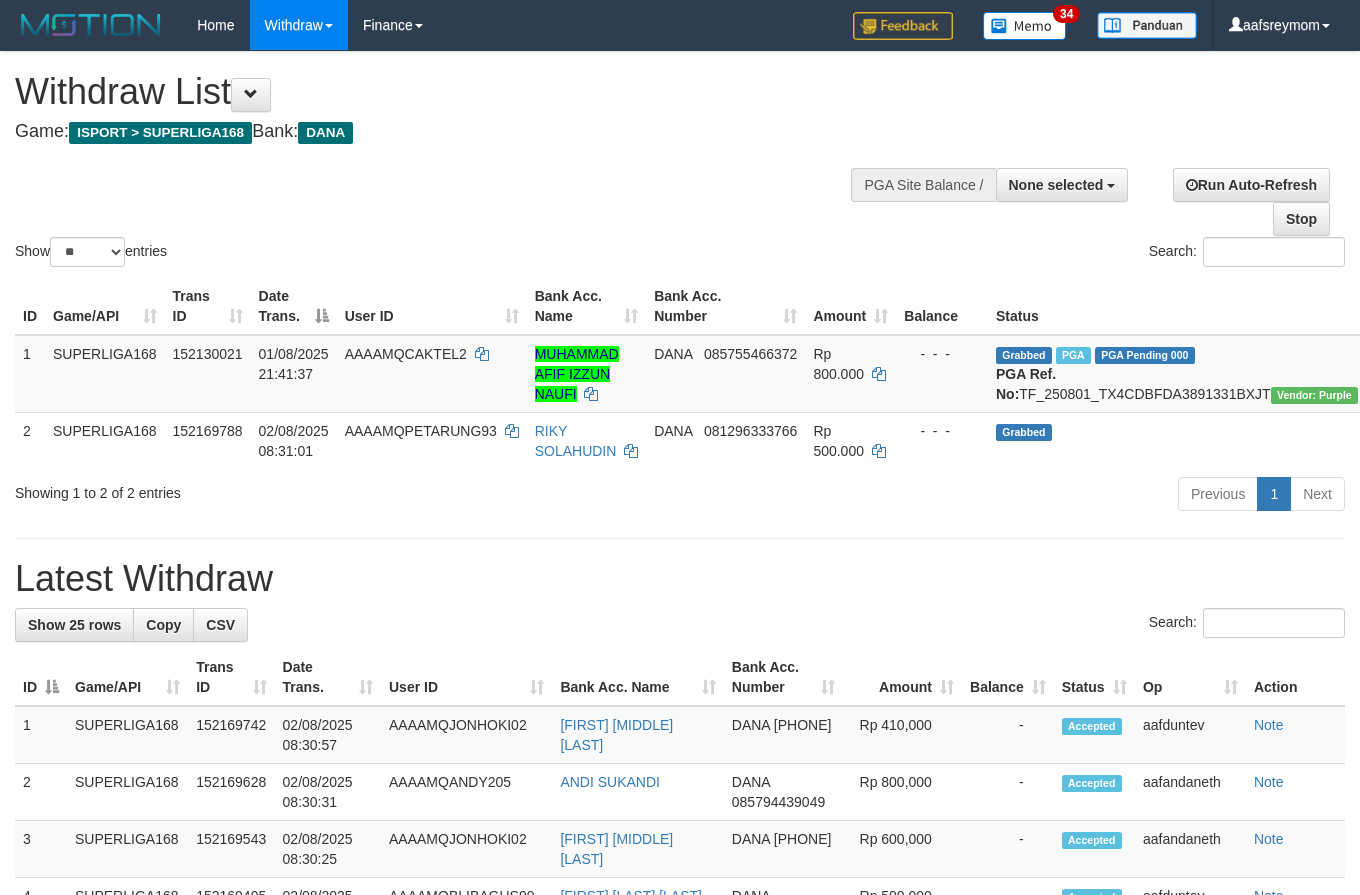select 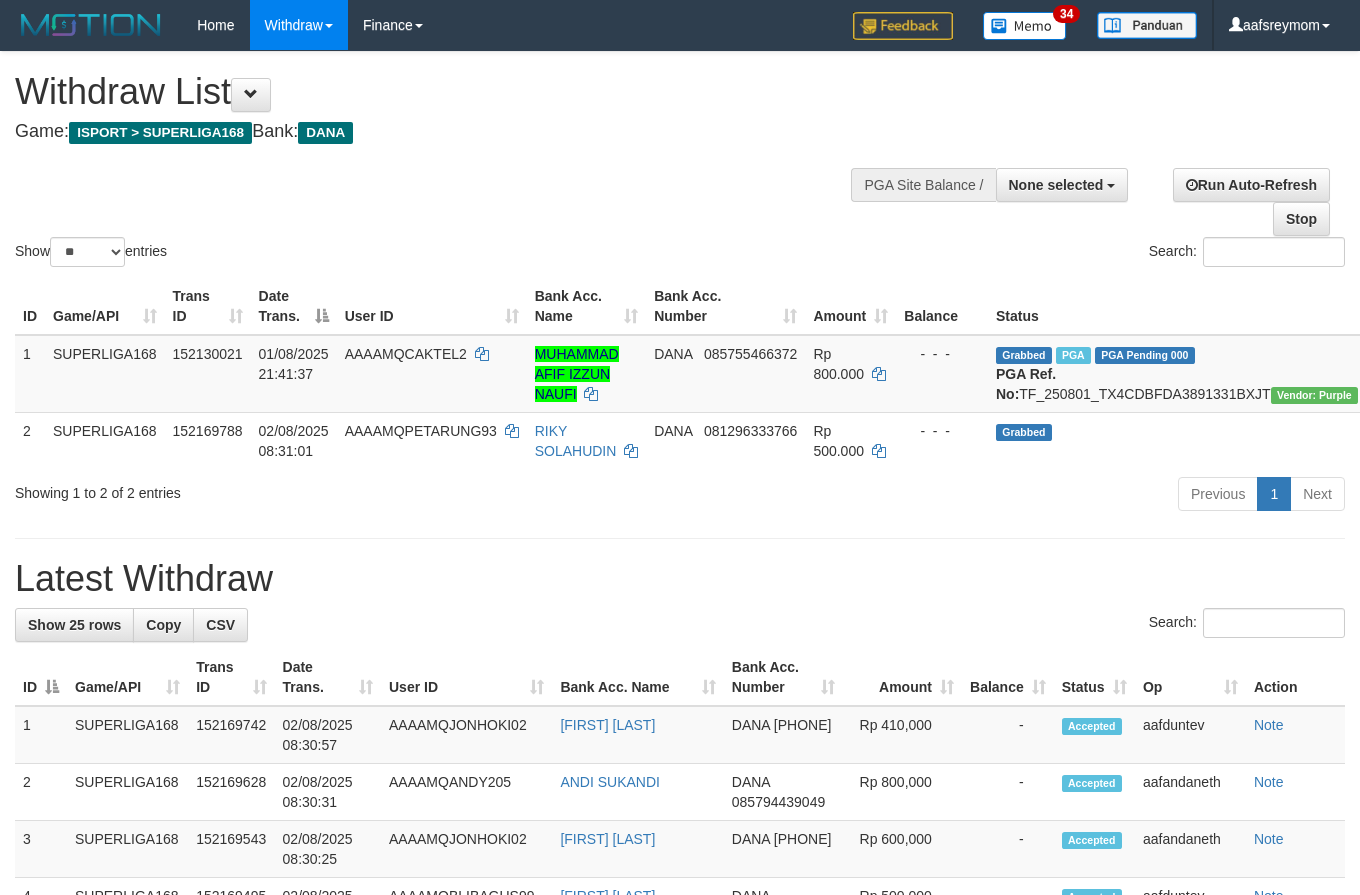select 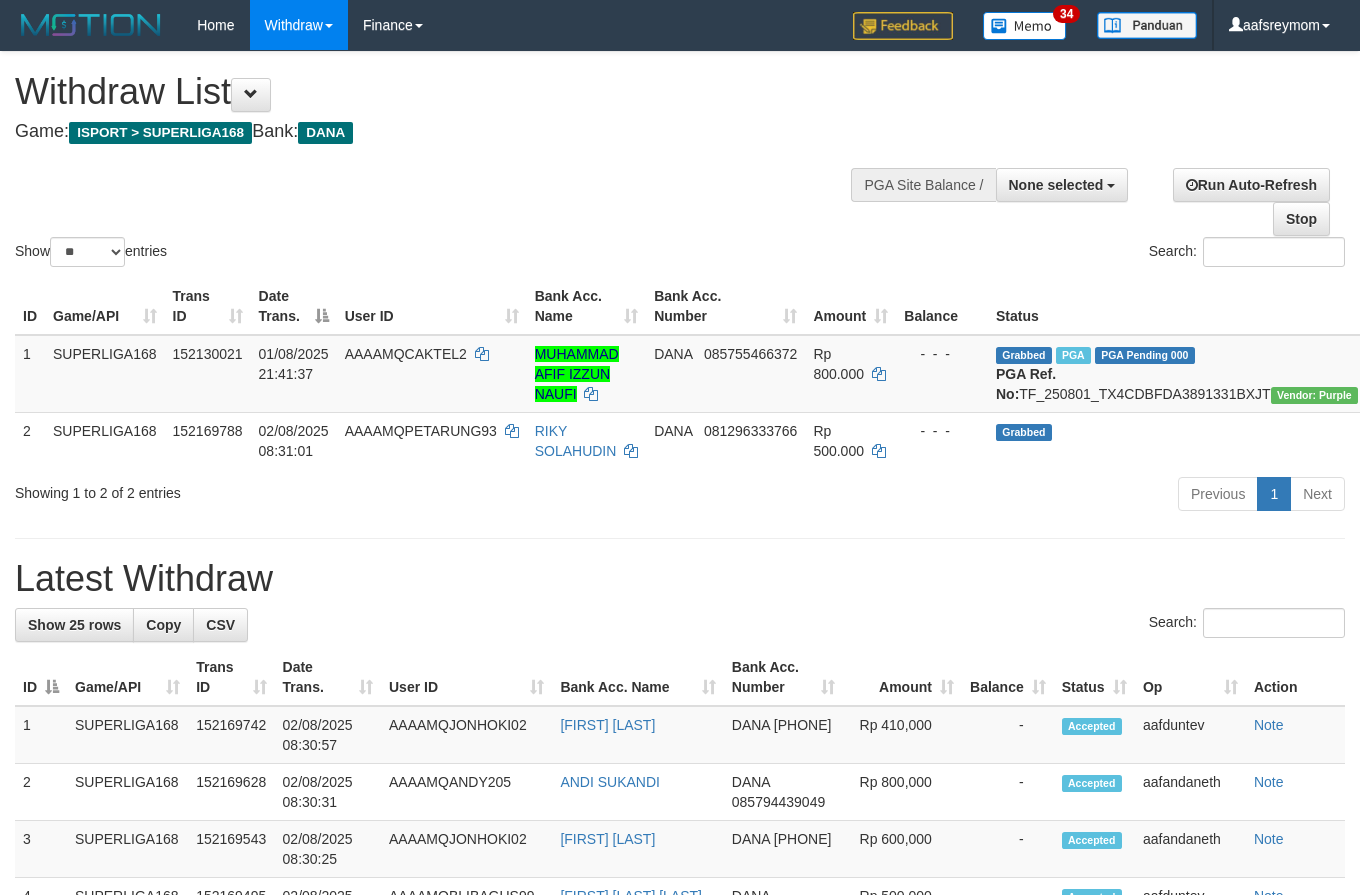 select 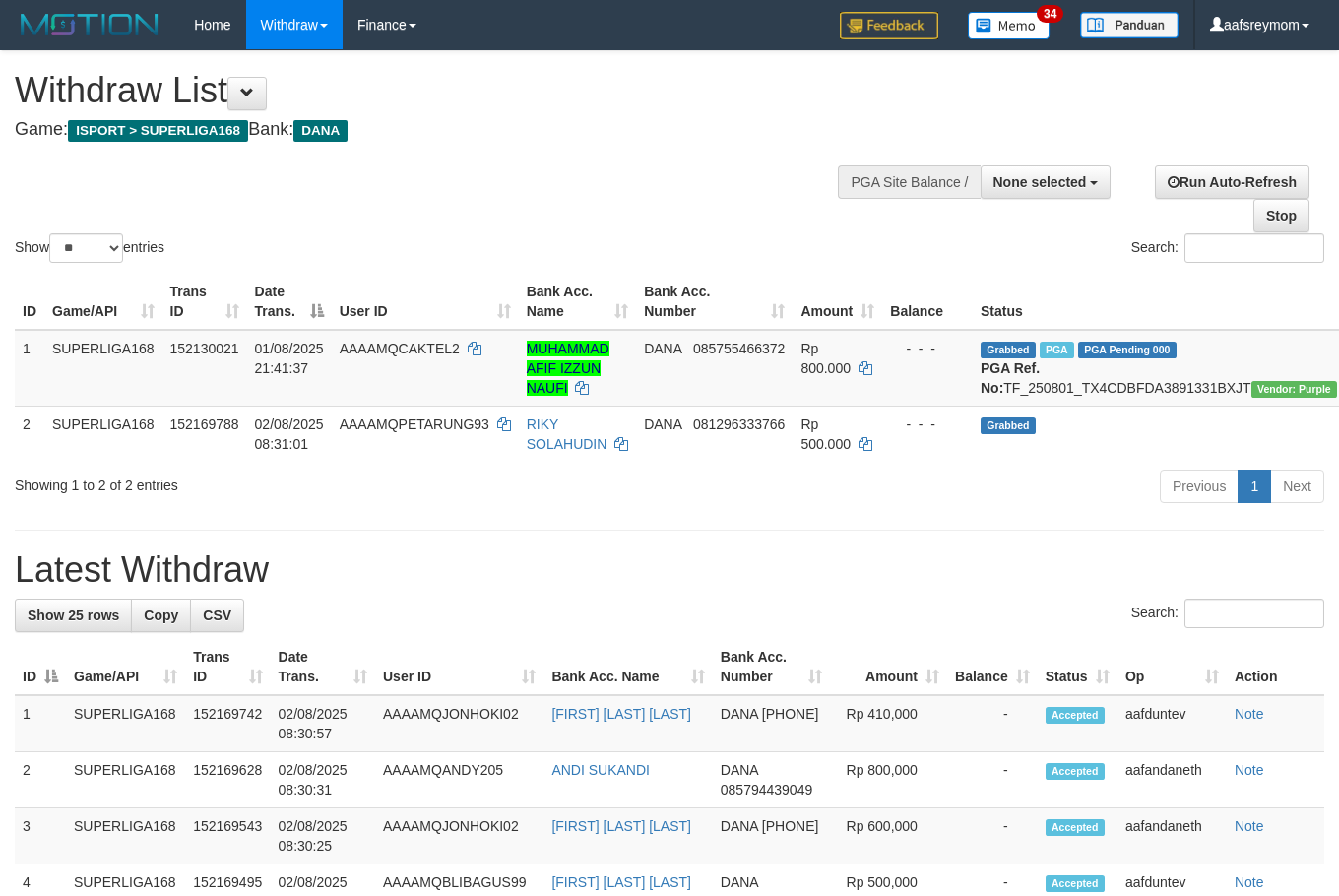 select 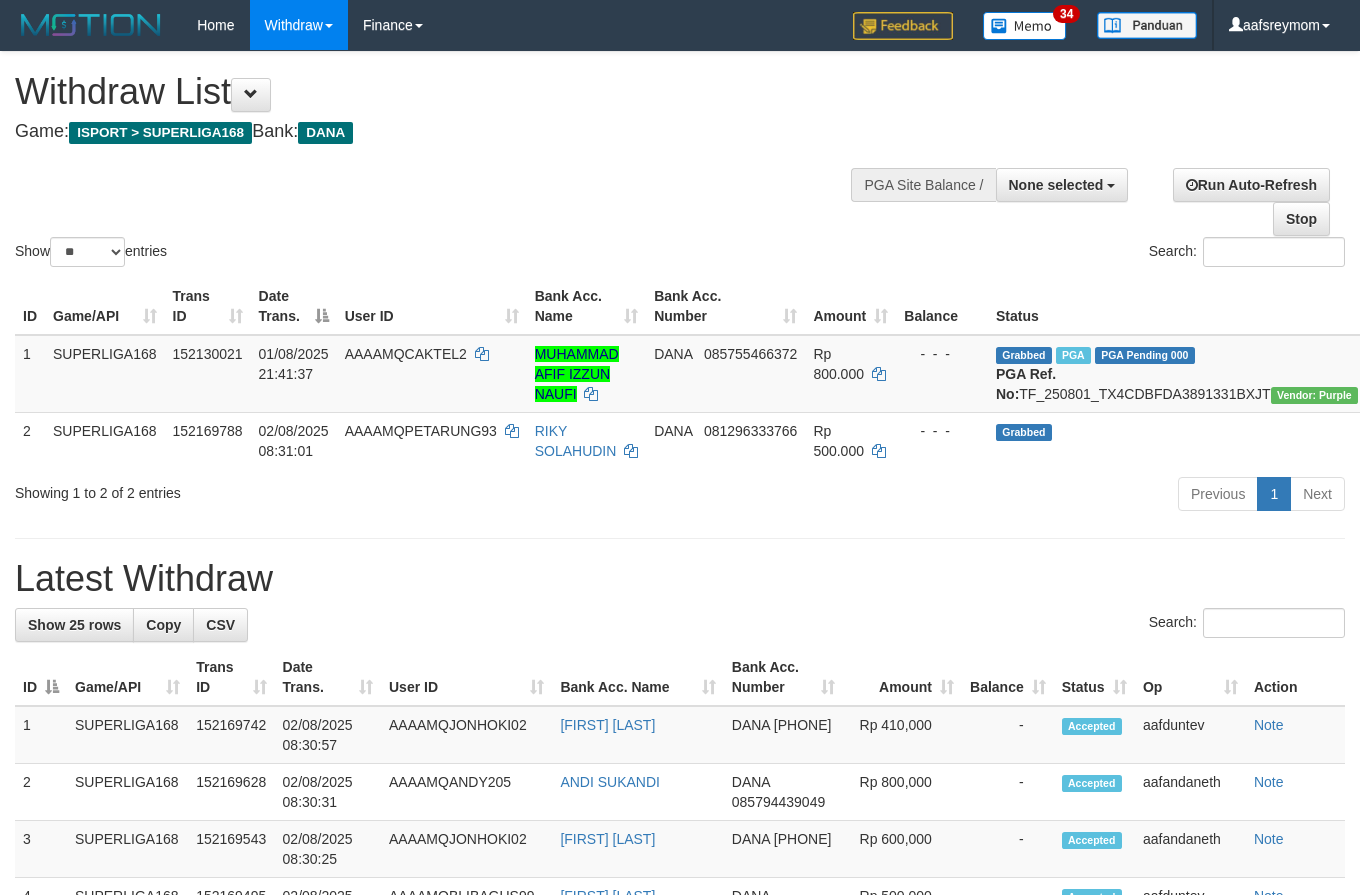 select 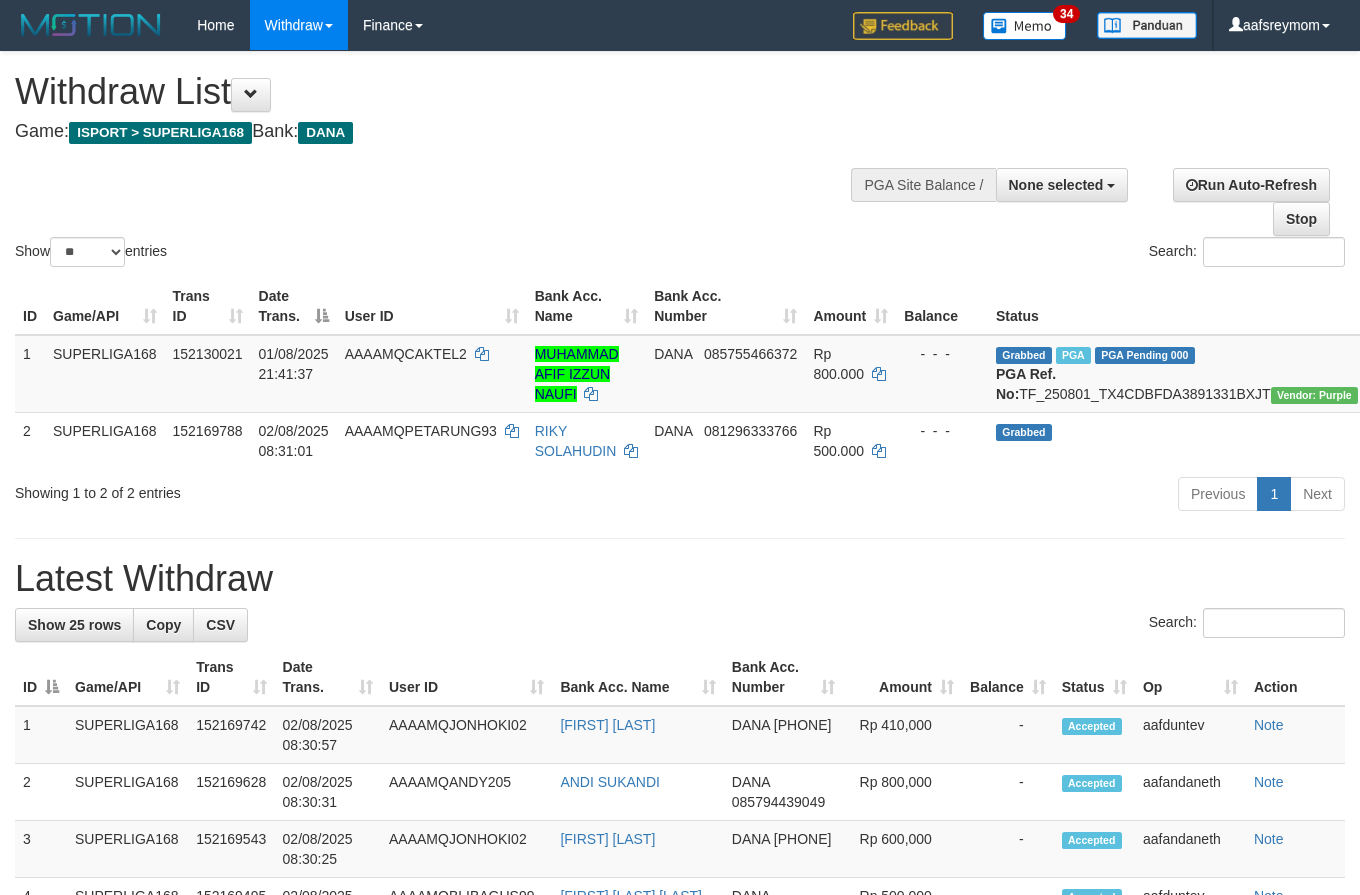 select 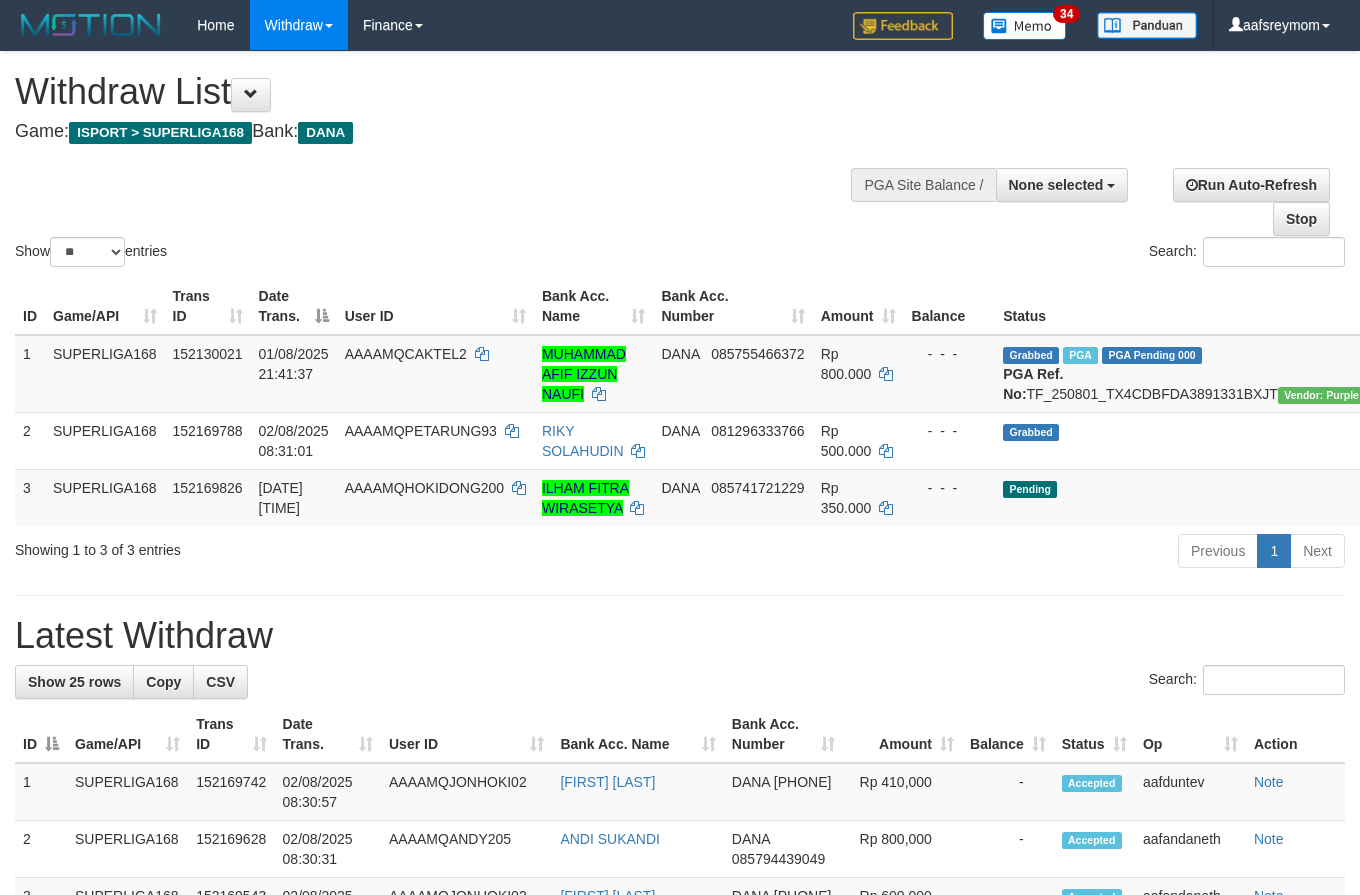 select 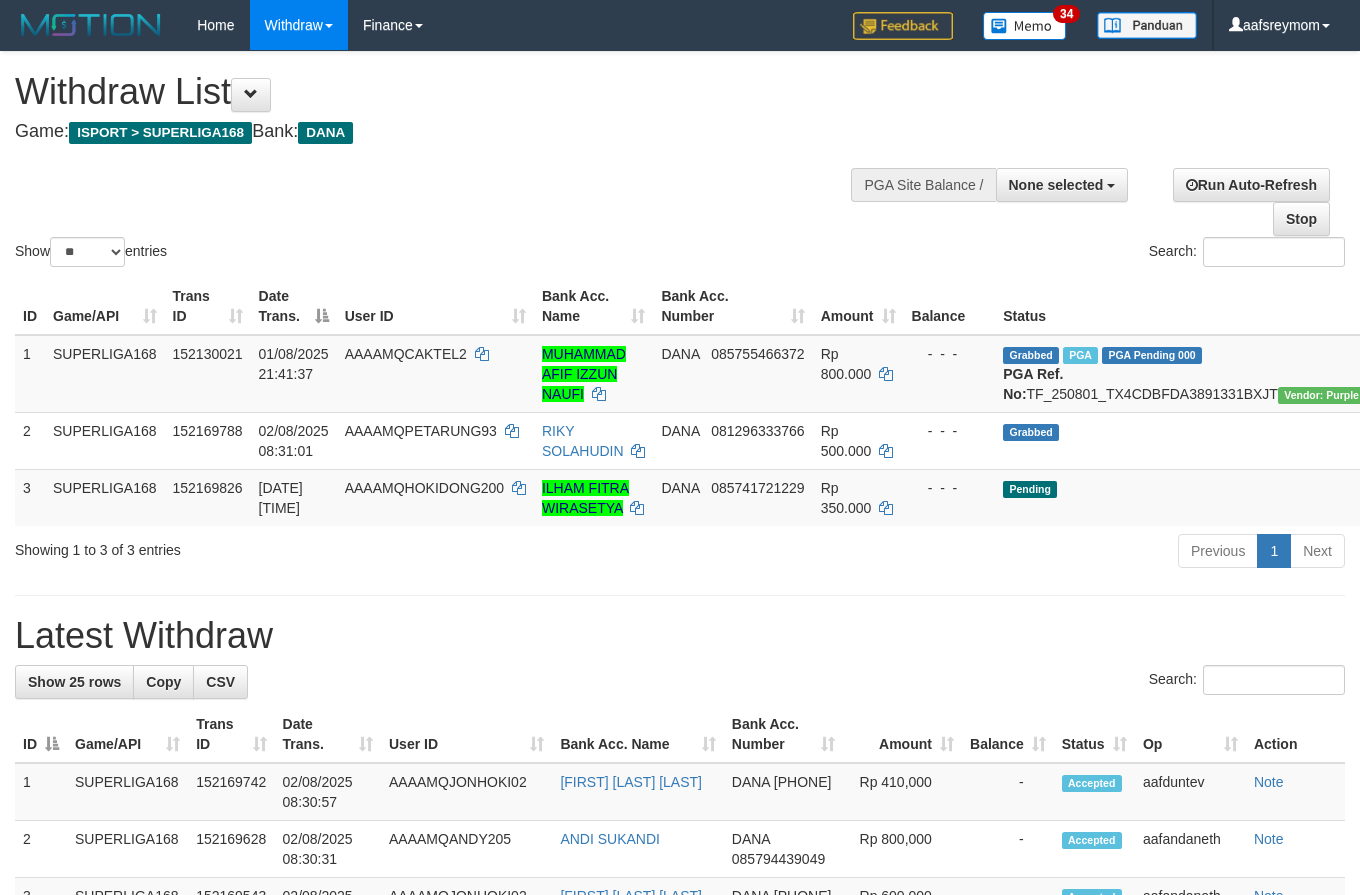 select 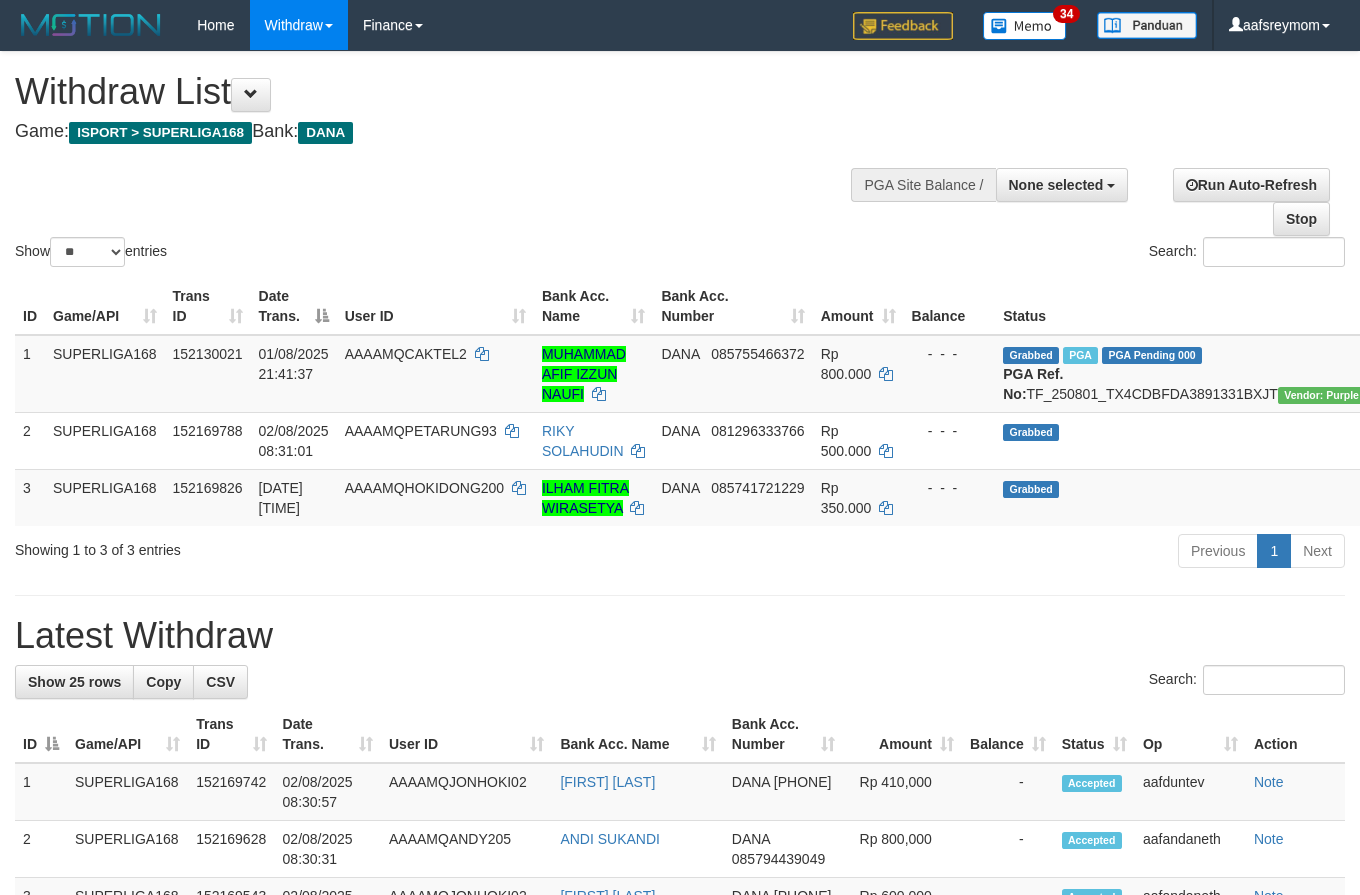 select 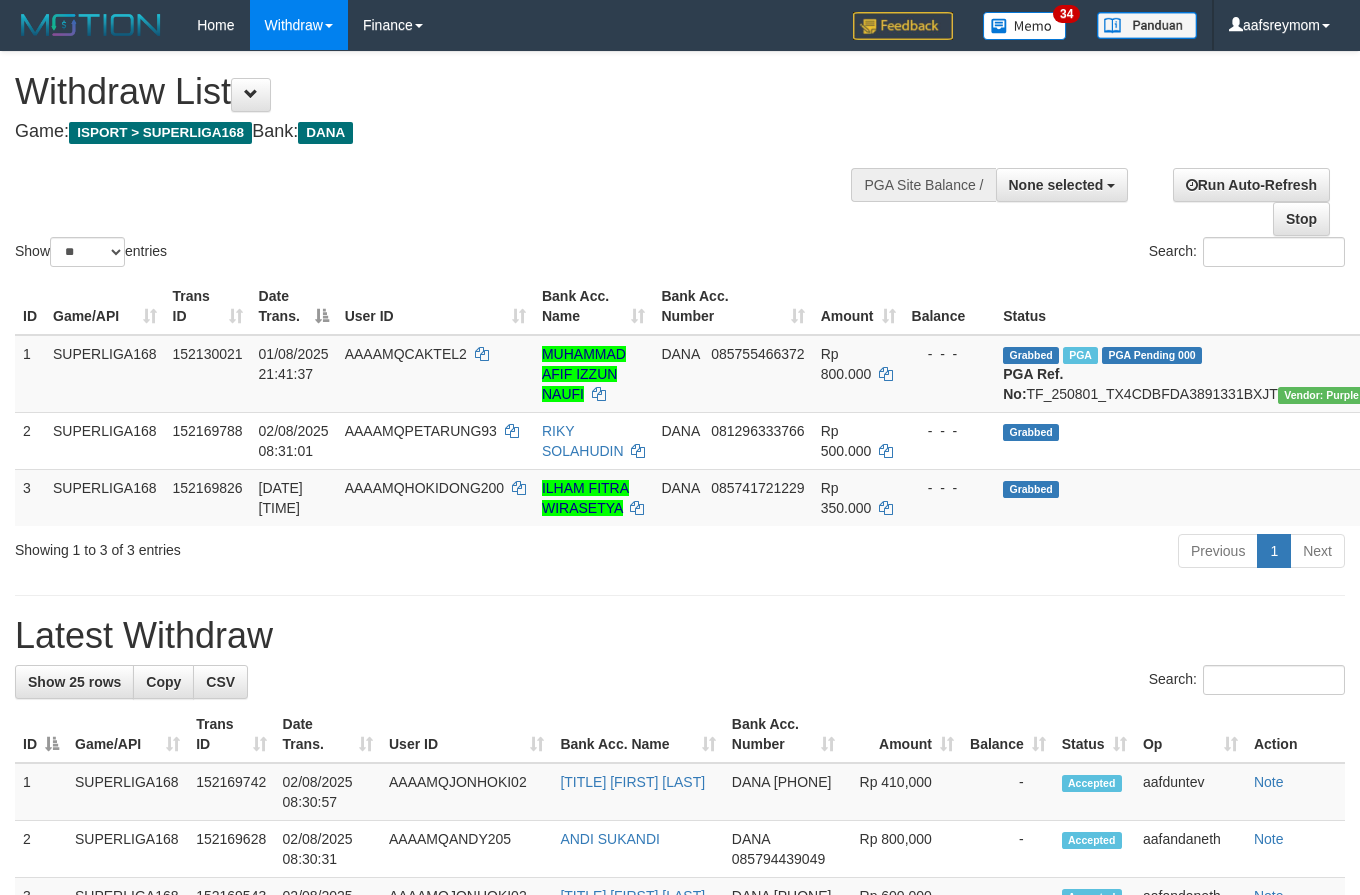 select 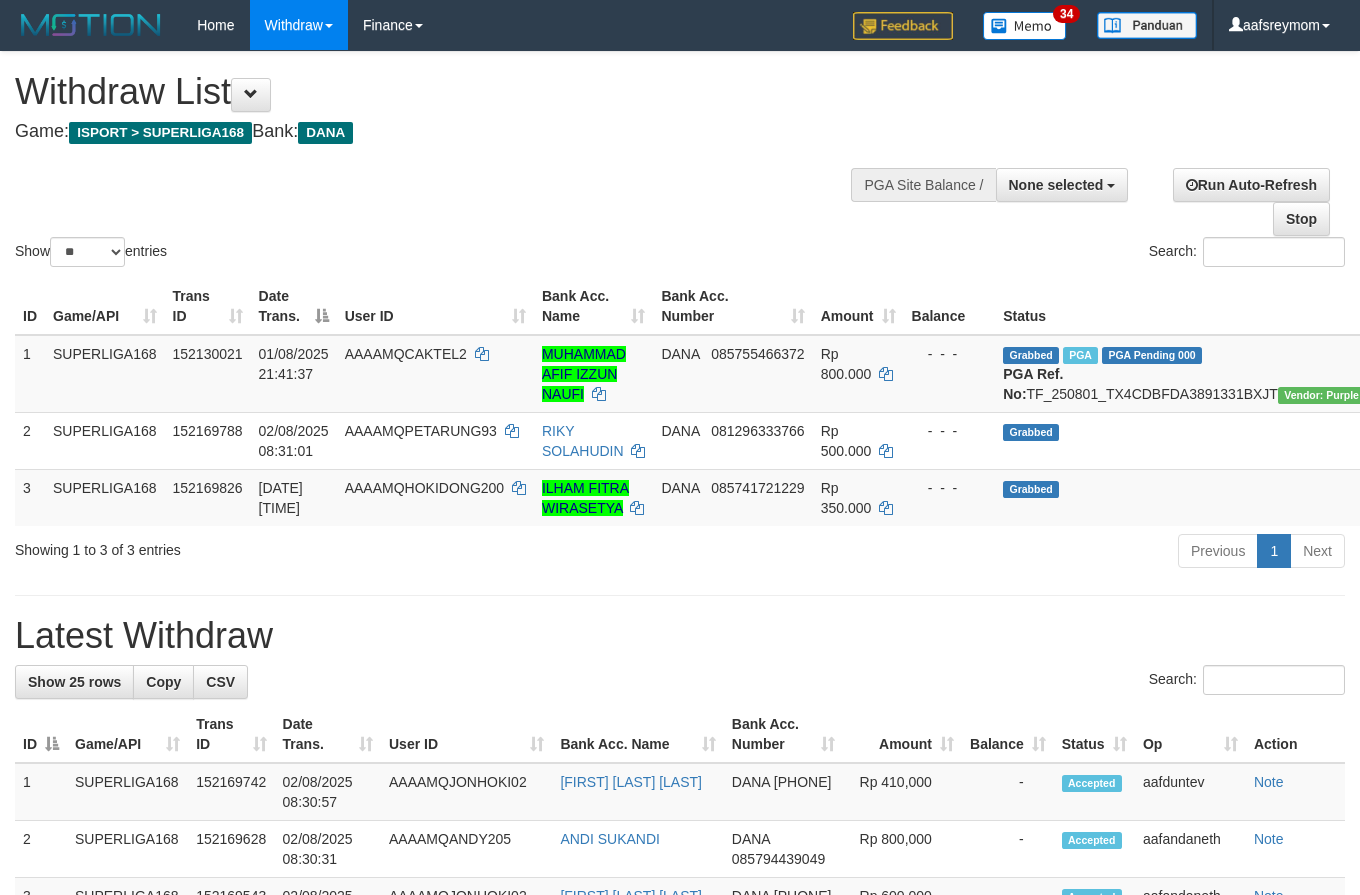 select 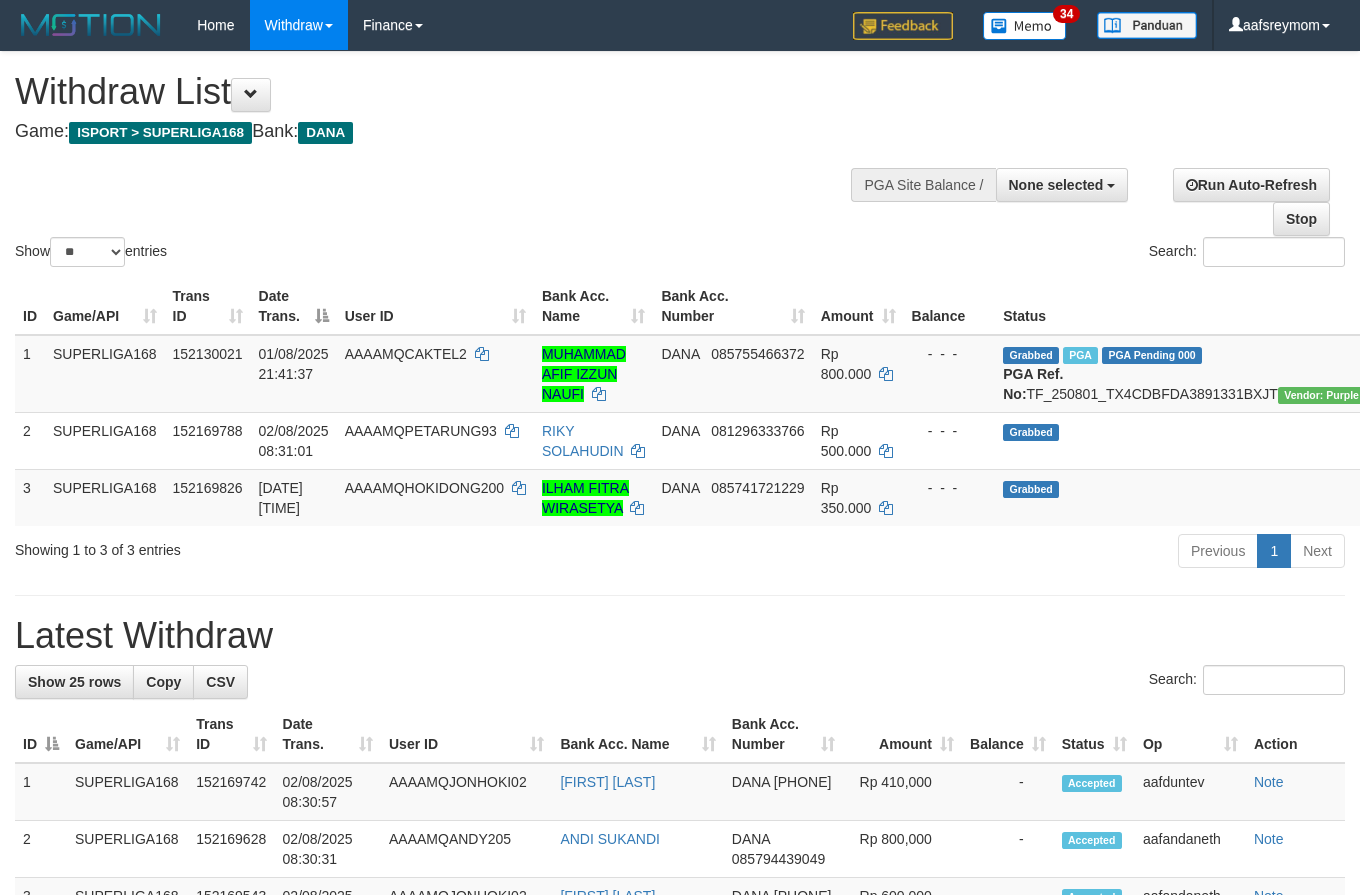 select 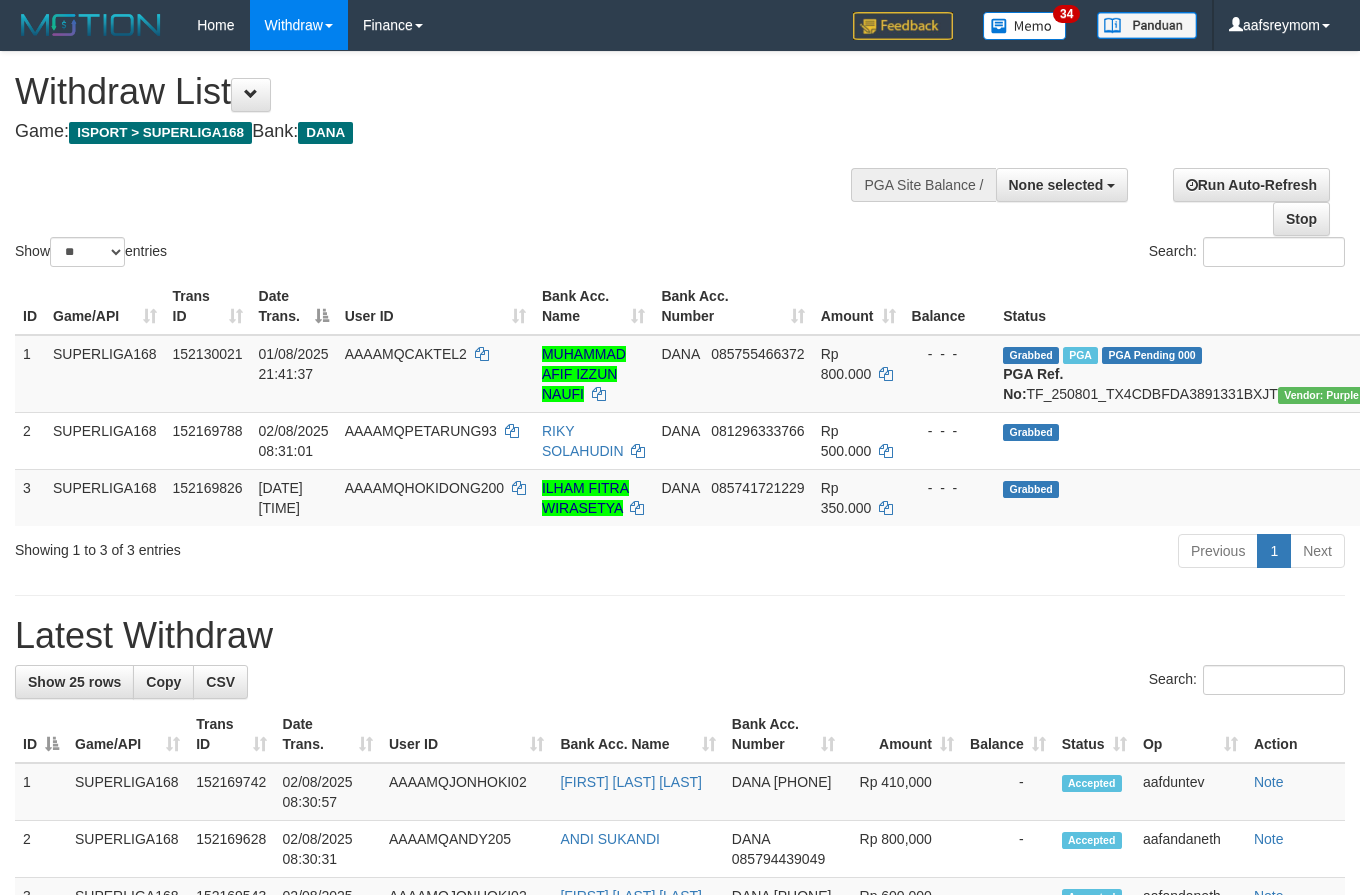 select 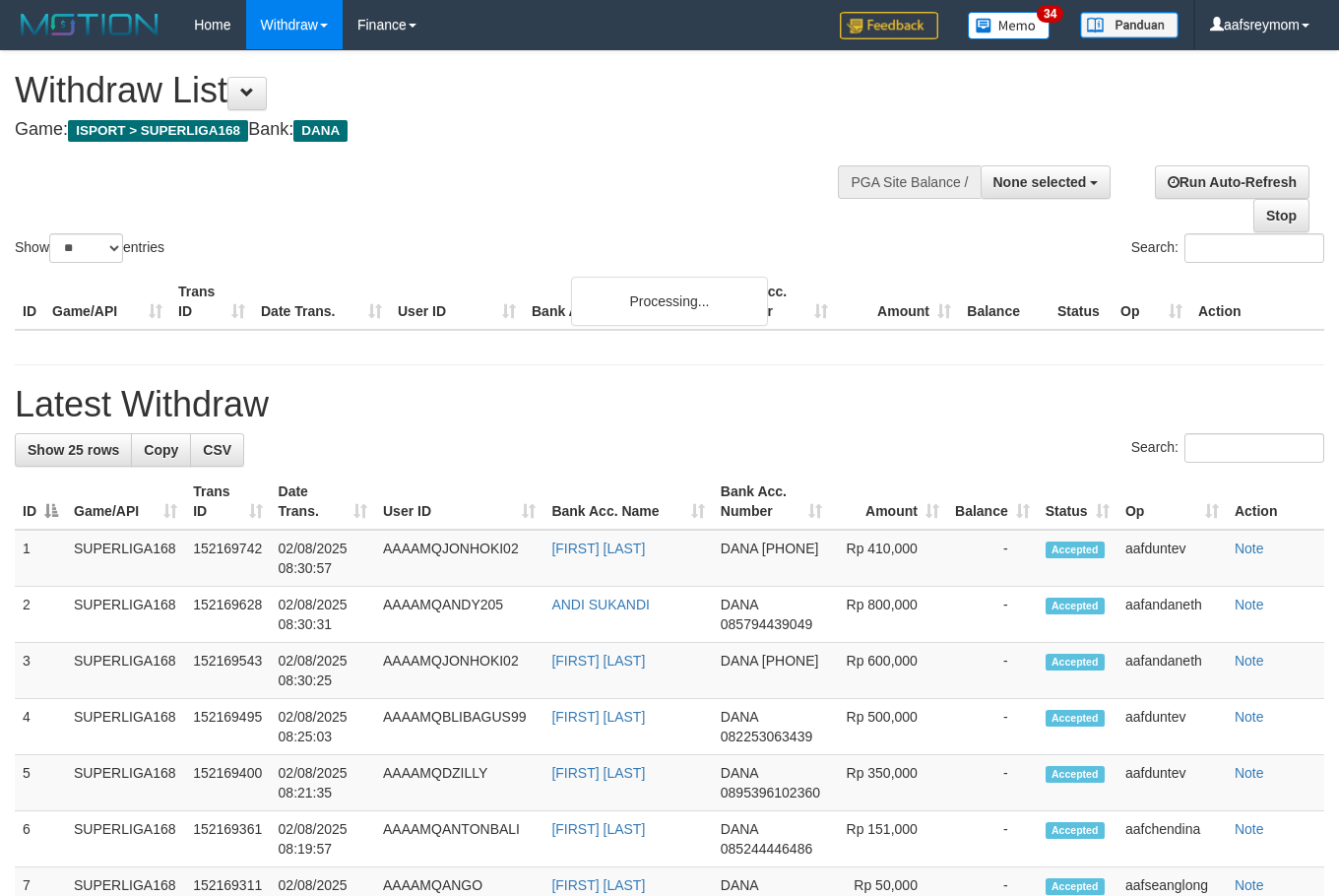 select 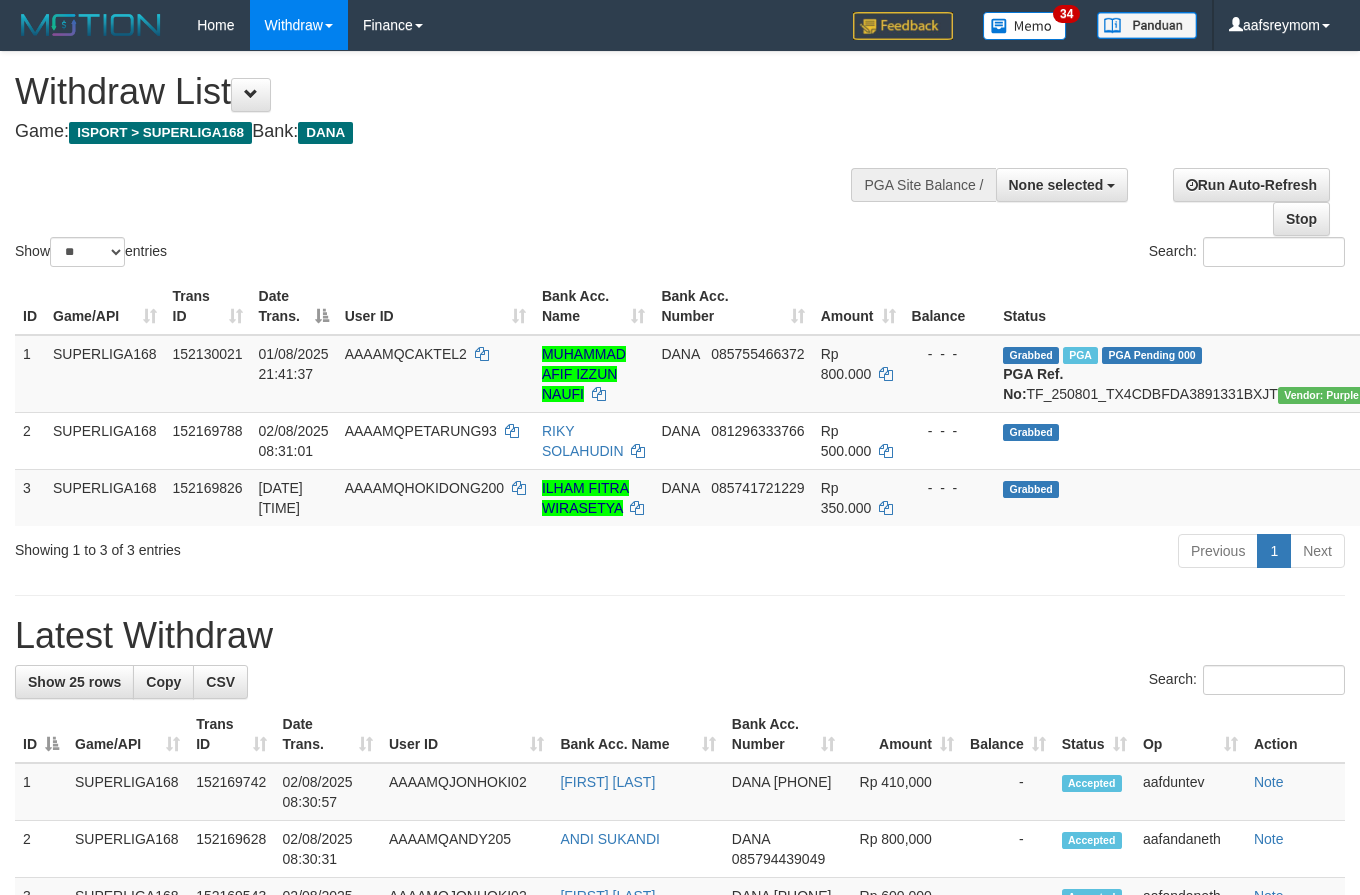 select 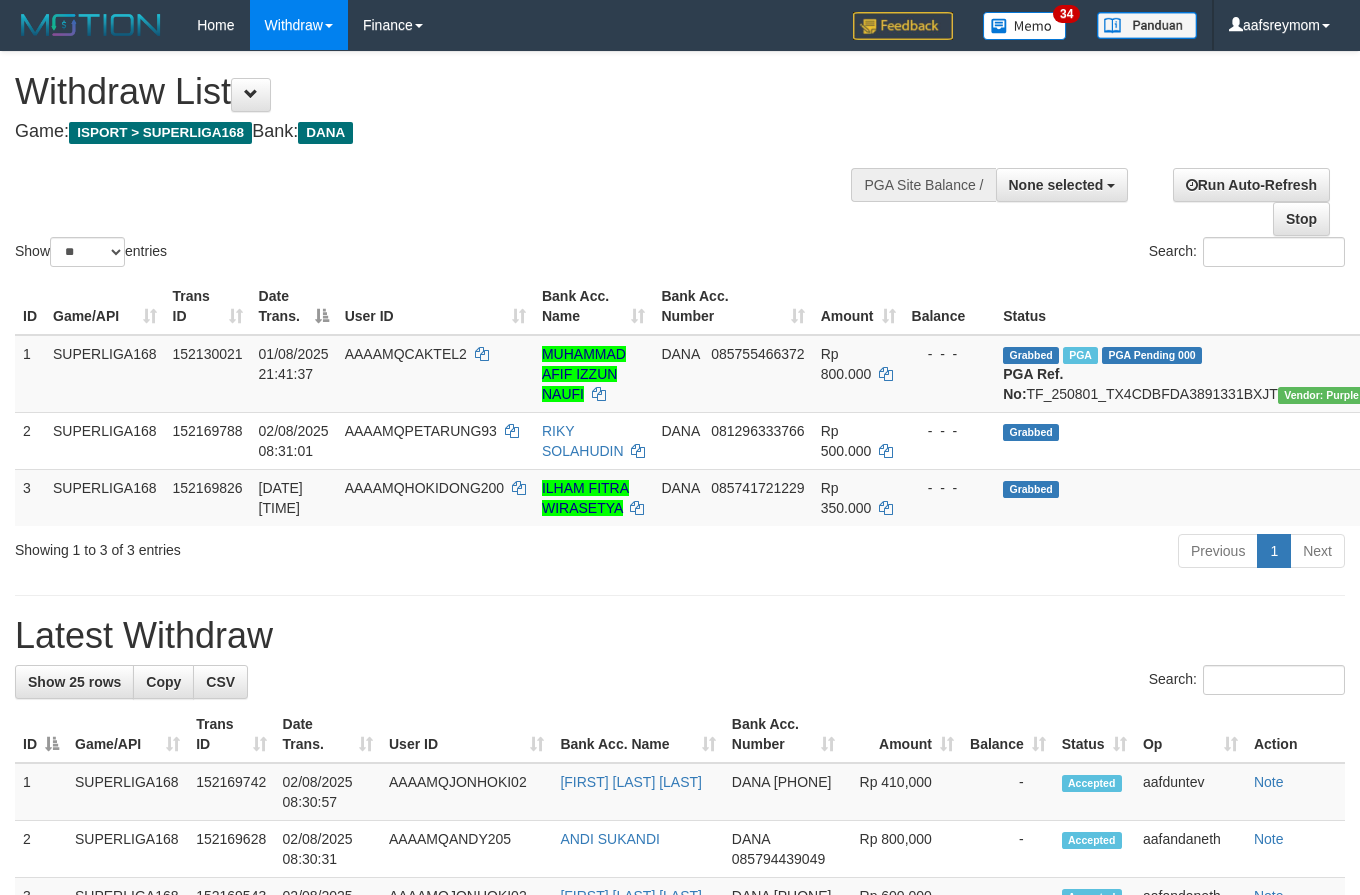 select 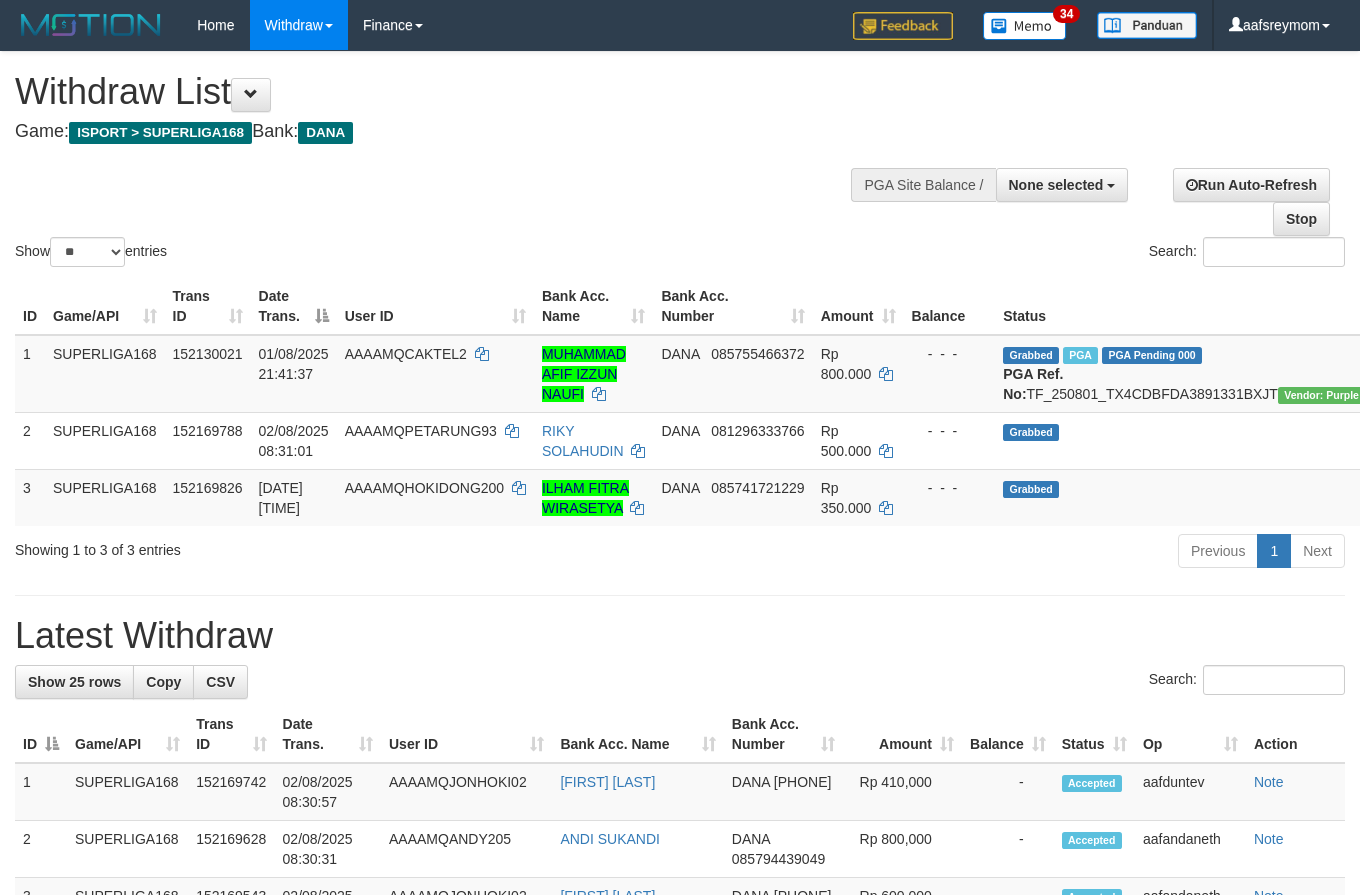 select 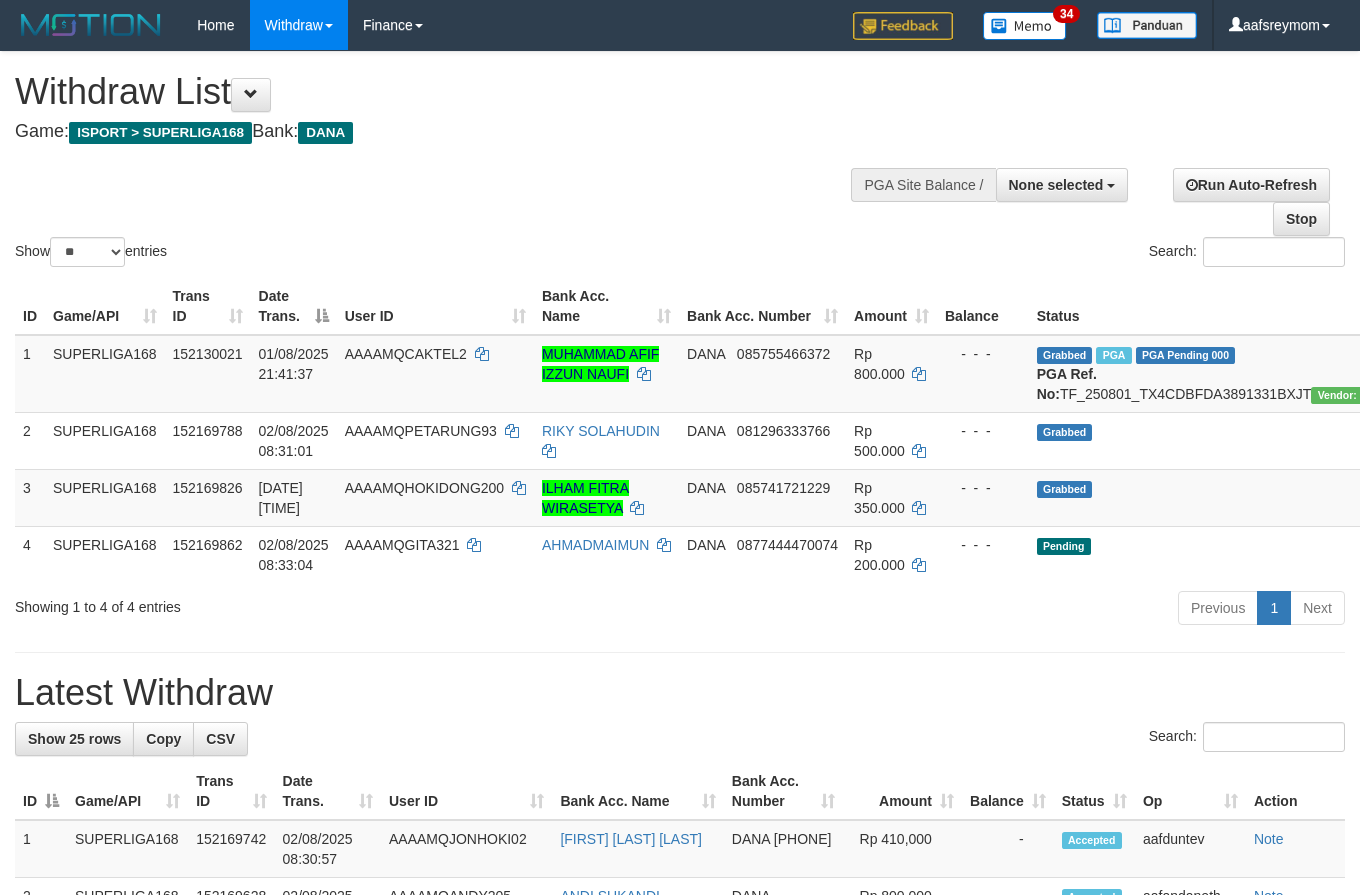select 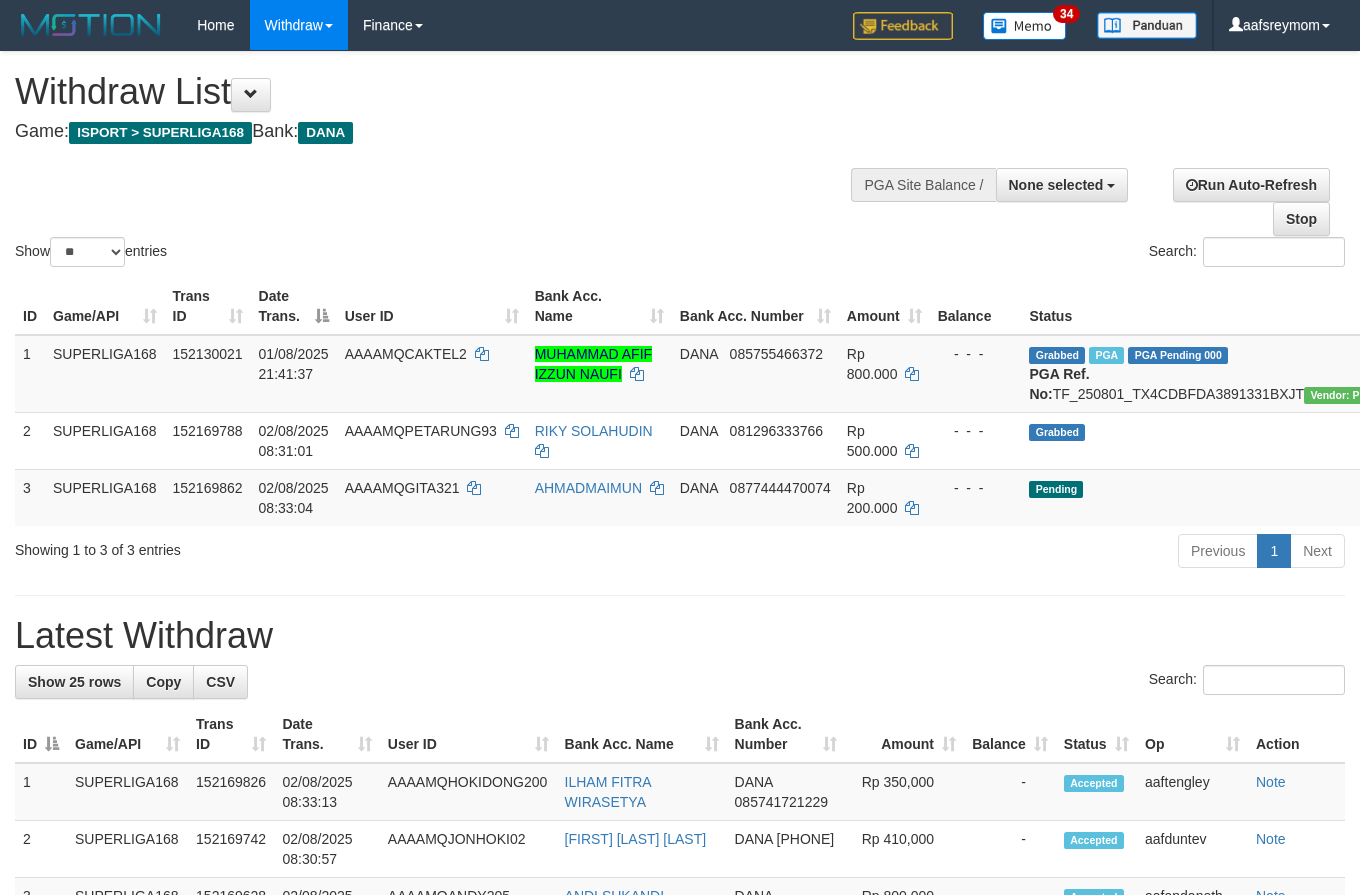 select 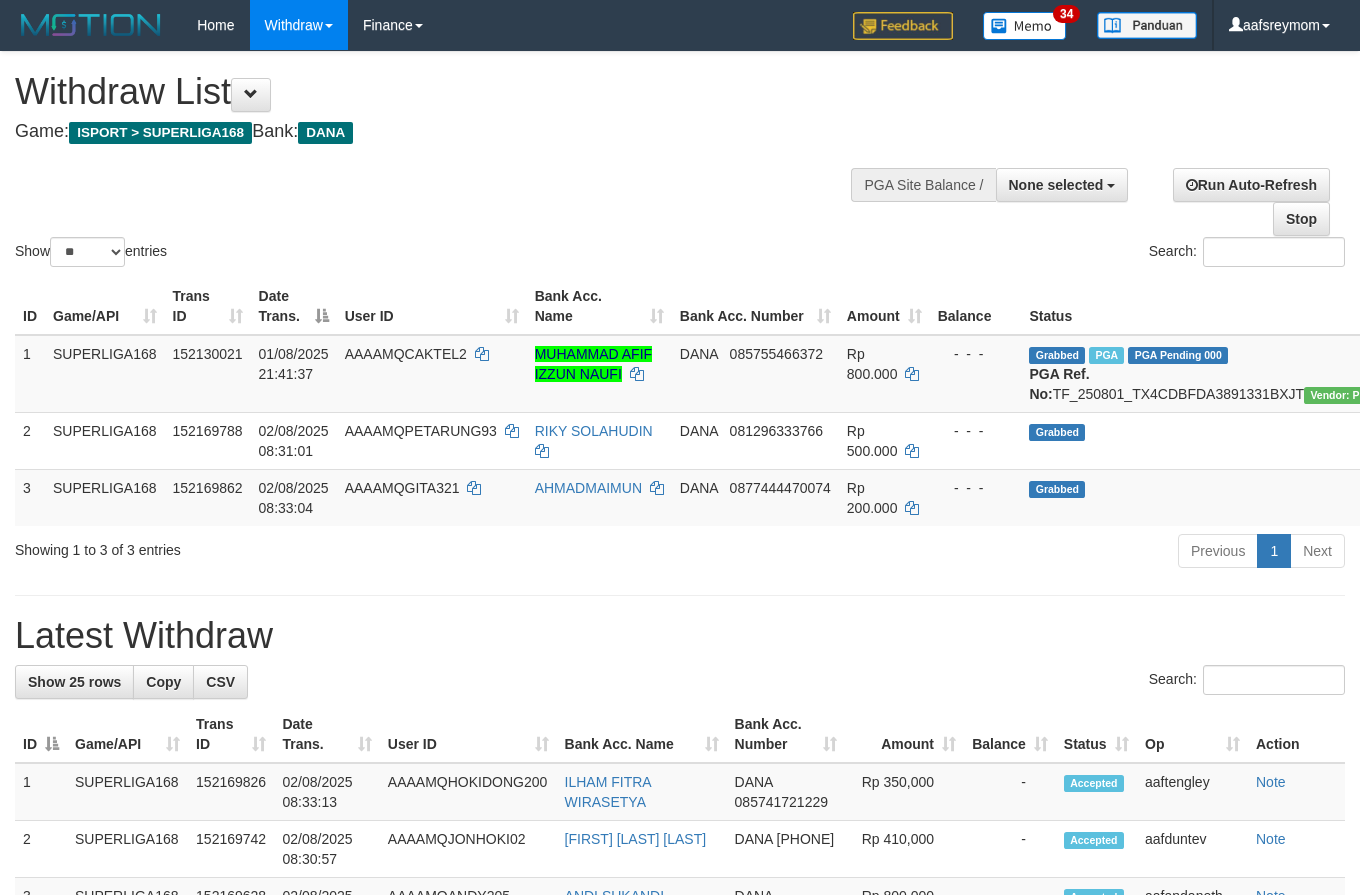 select 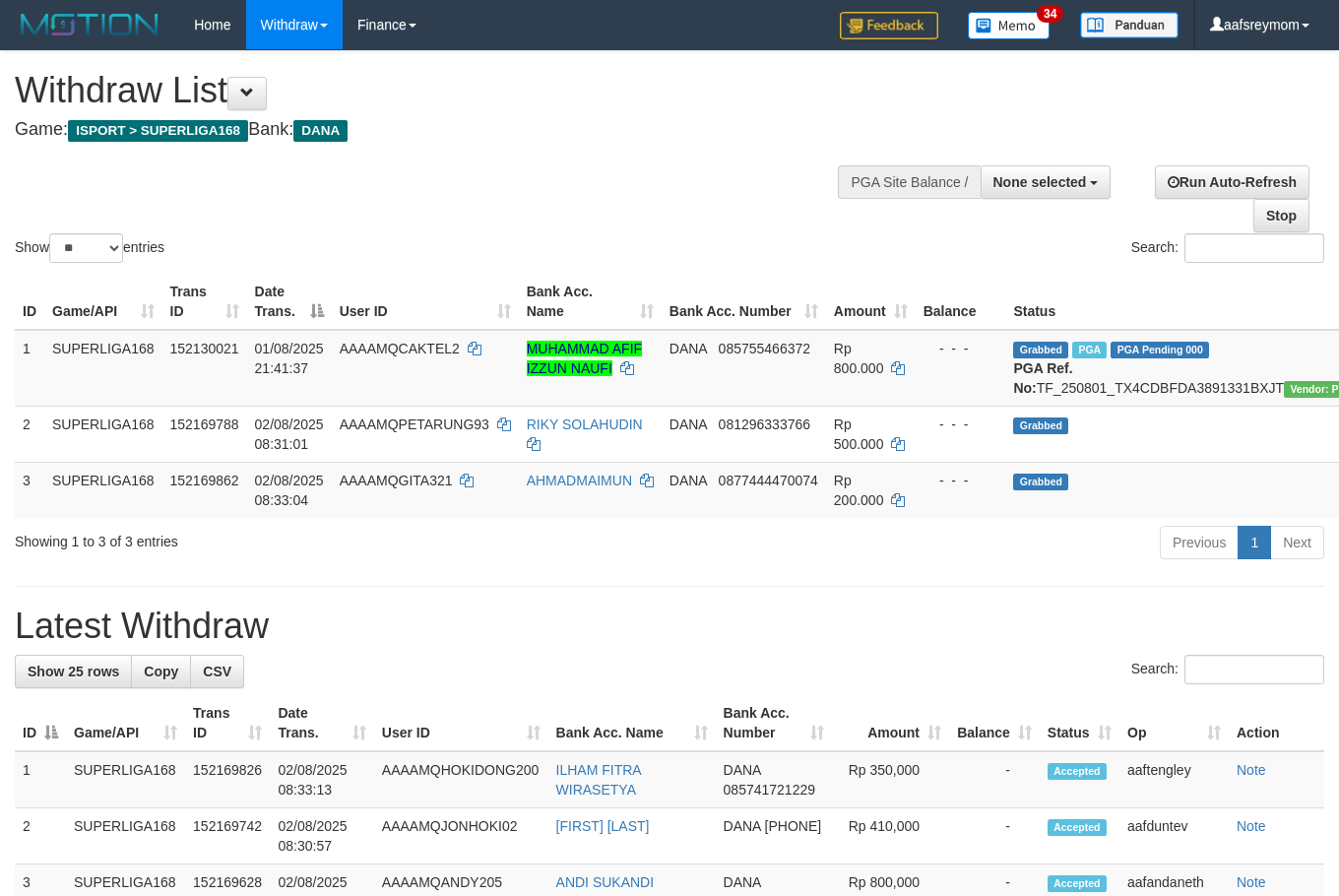 select 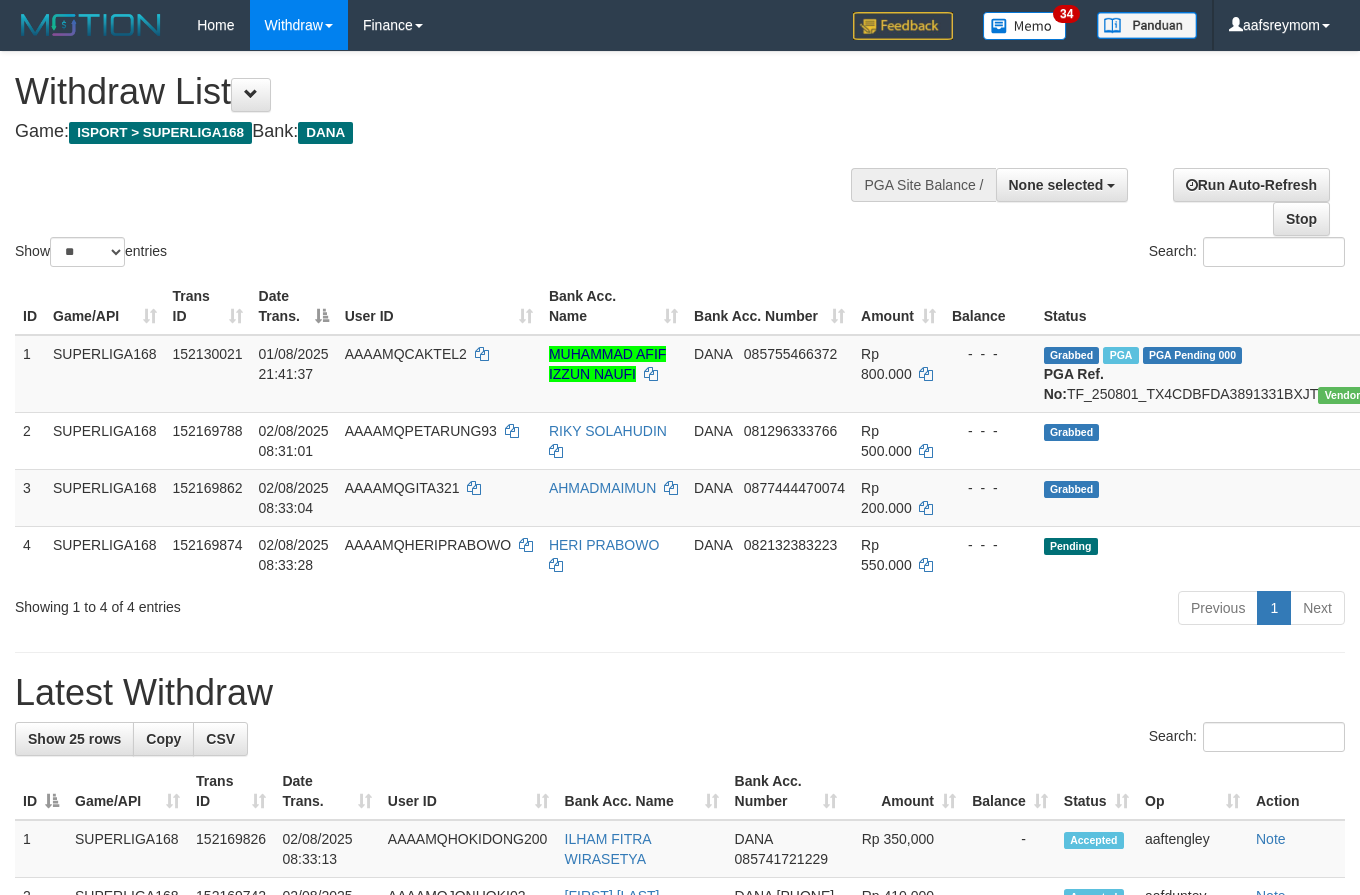 select 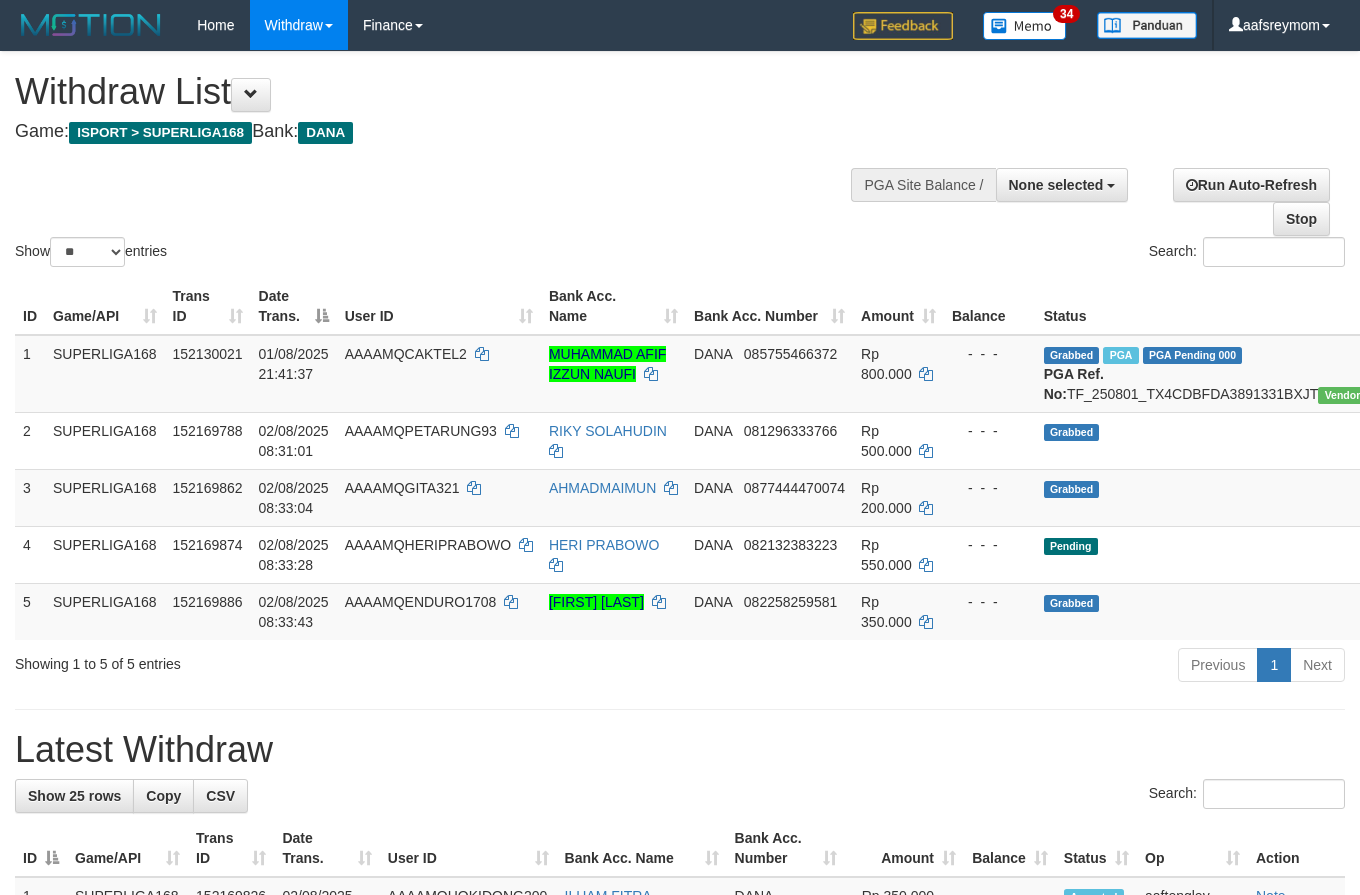 select 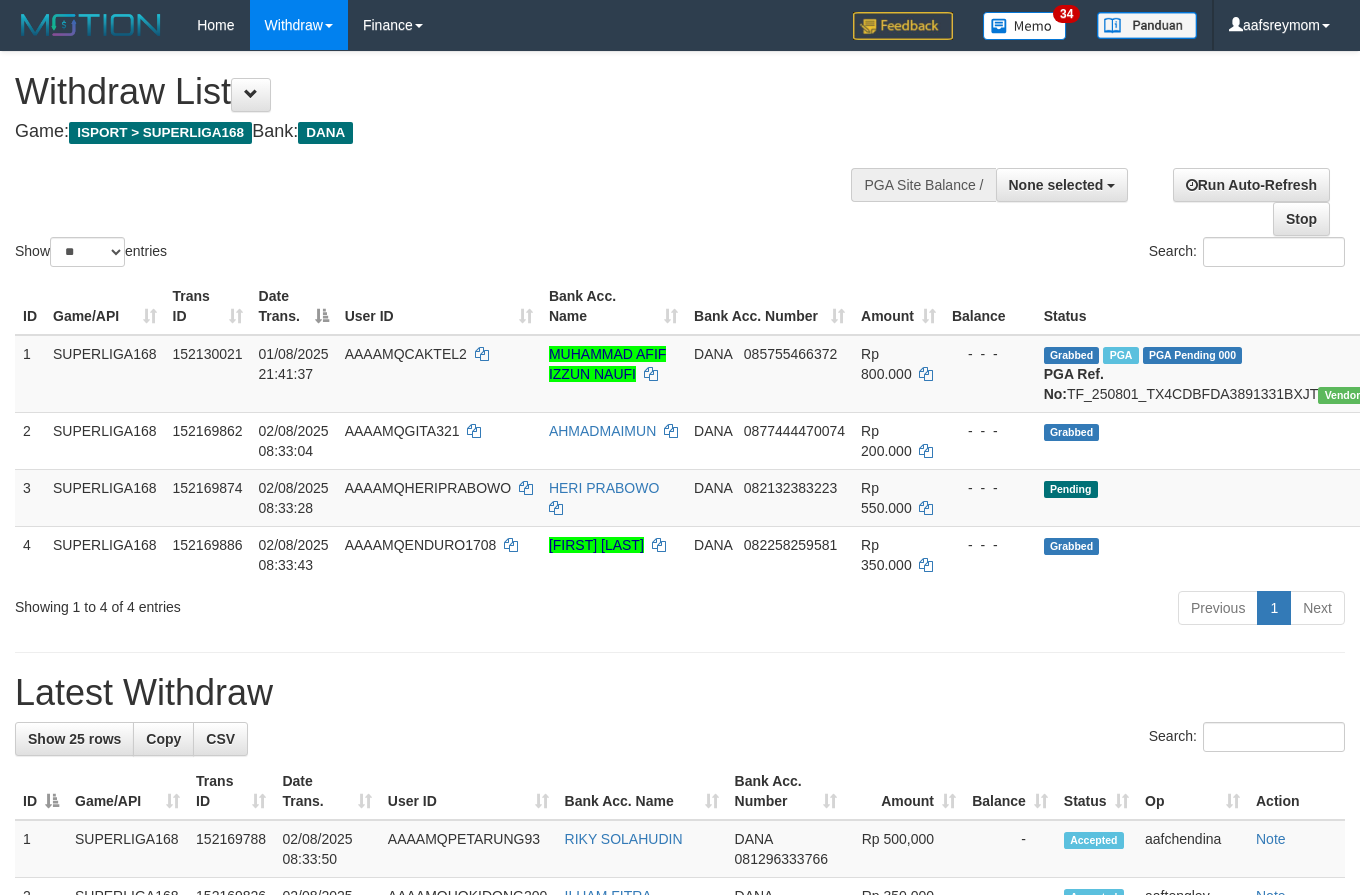 select 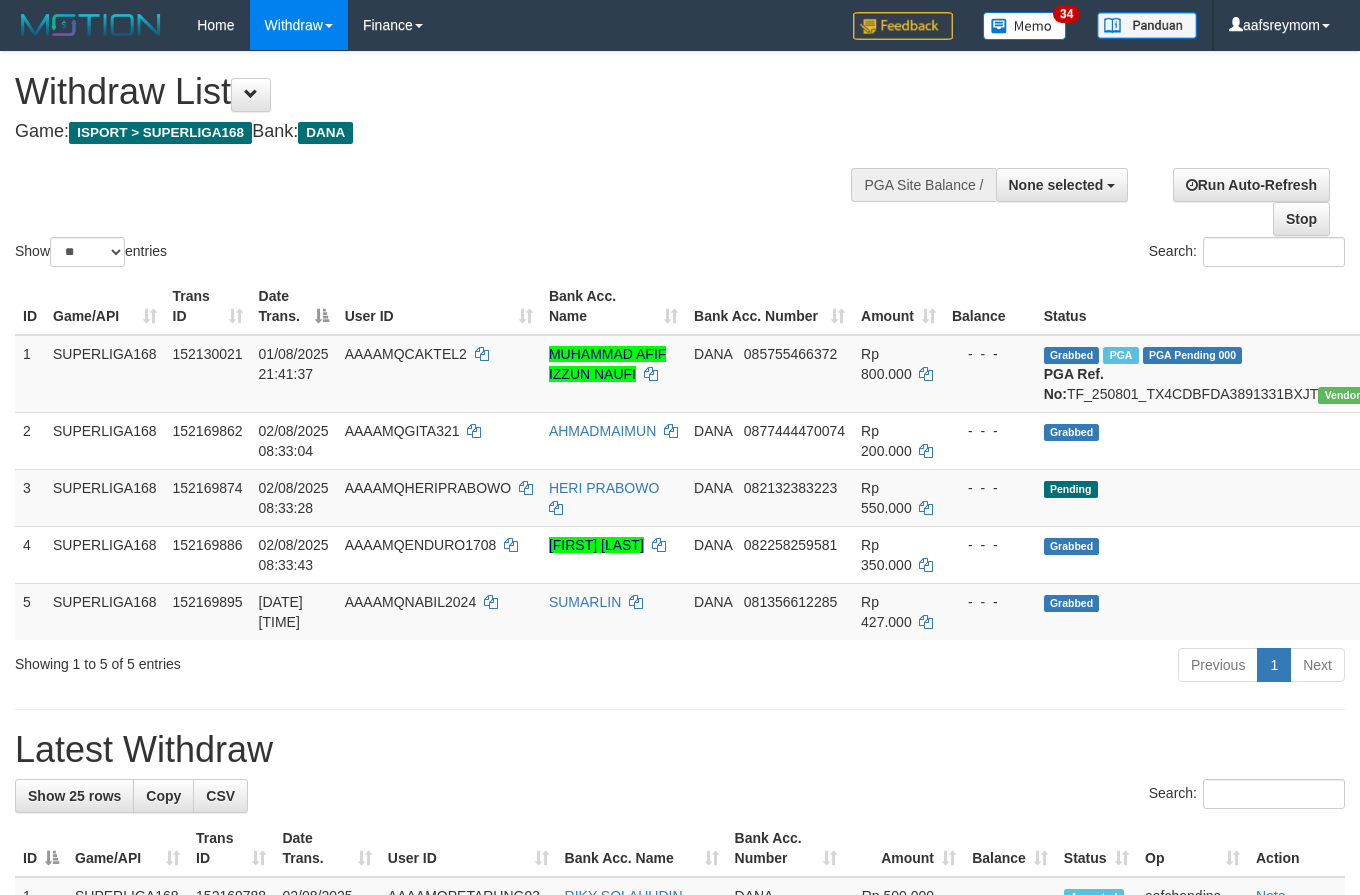 select 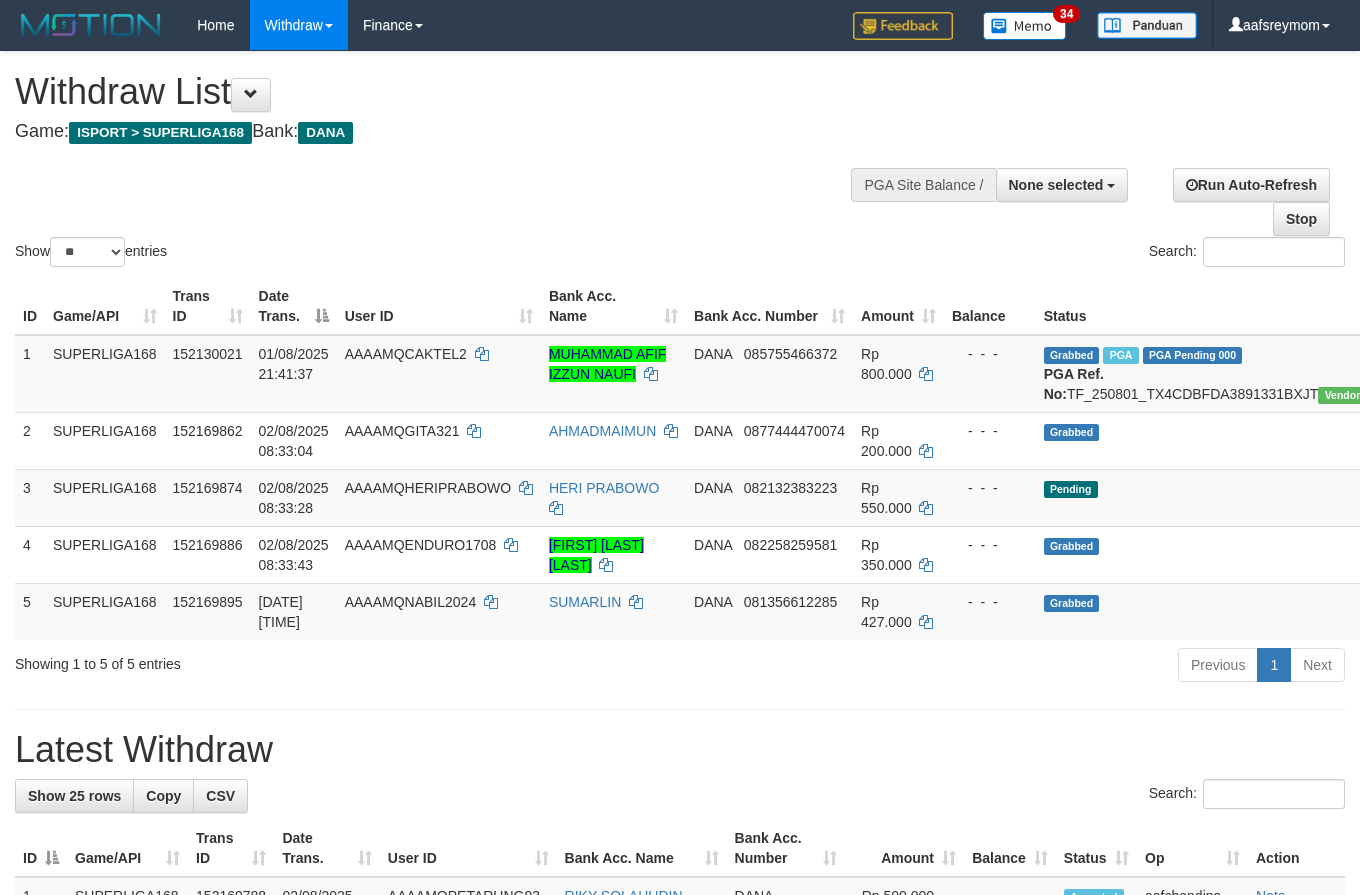 select 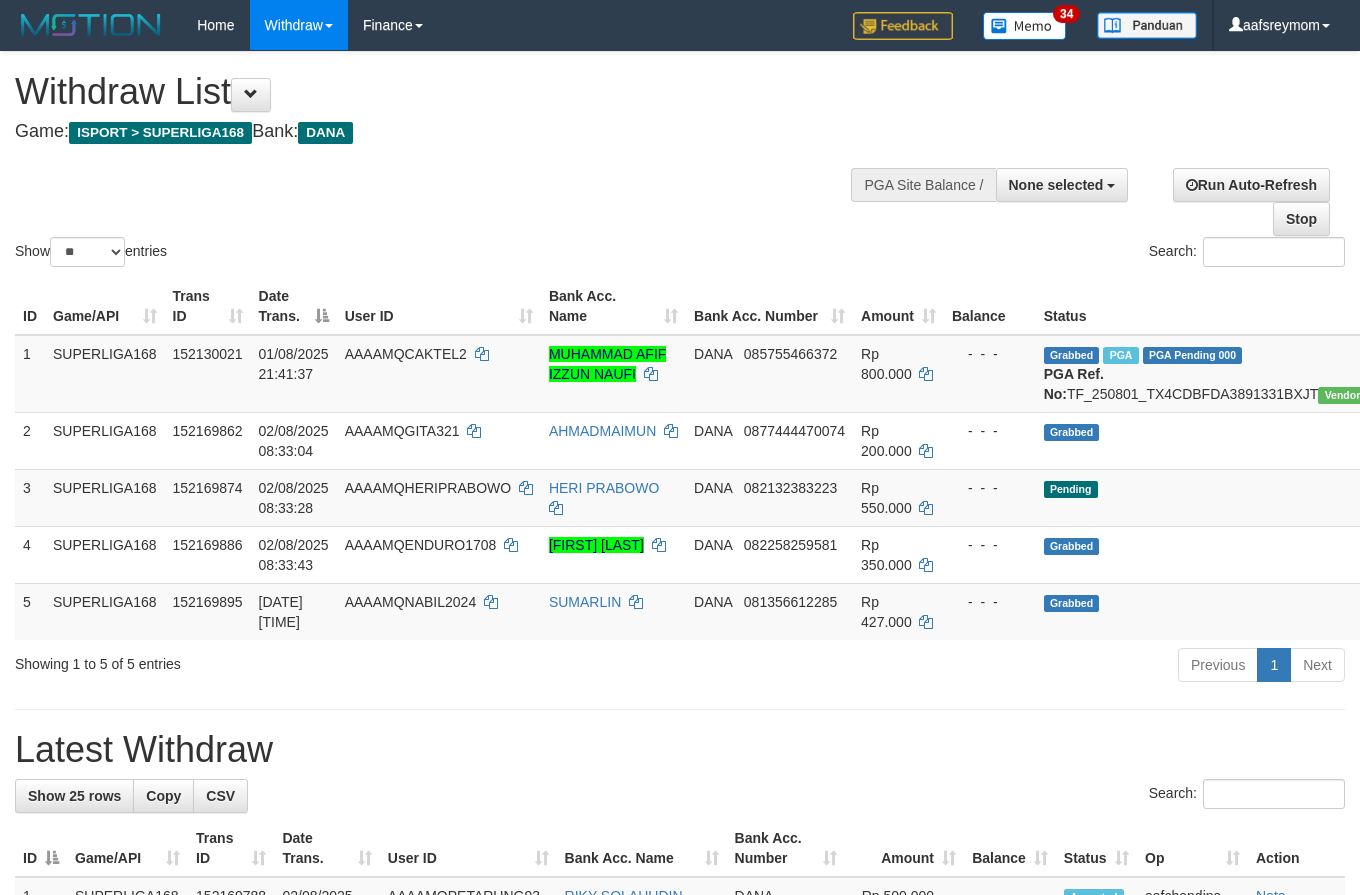 select 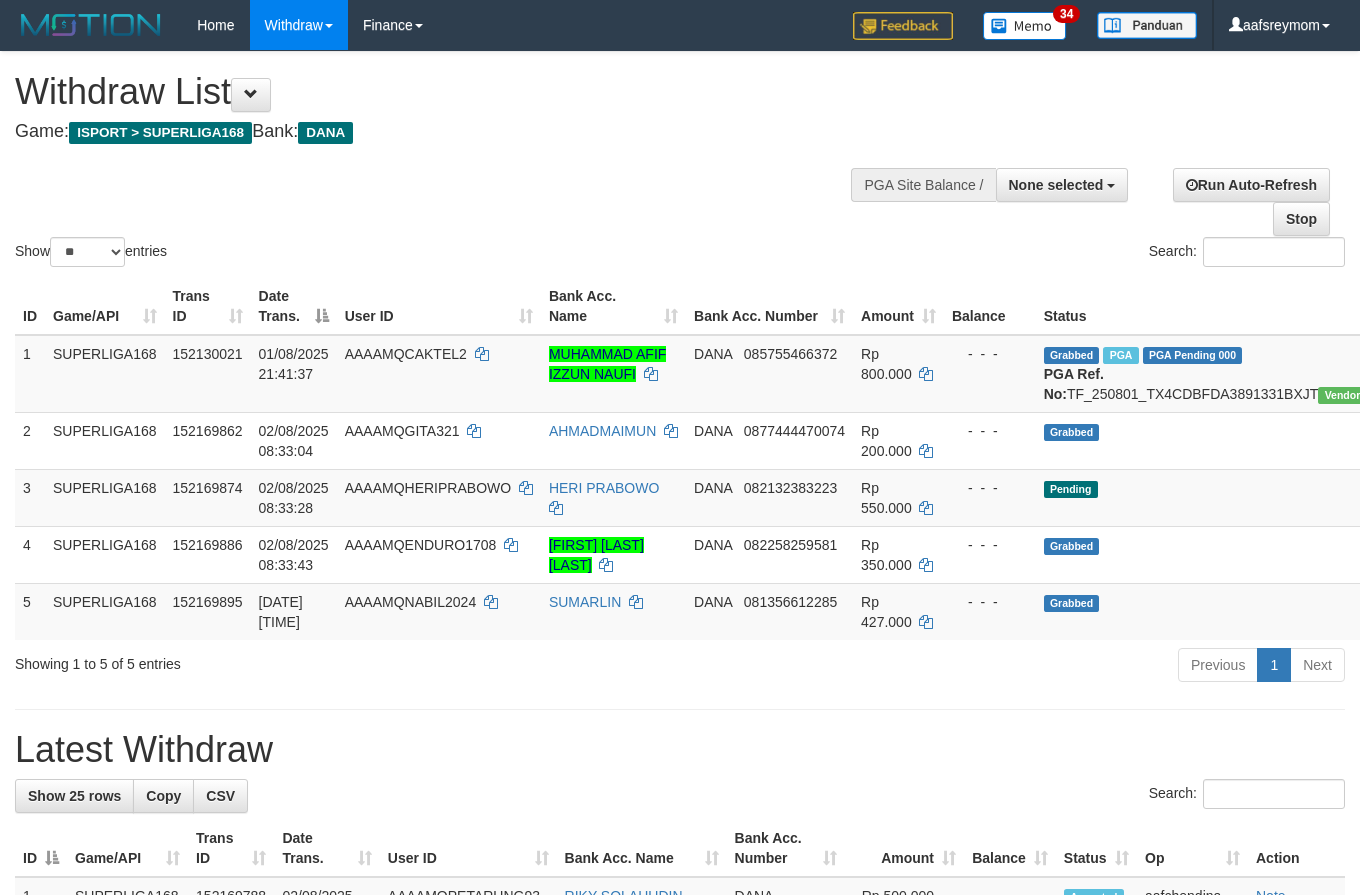 select 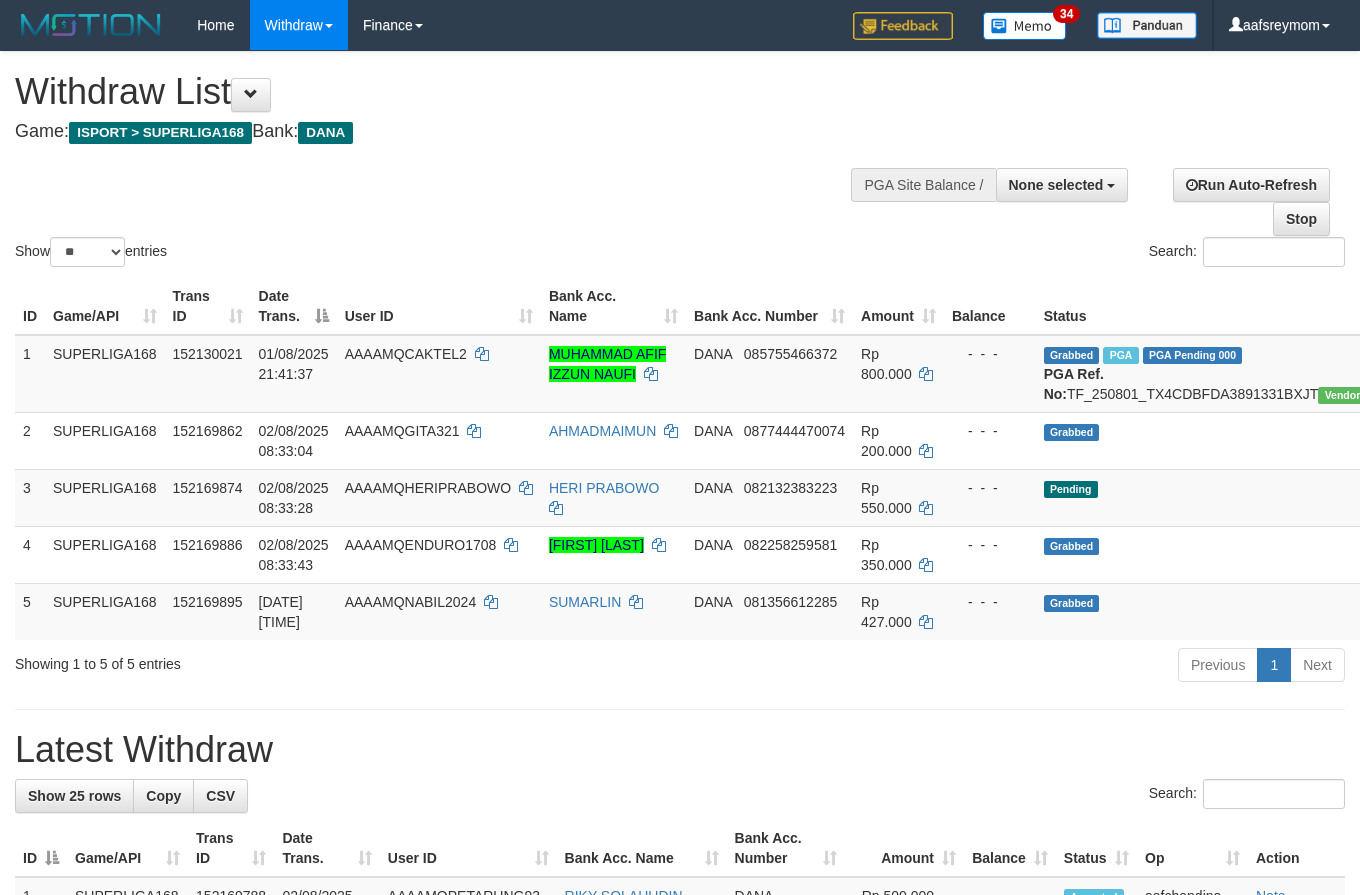 select 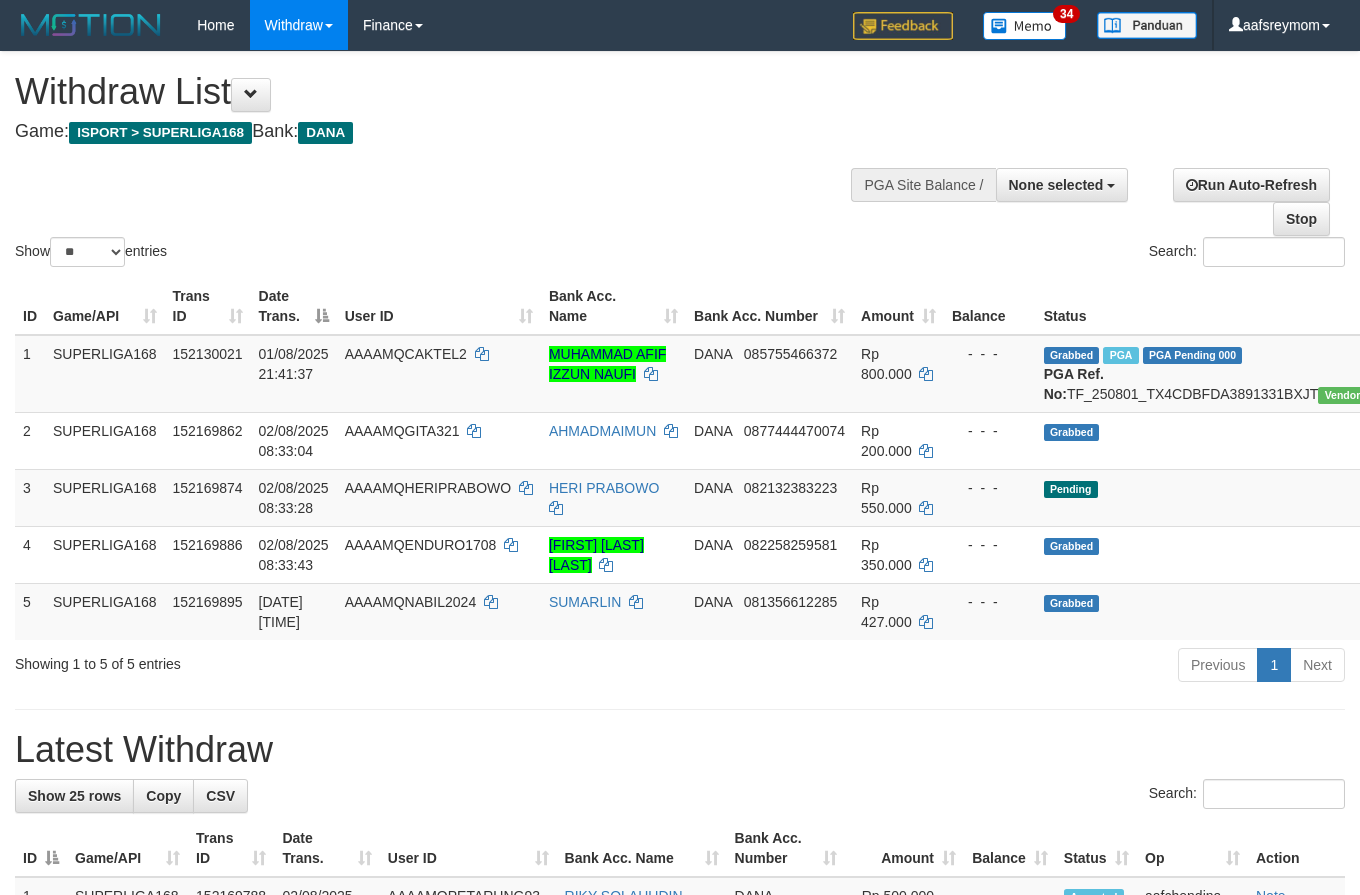 select 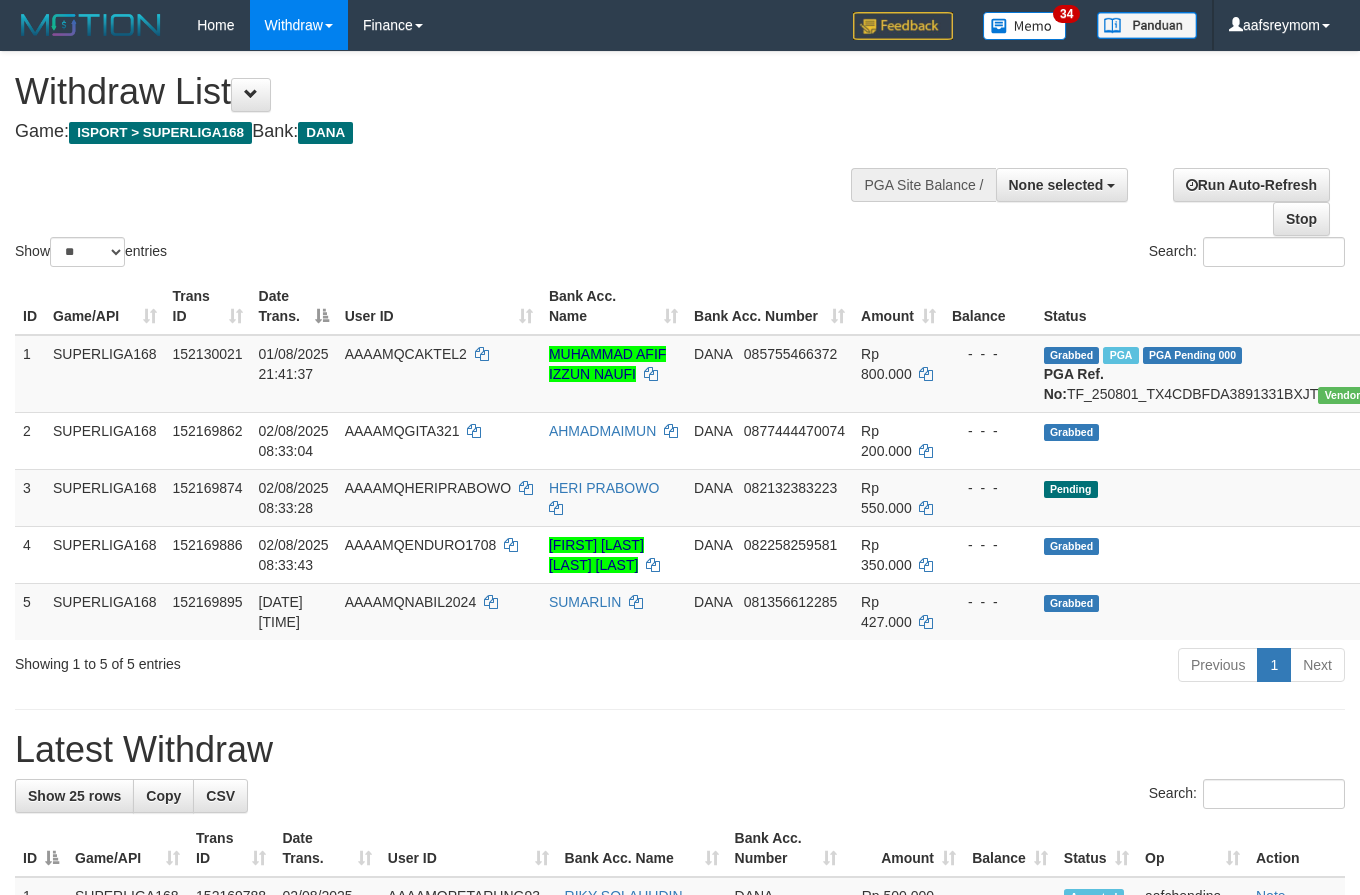 select 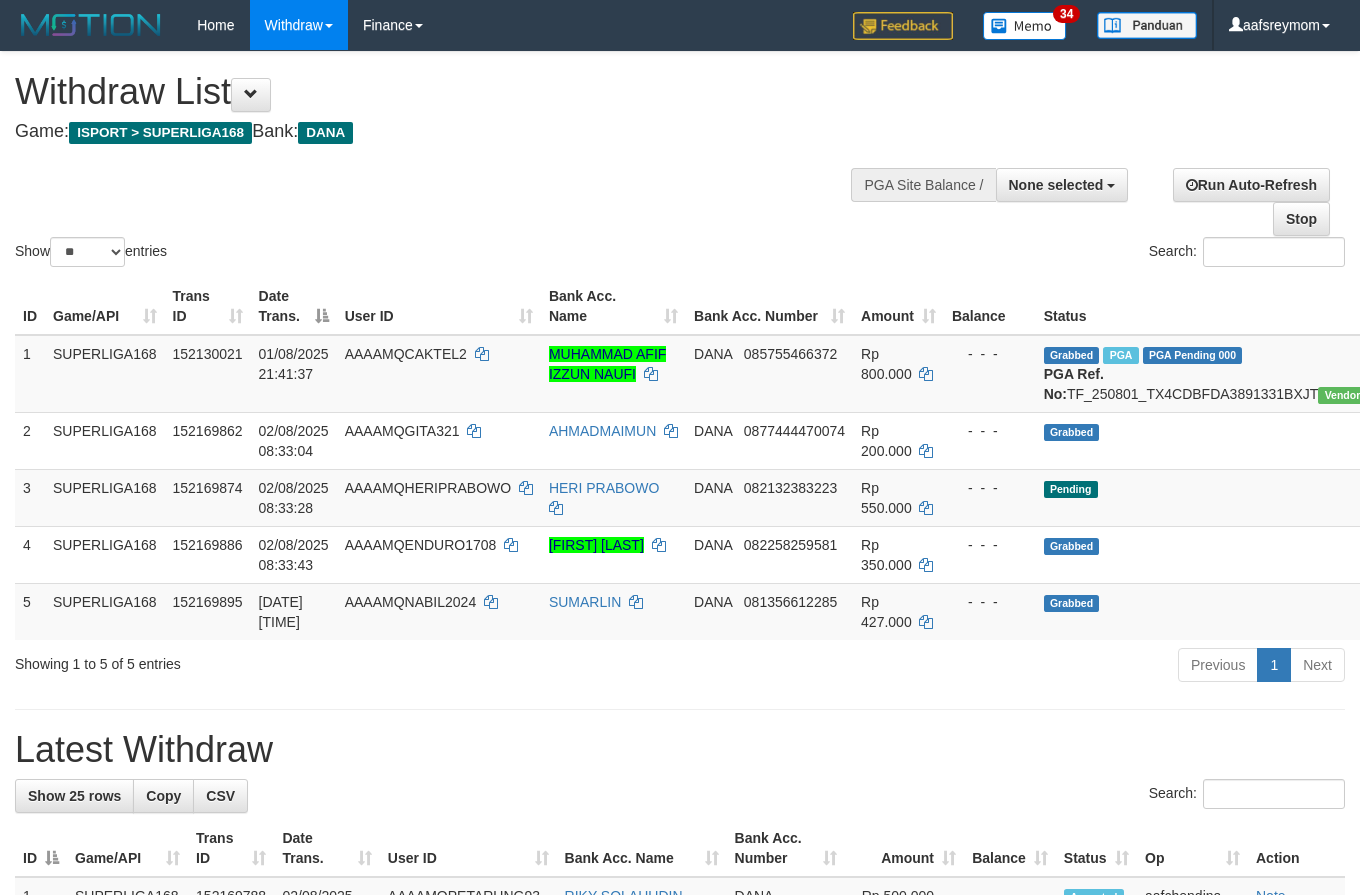 select 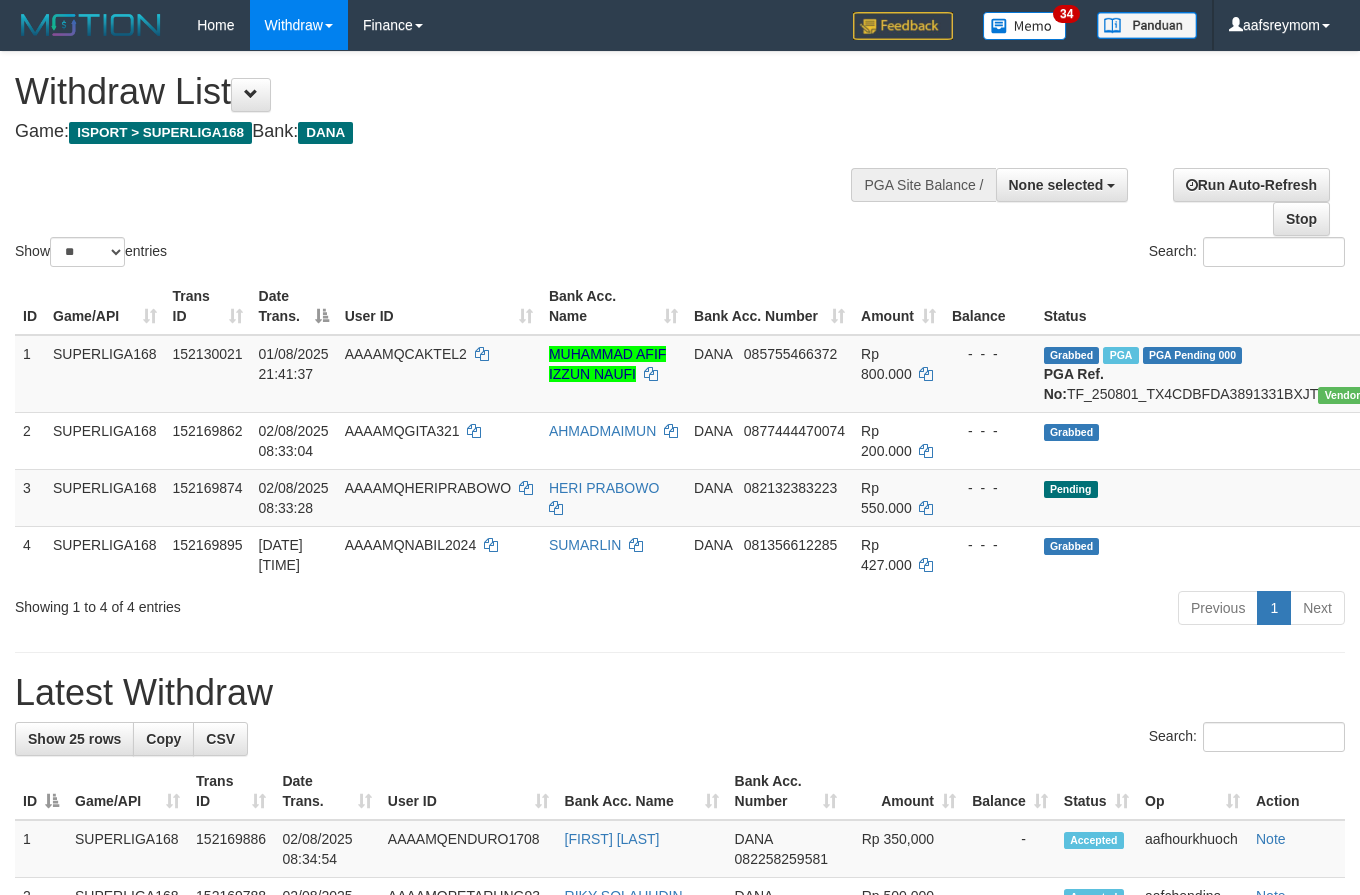 select 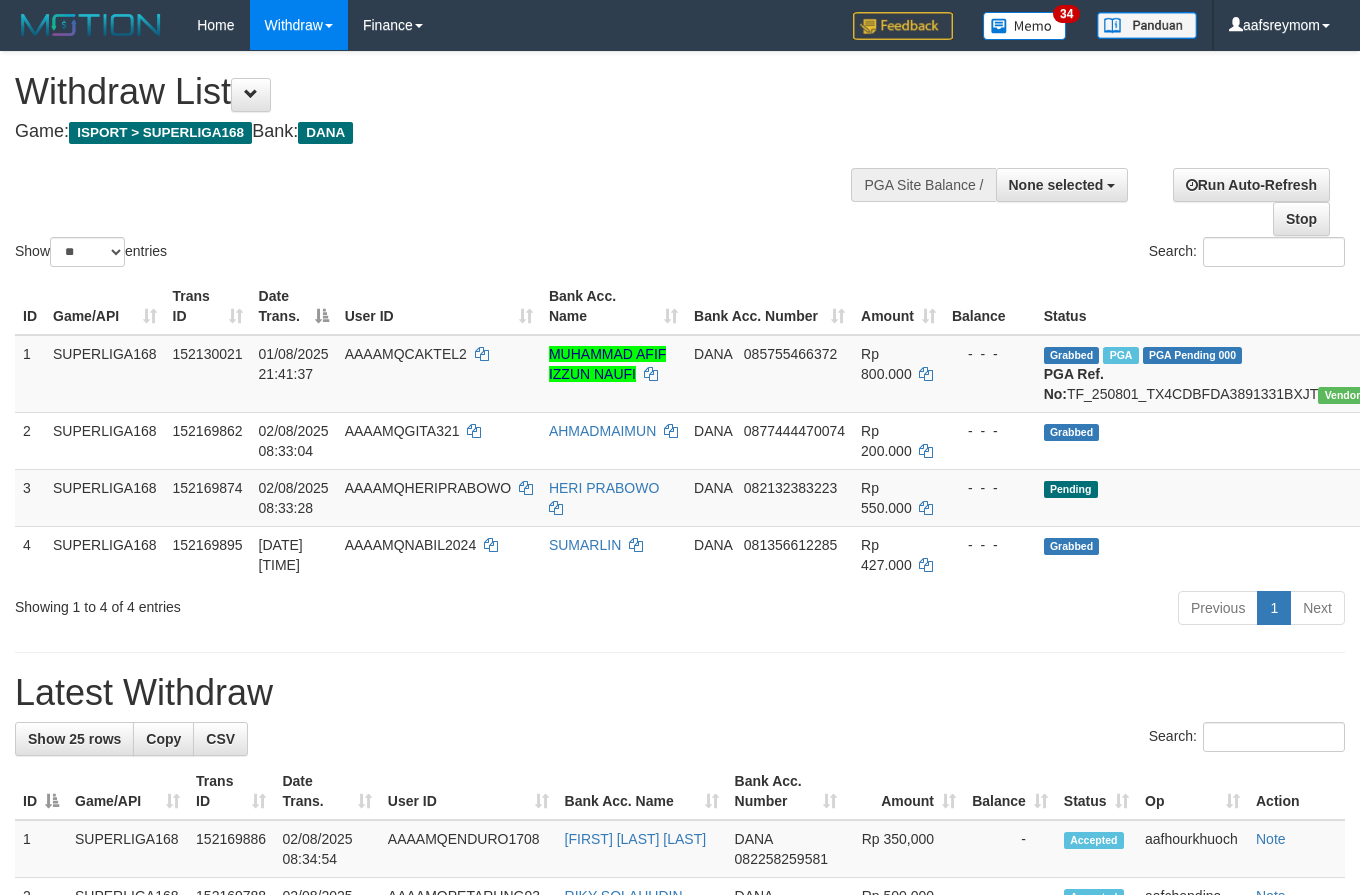 select 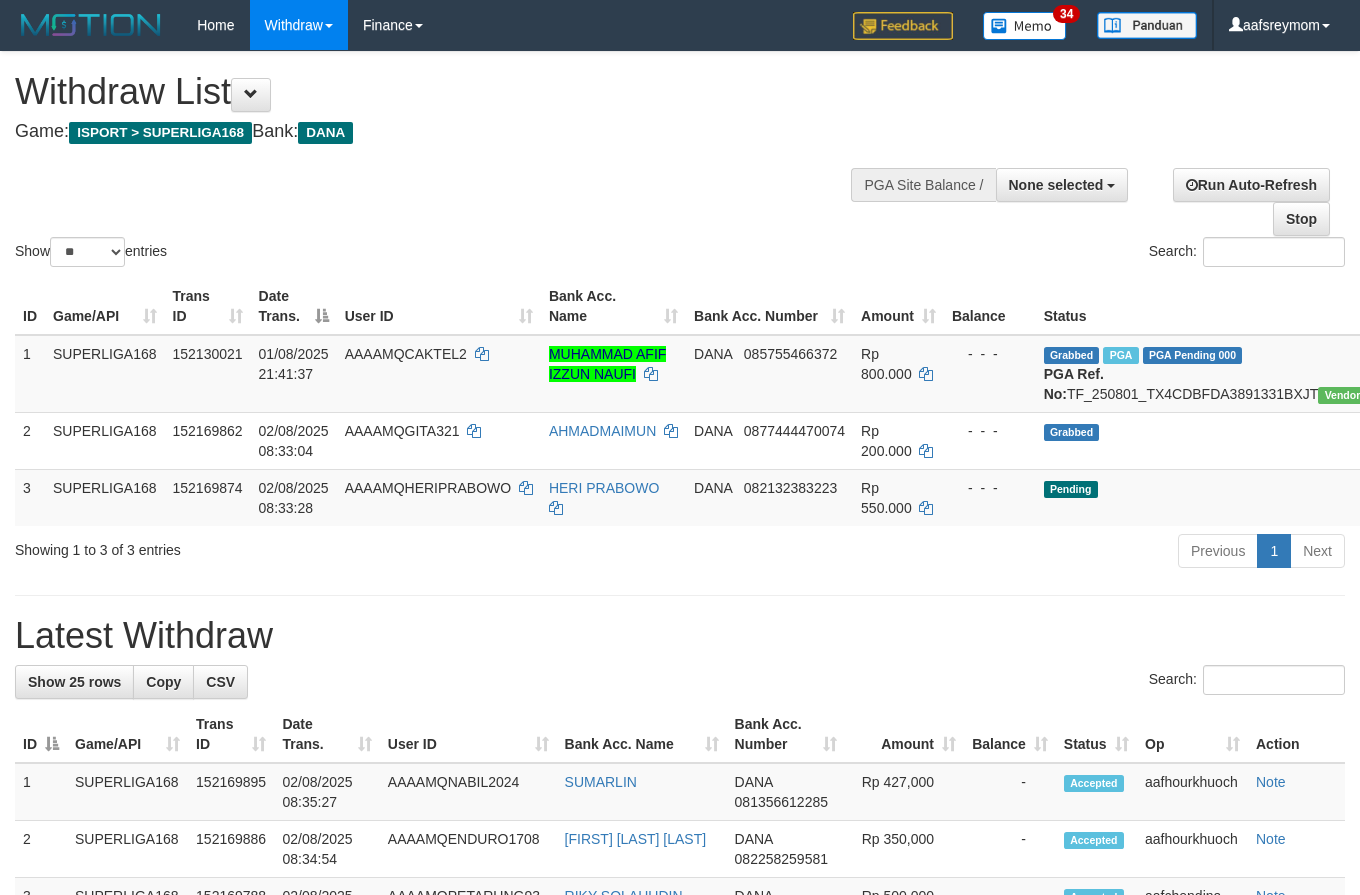 select 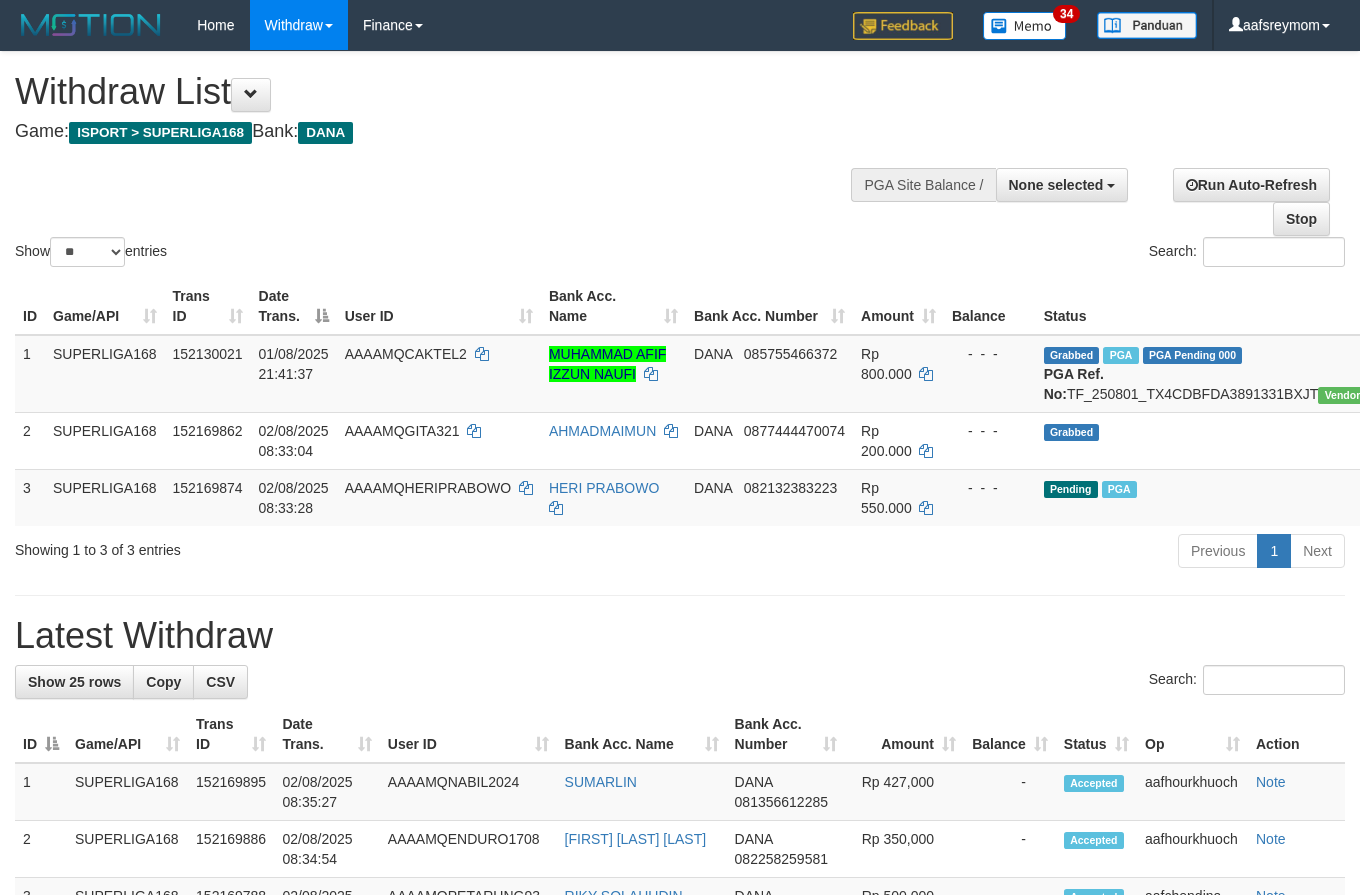 select 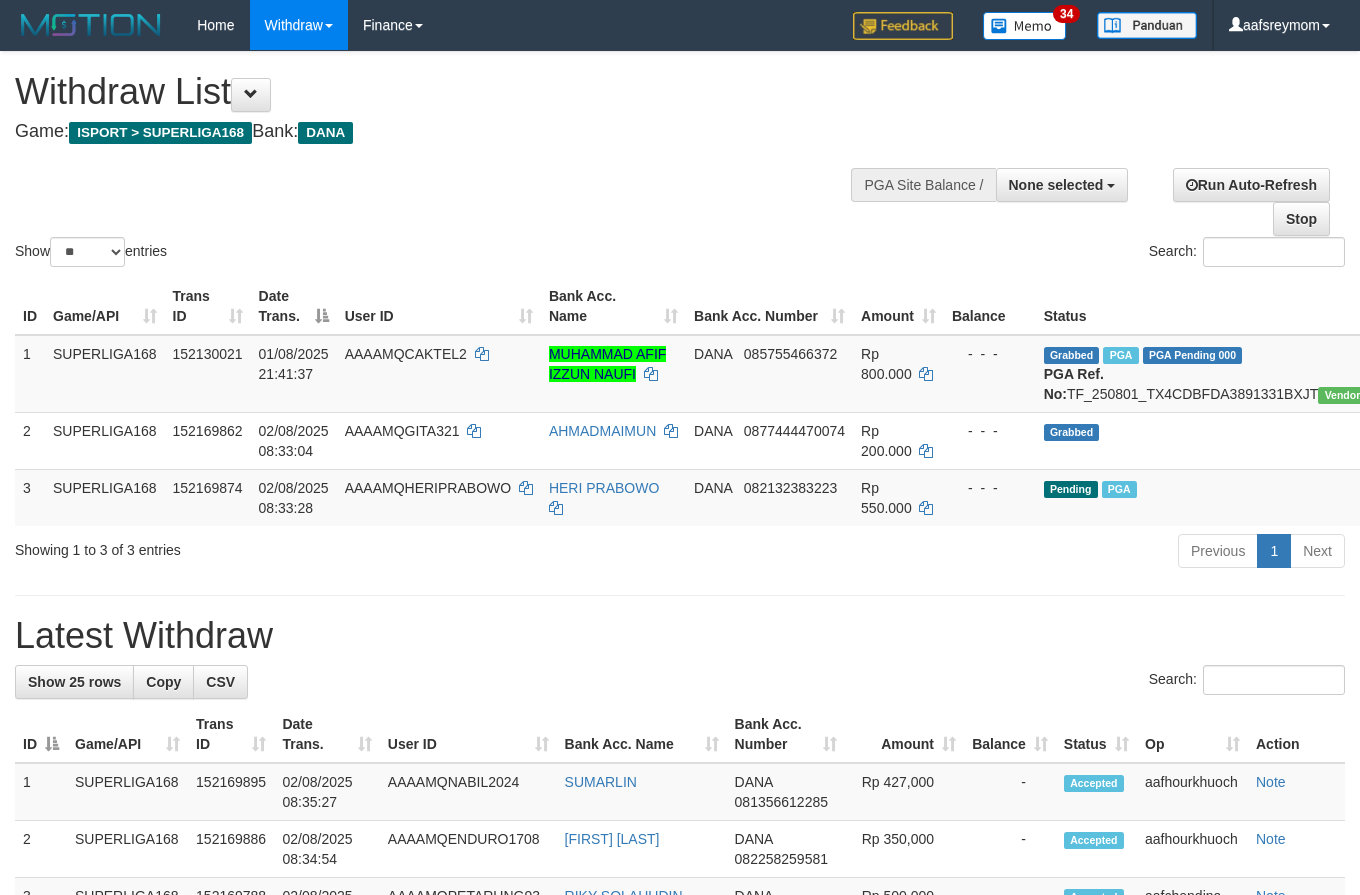select 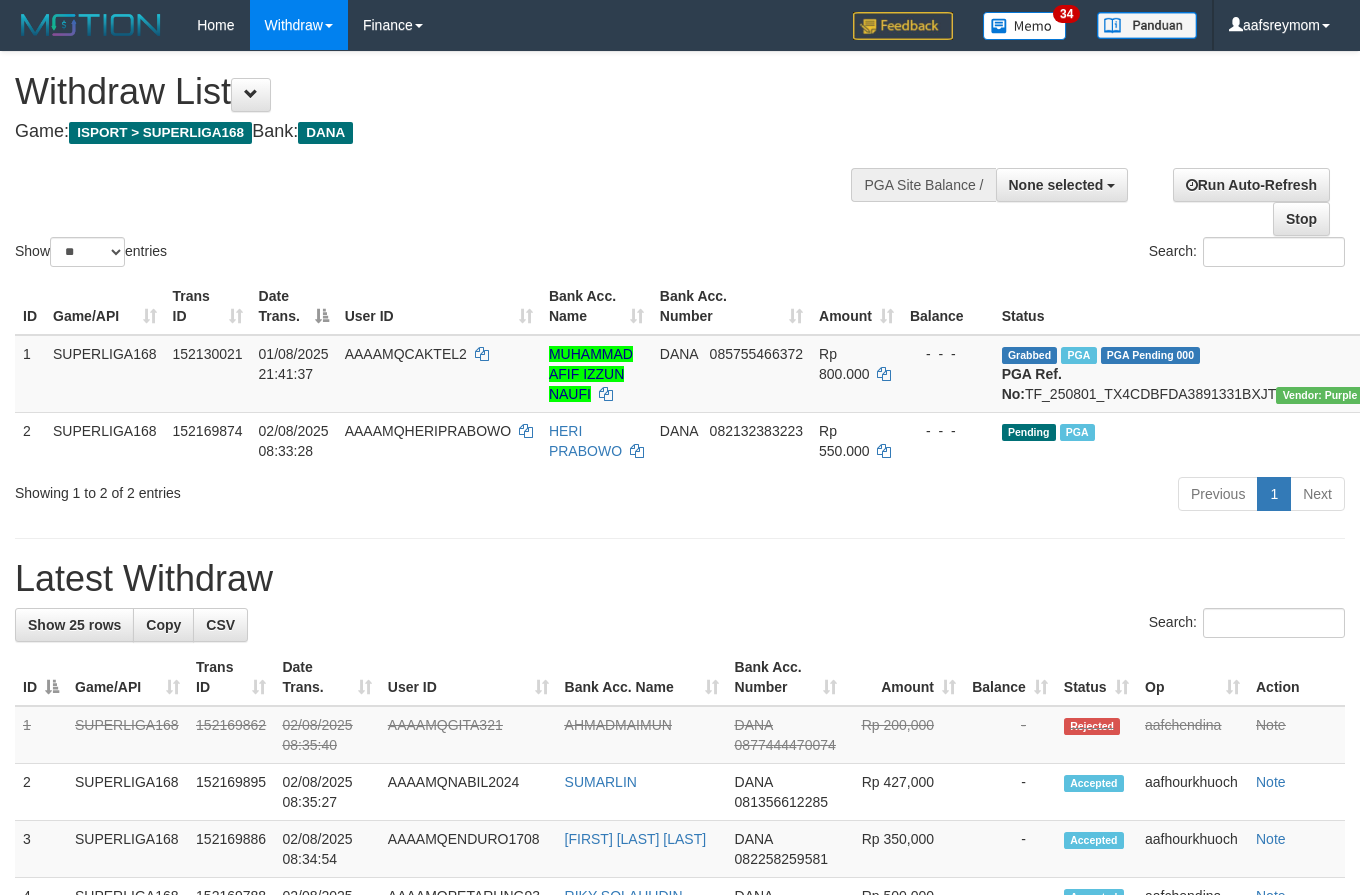 select 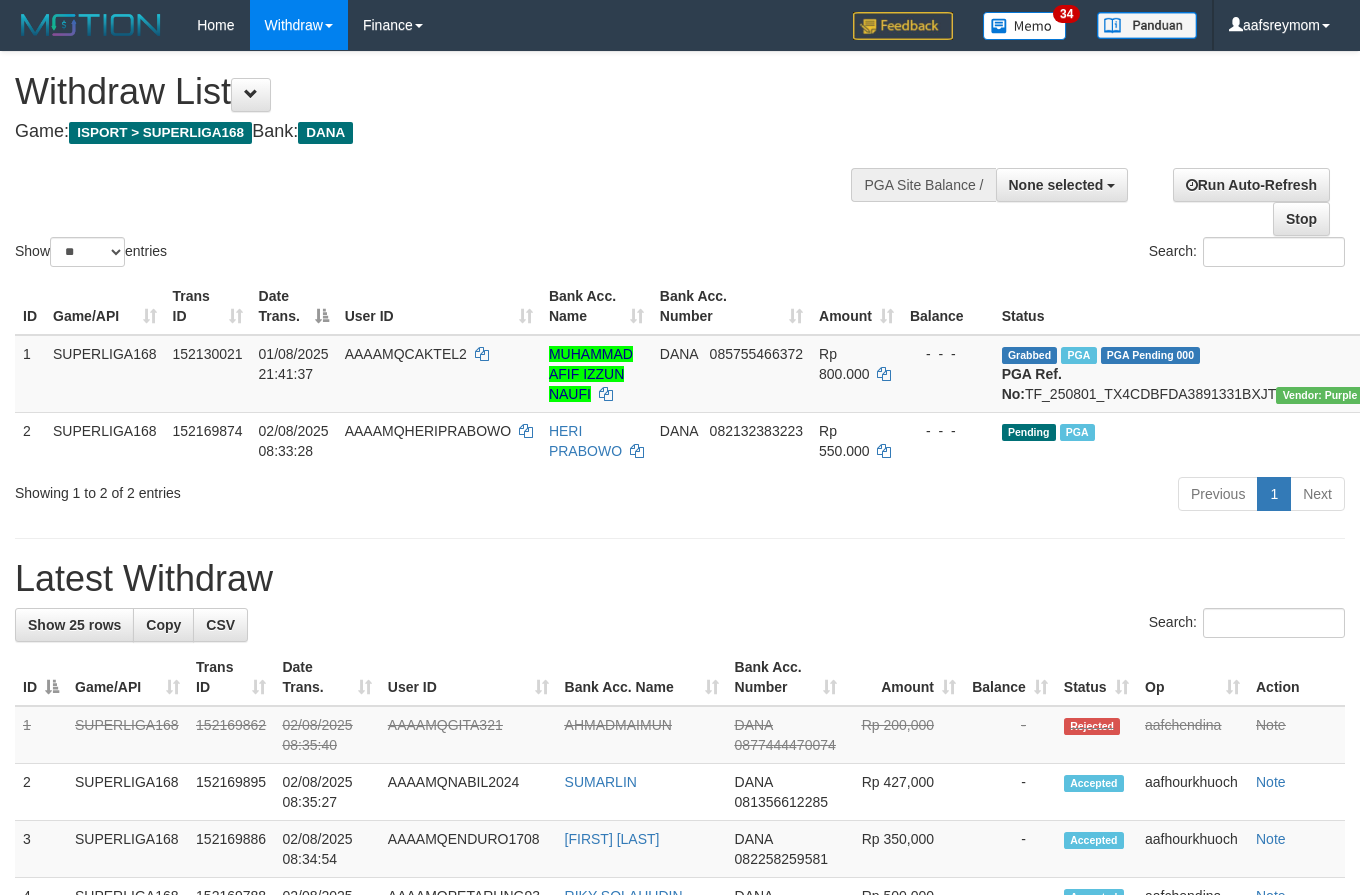 select 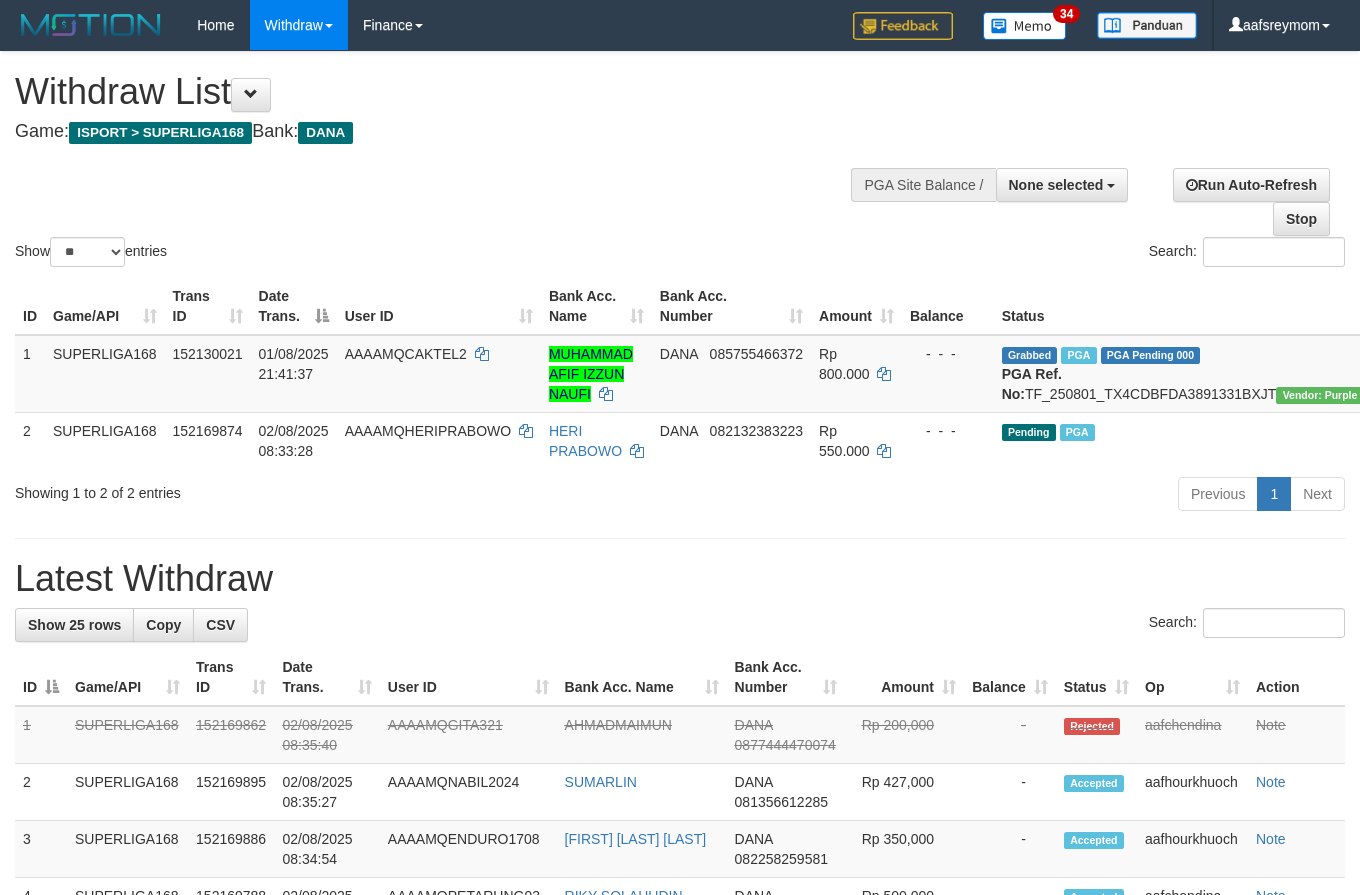 select 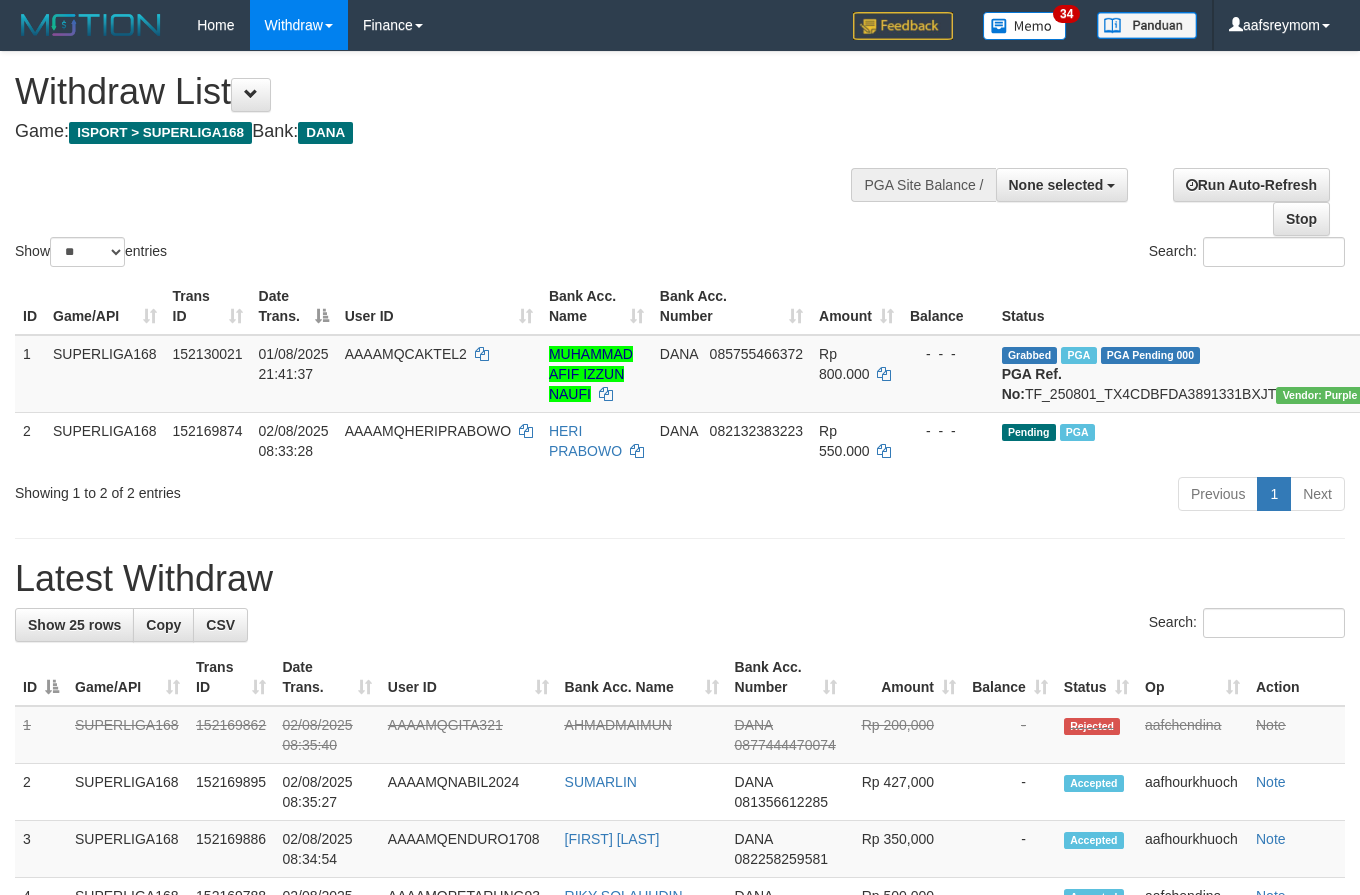 select 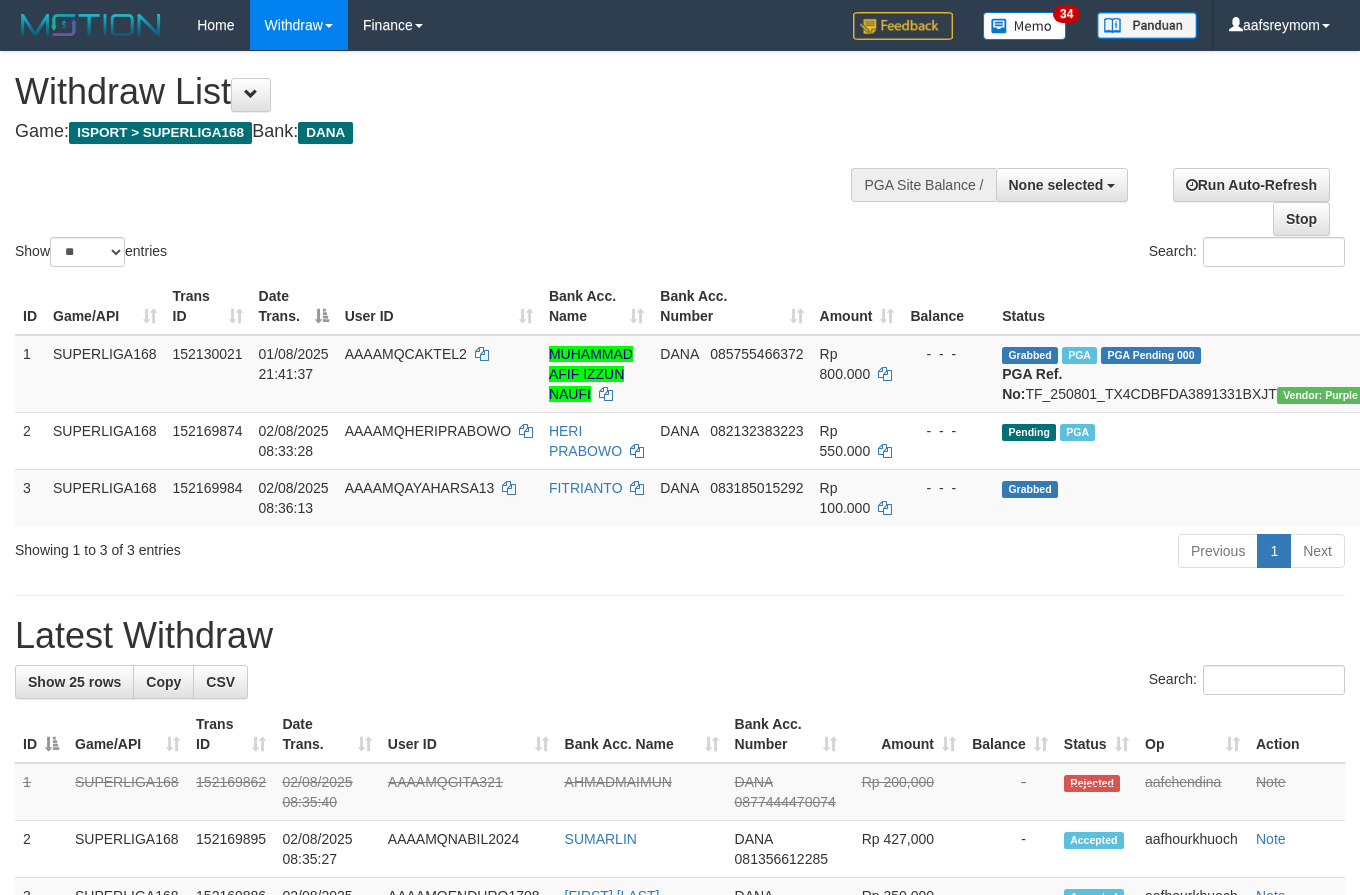 select 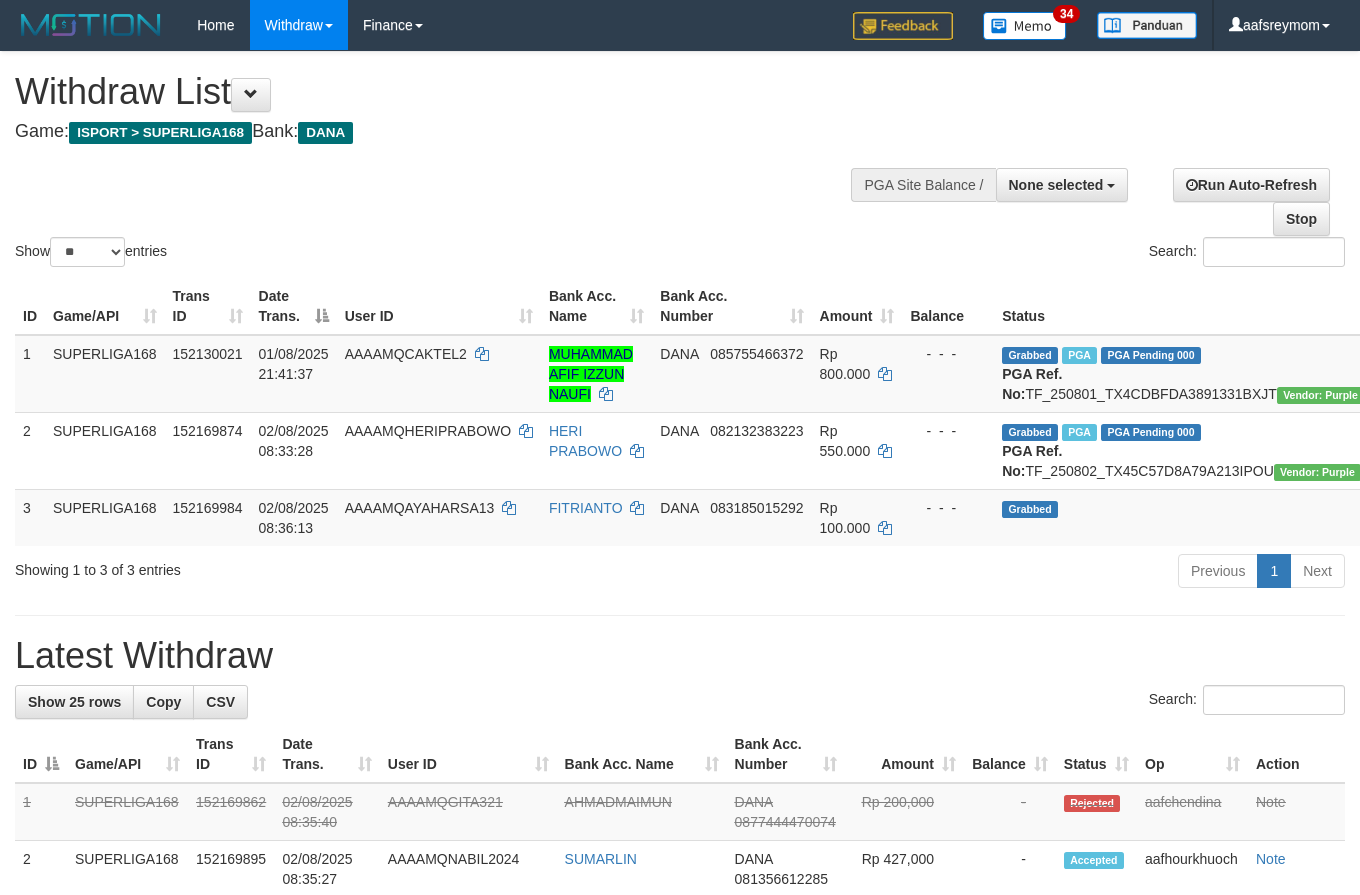 select 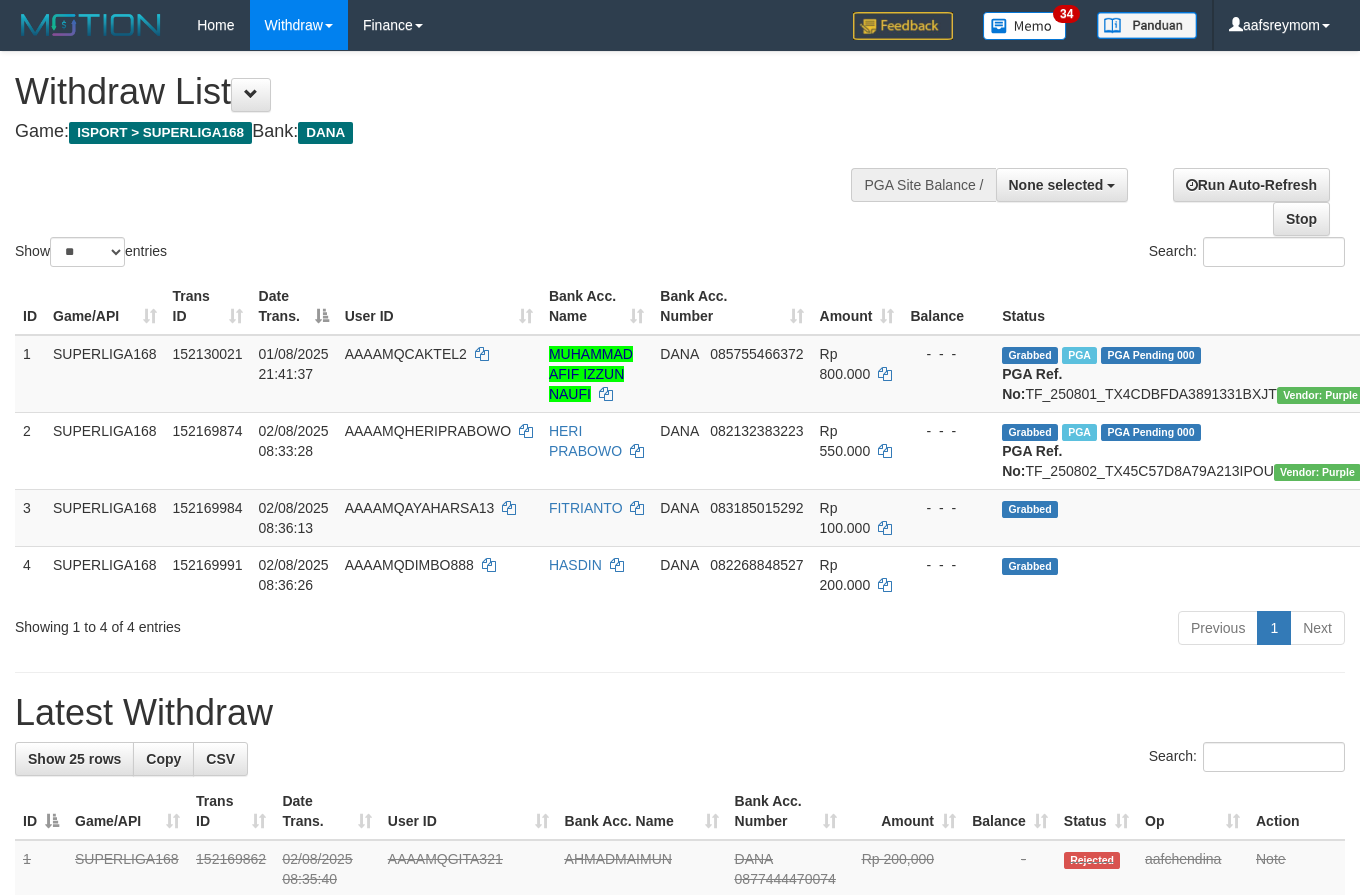 select 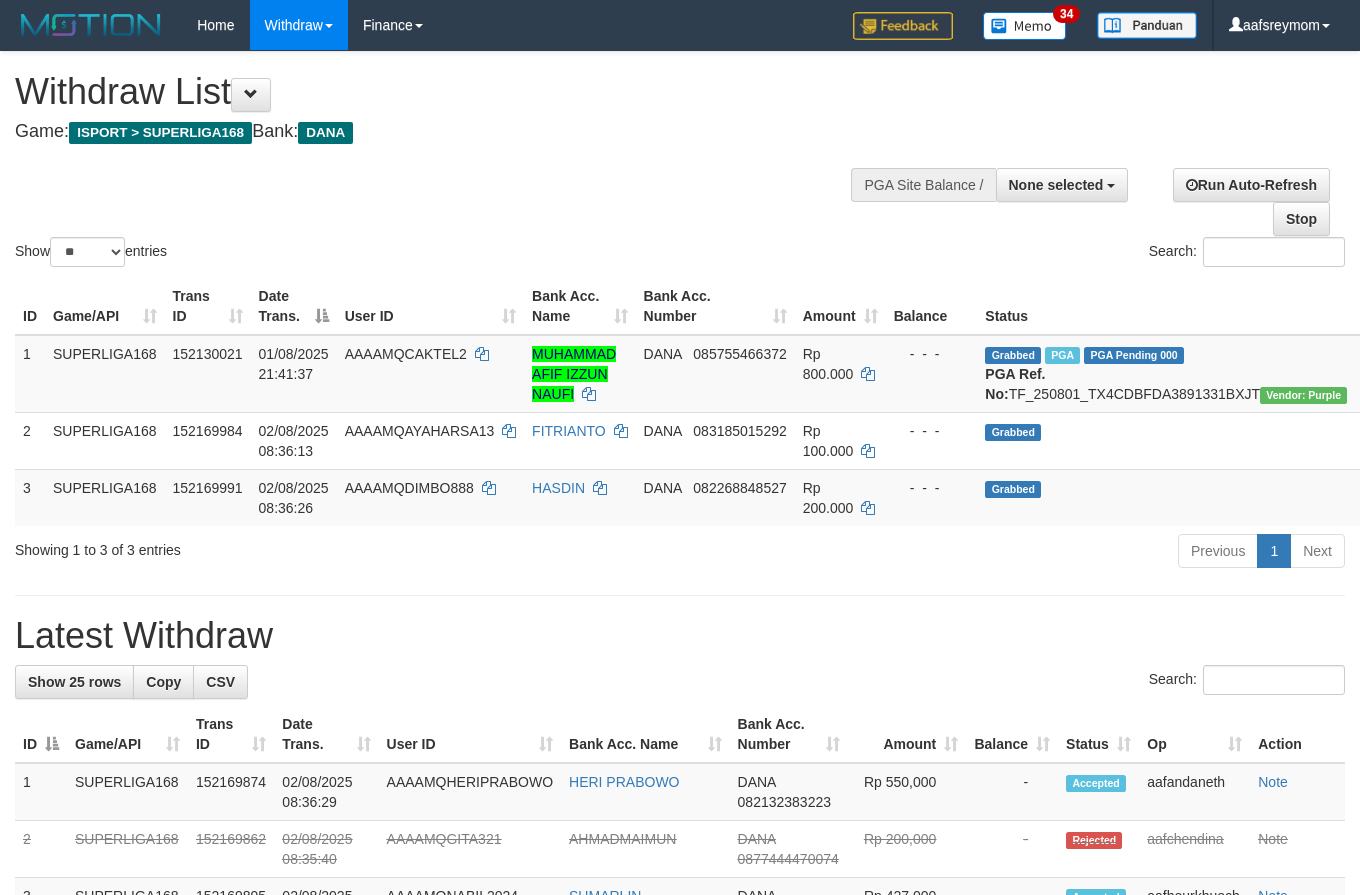 select 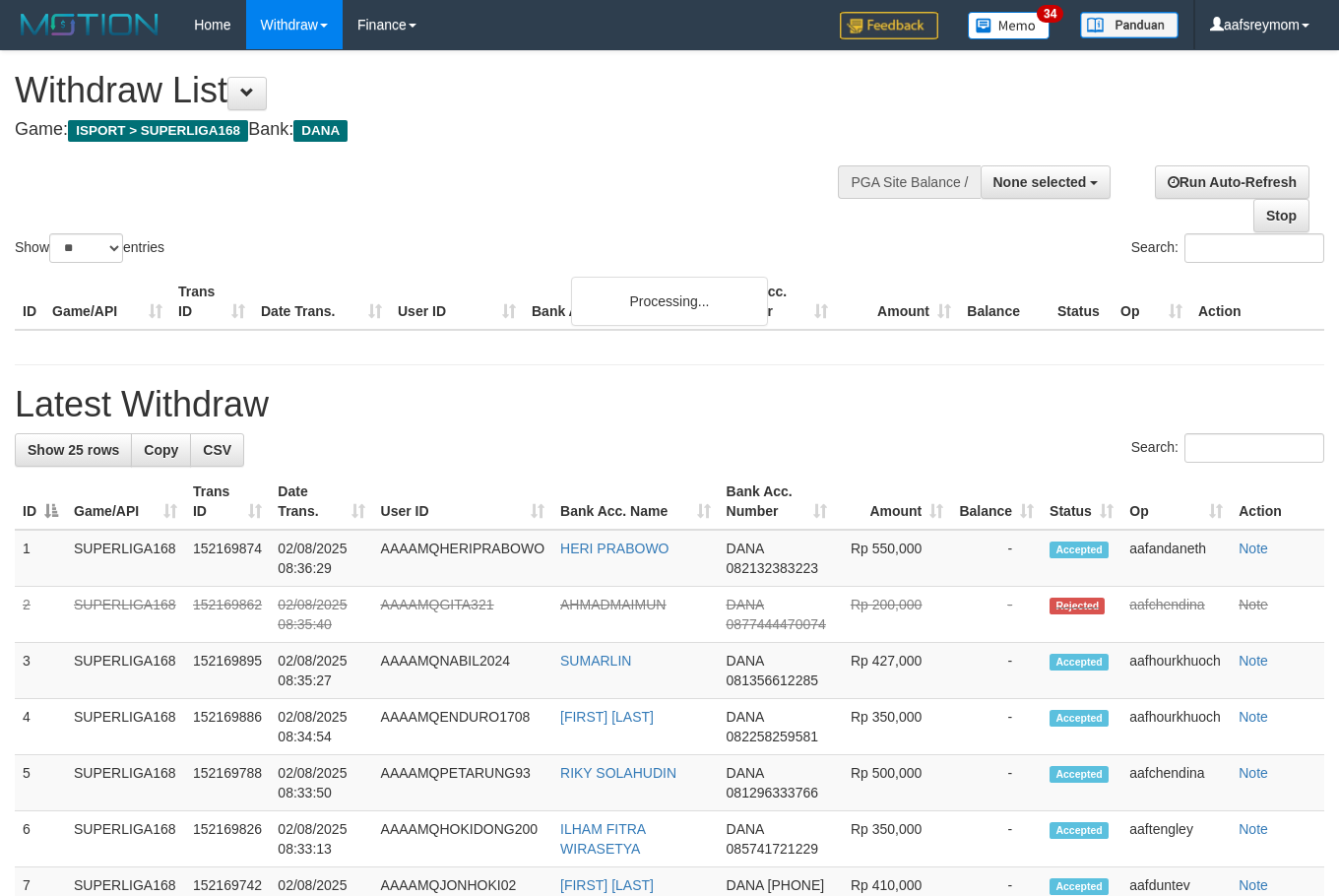 select 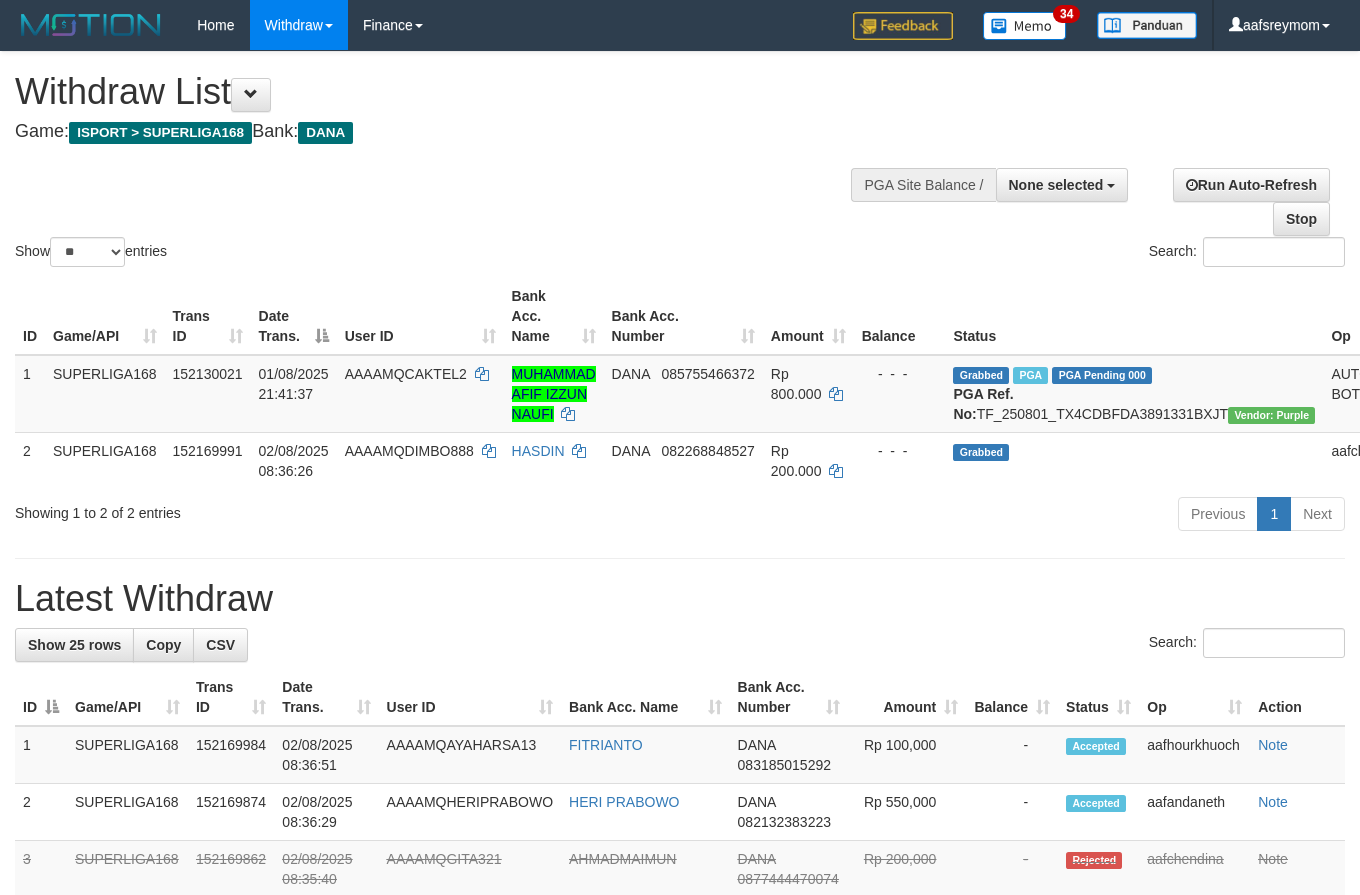 select 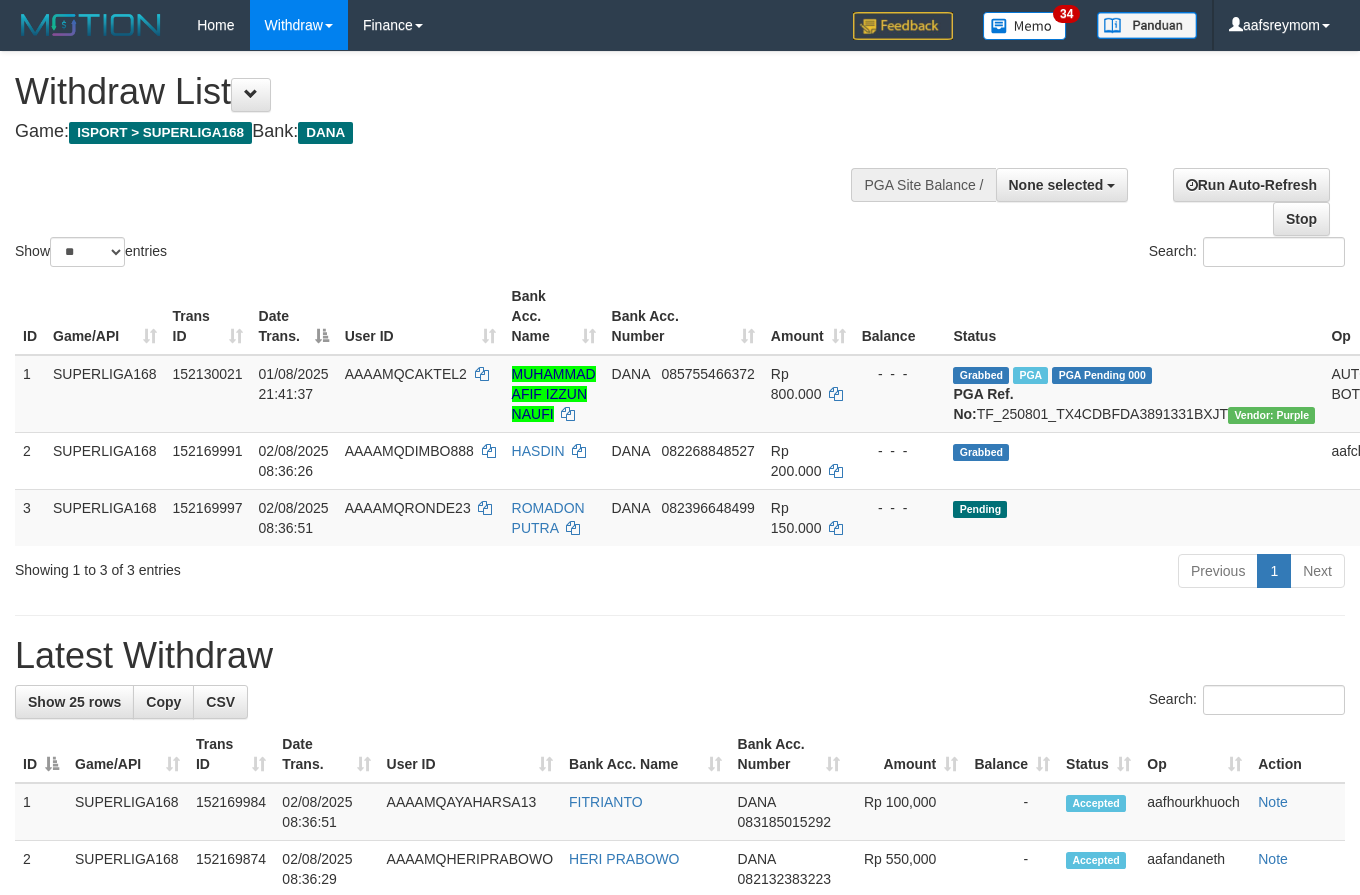 select 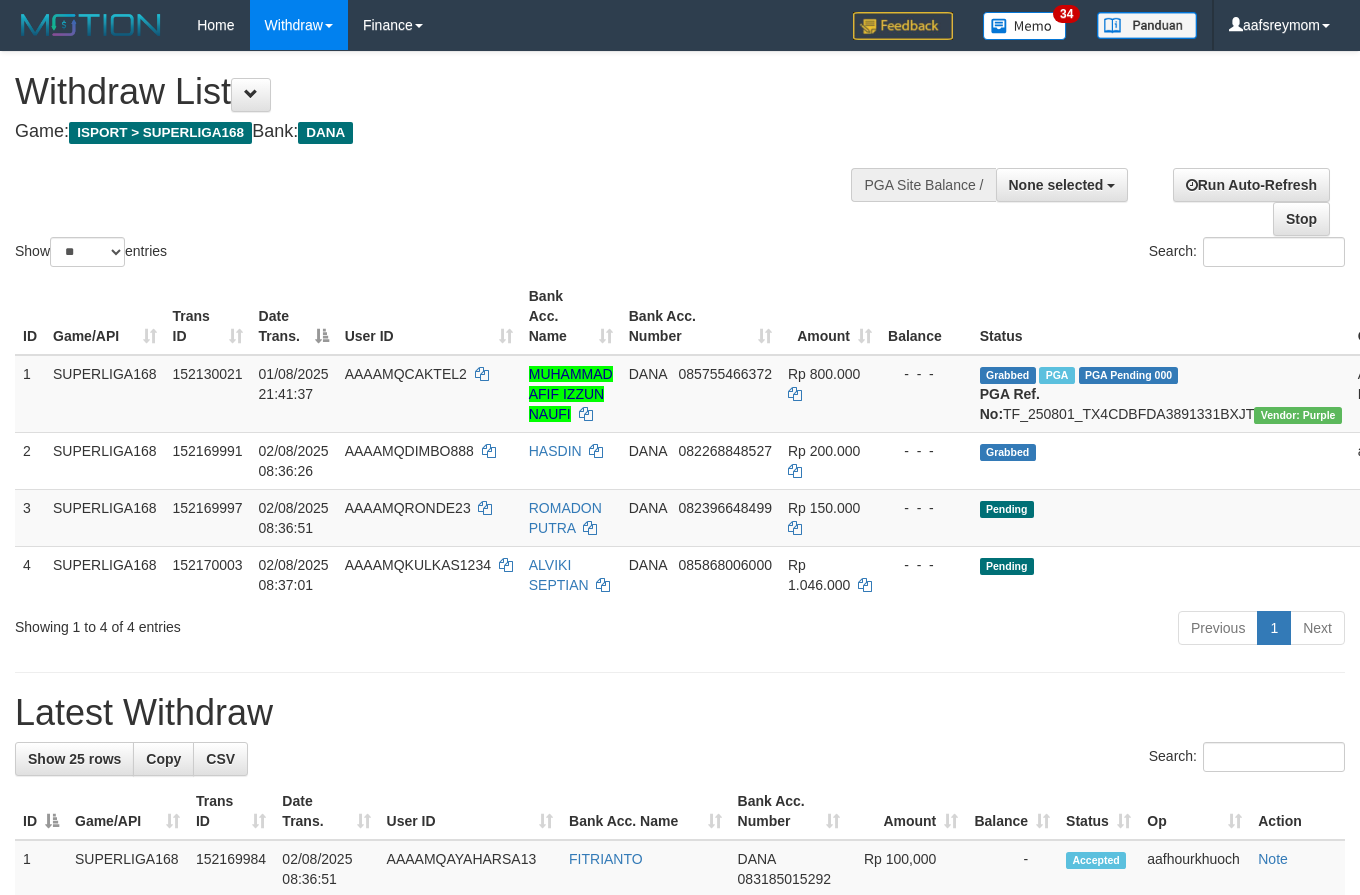 select 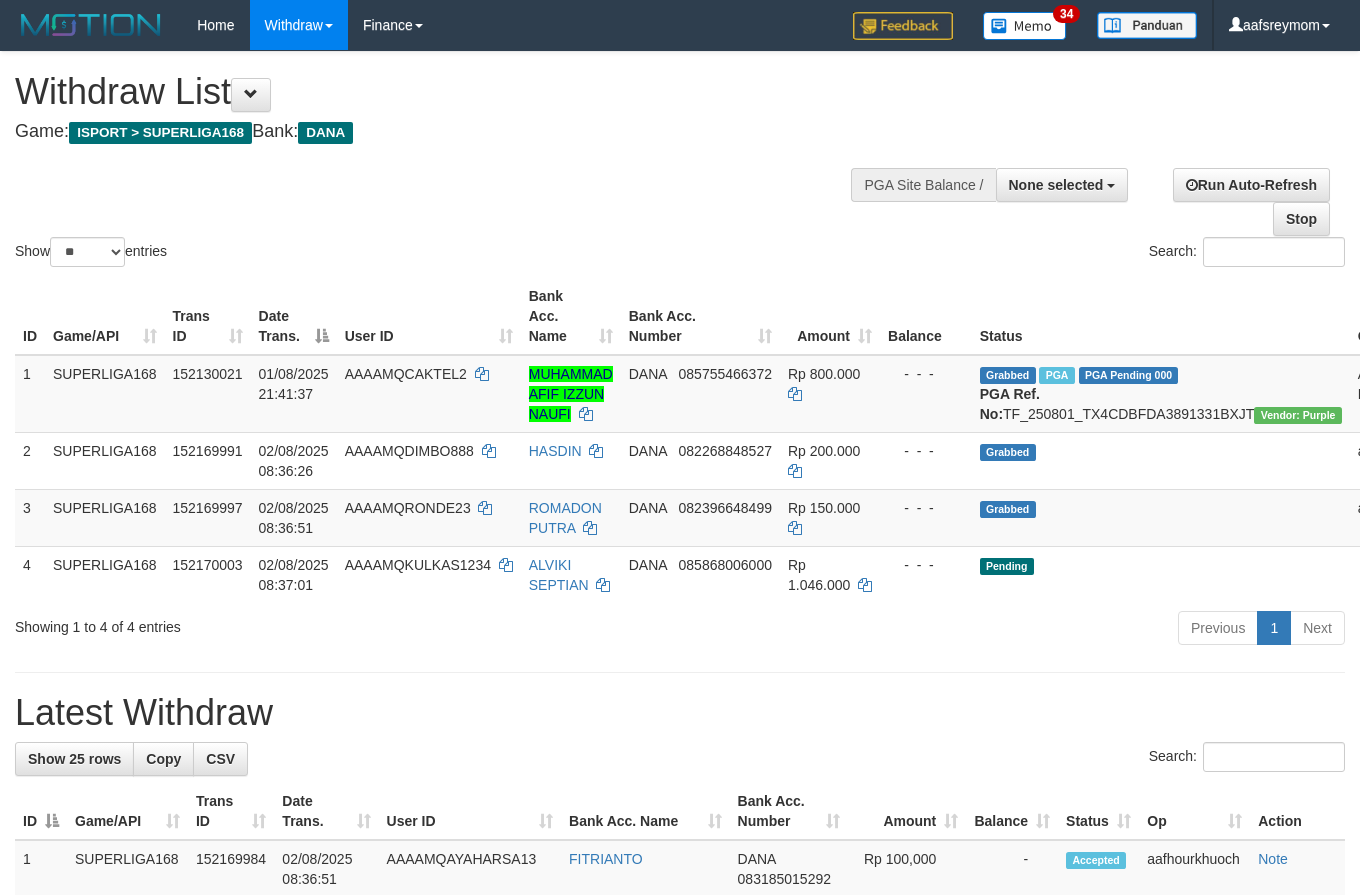 select 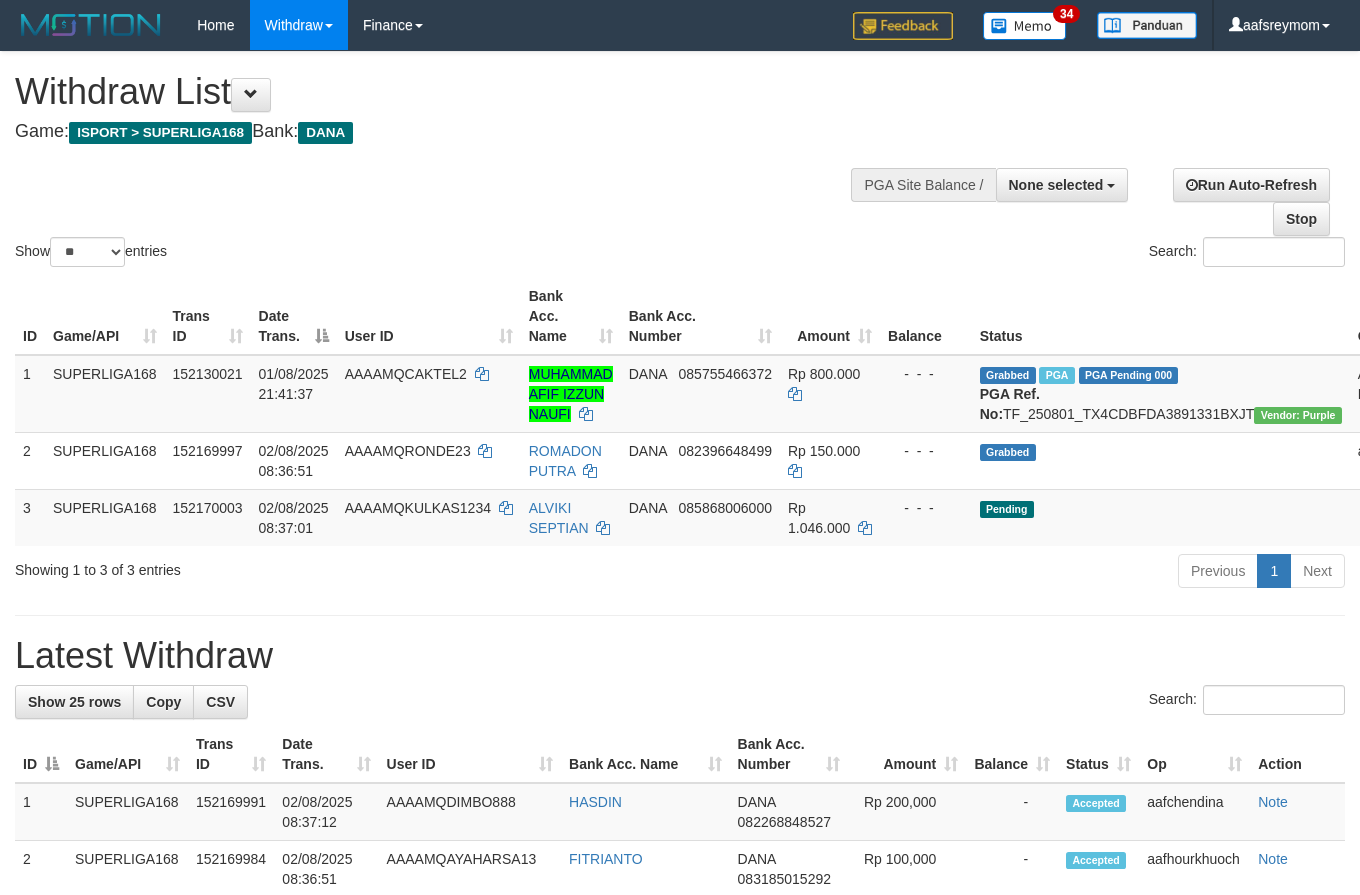 select 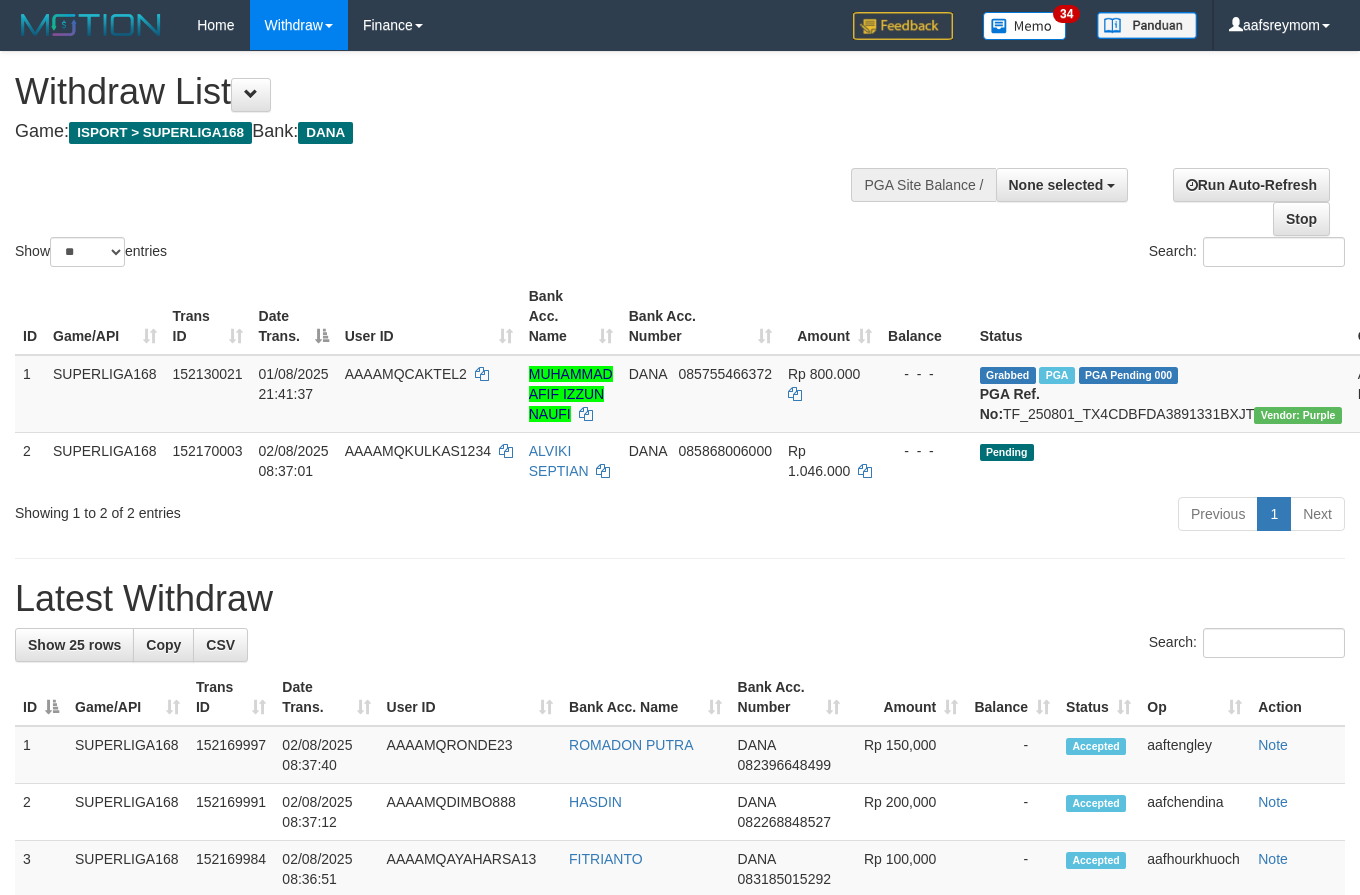 select 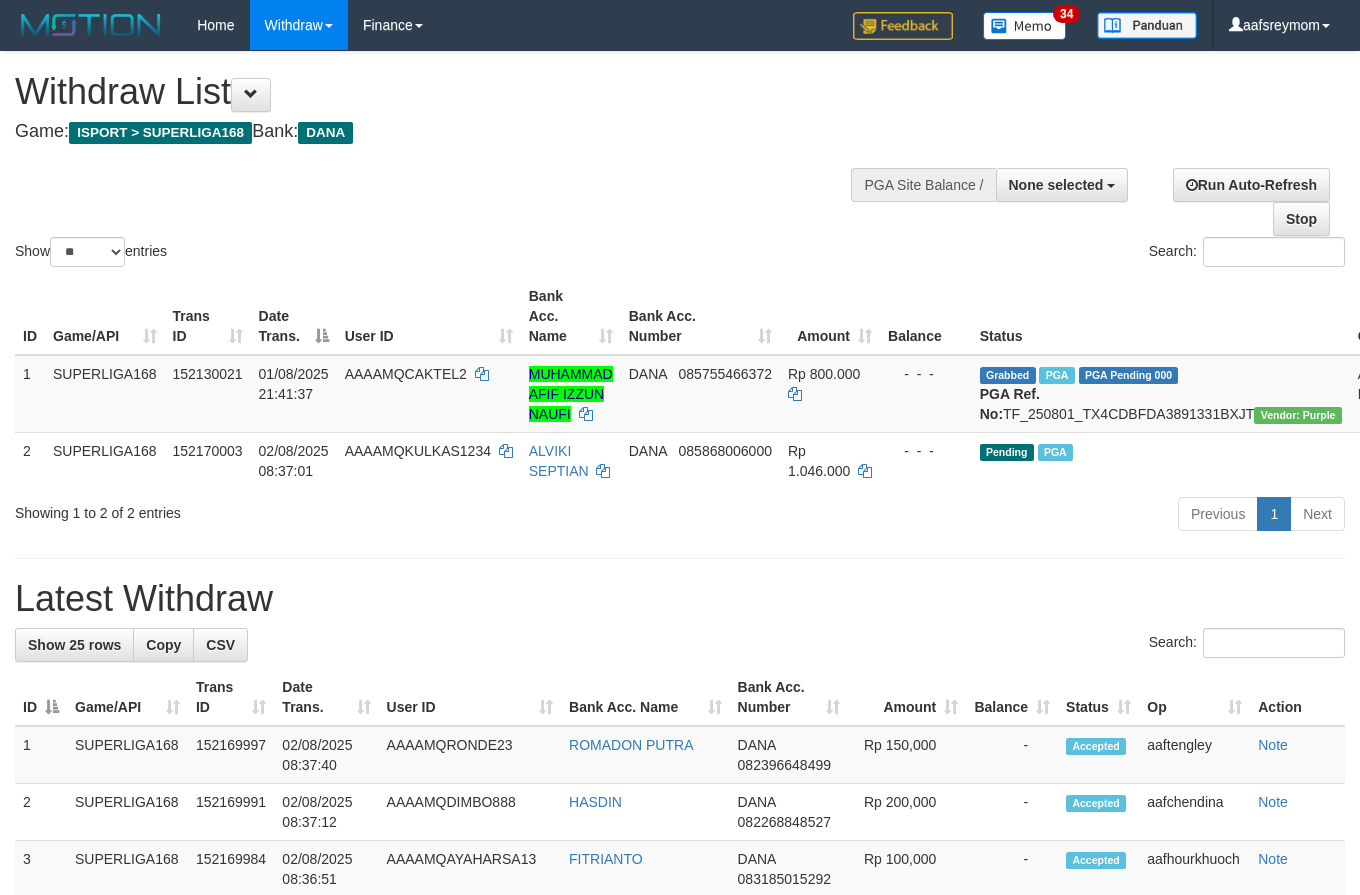 select 